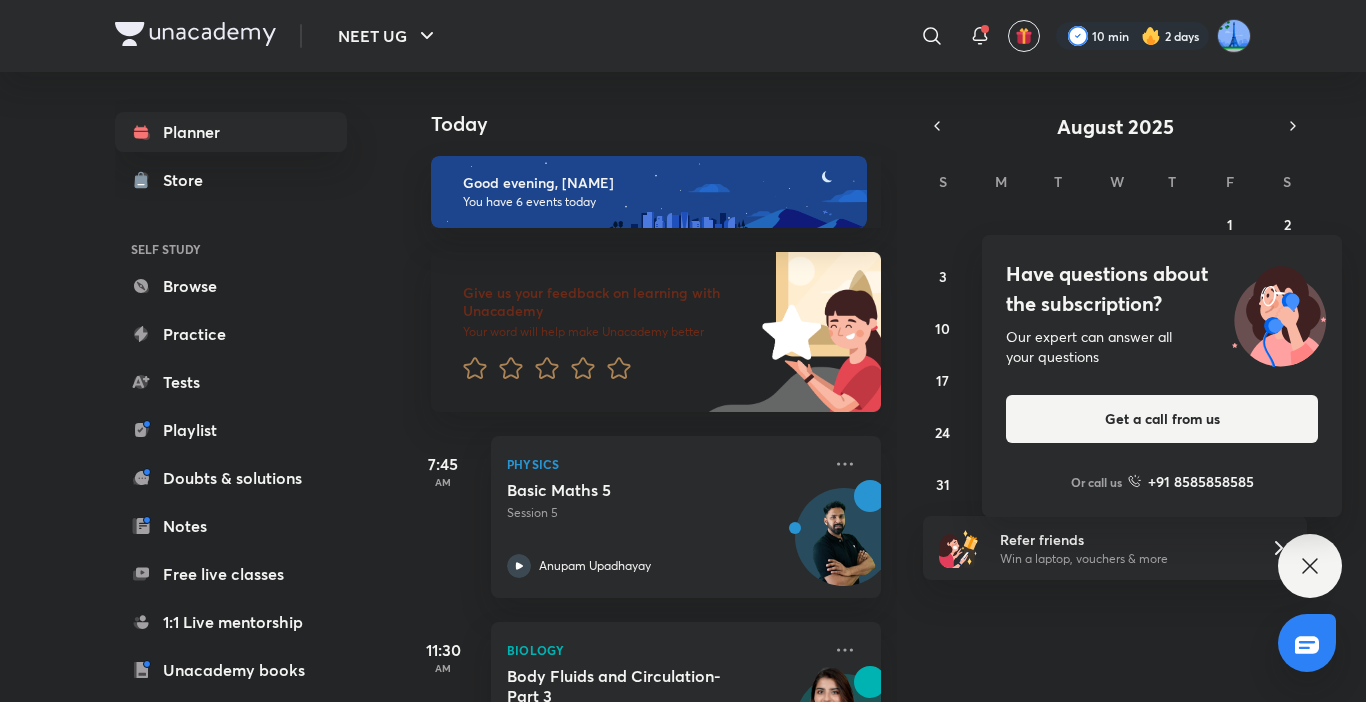 scroll, scrollTop: 0, scrollLeft: 0, axis: both 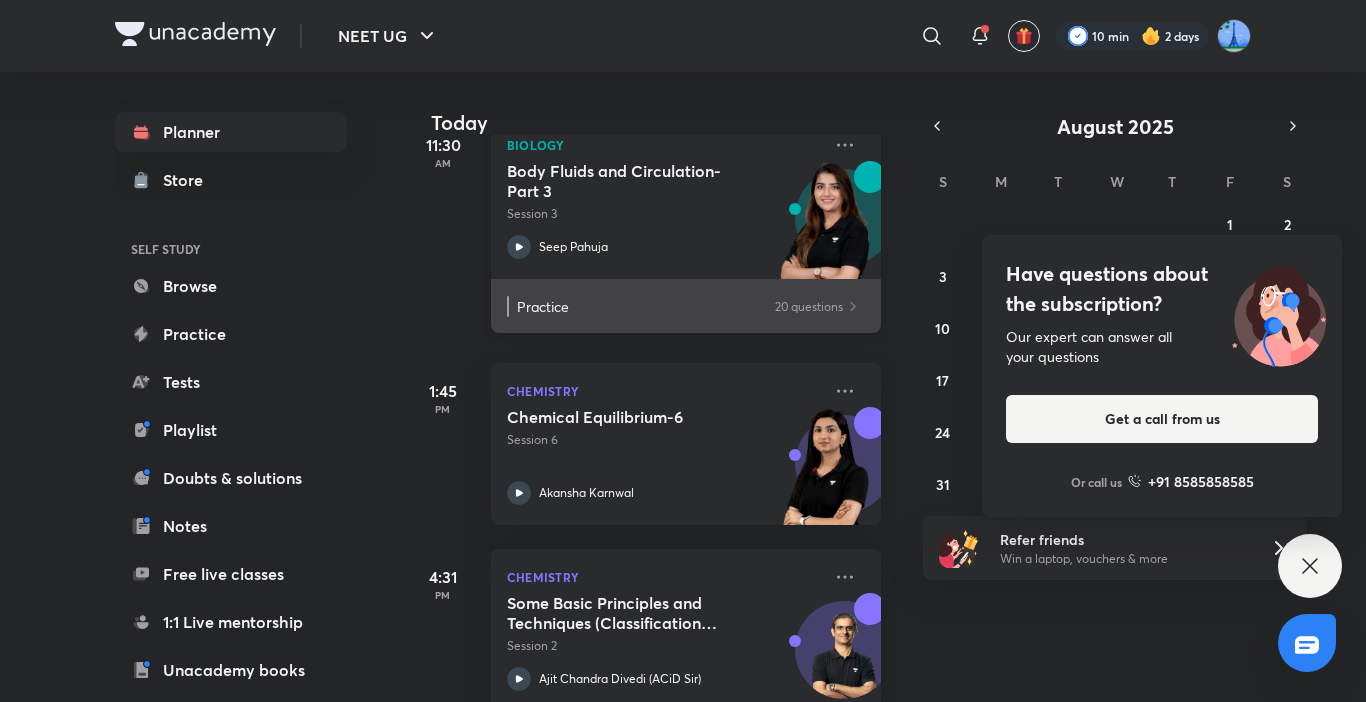 click on "Practice [NUMBER] questions" at bounding box center [686, 306] 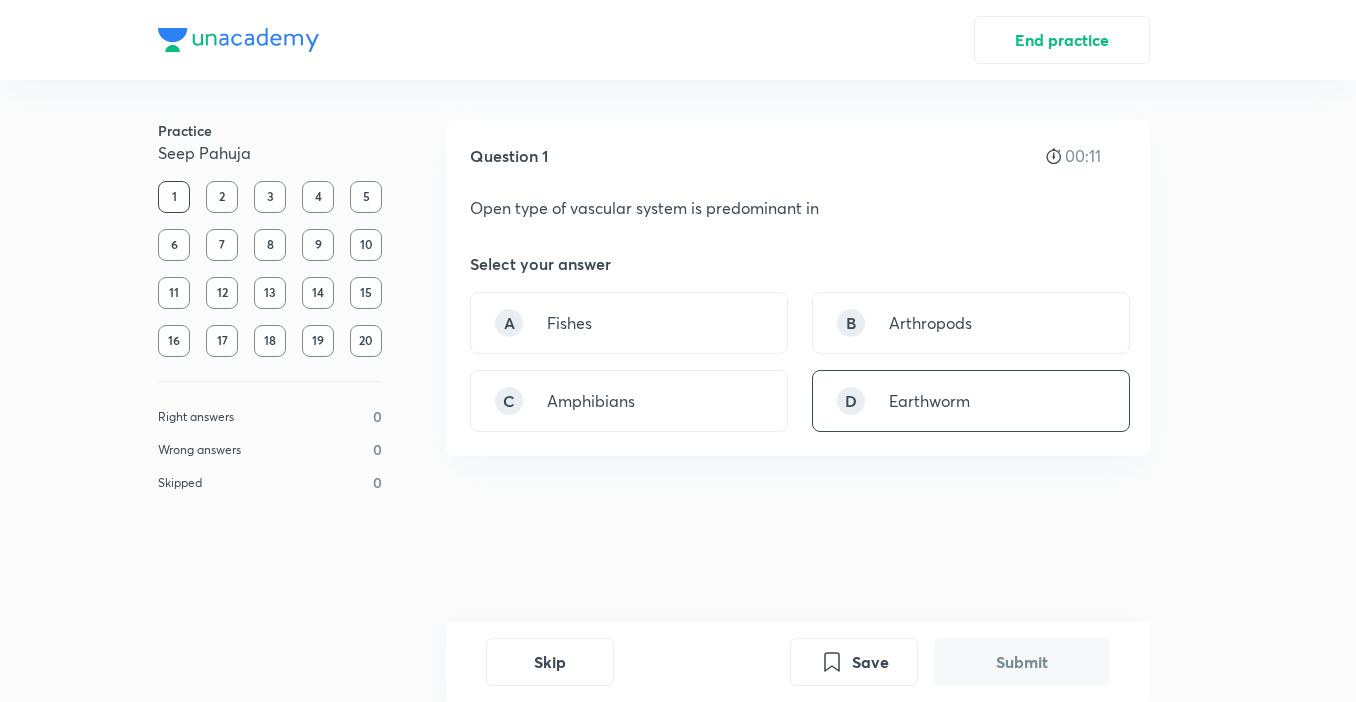 click on "Earthworm" at bounding box center [929, 401] 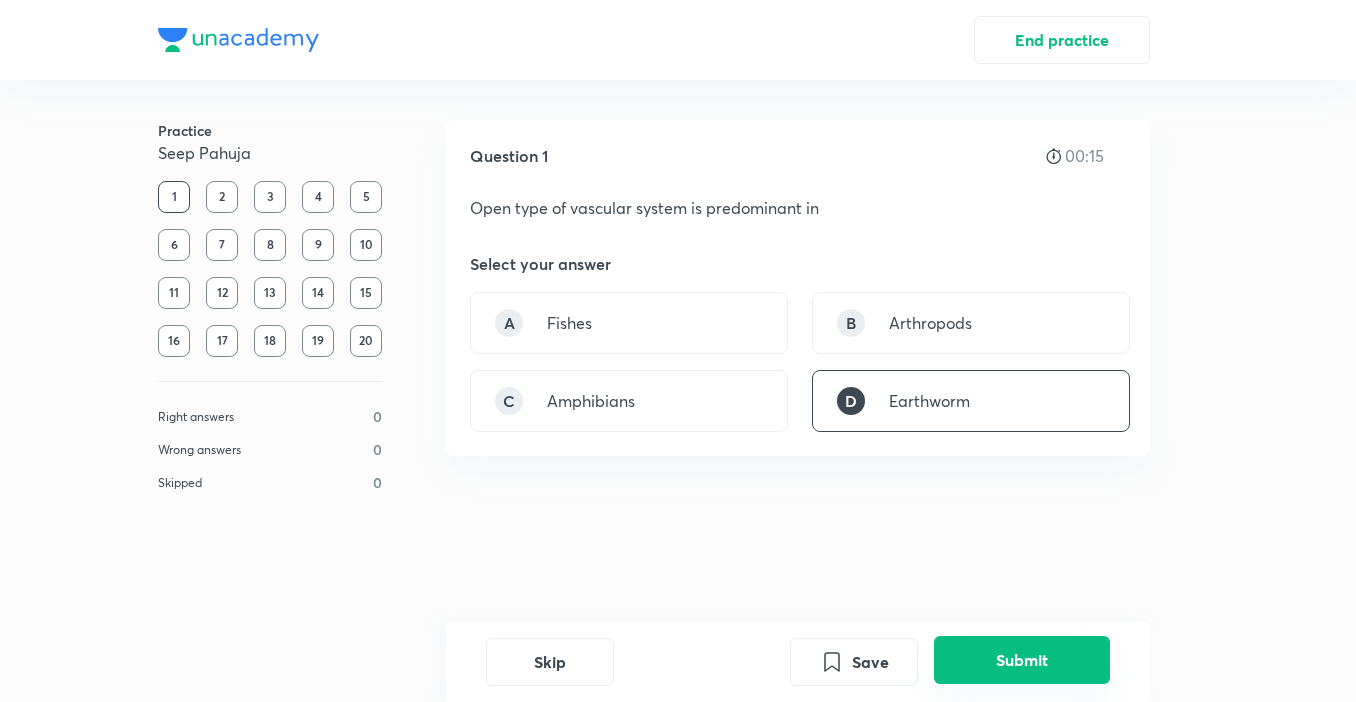 click on "Submit" at bounding box center [1022, 660] 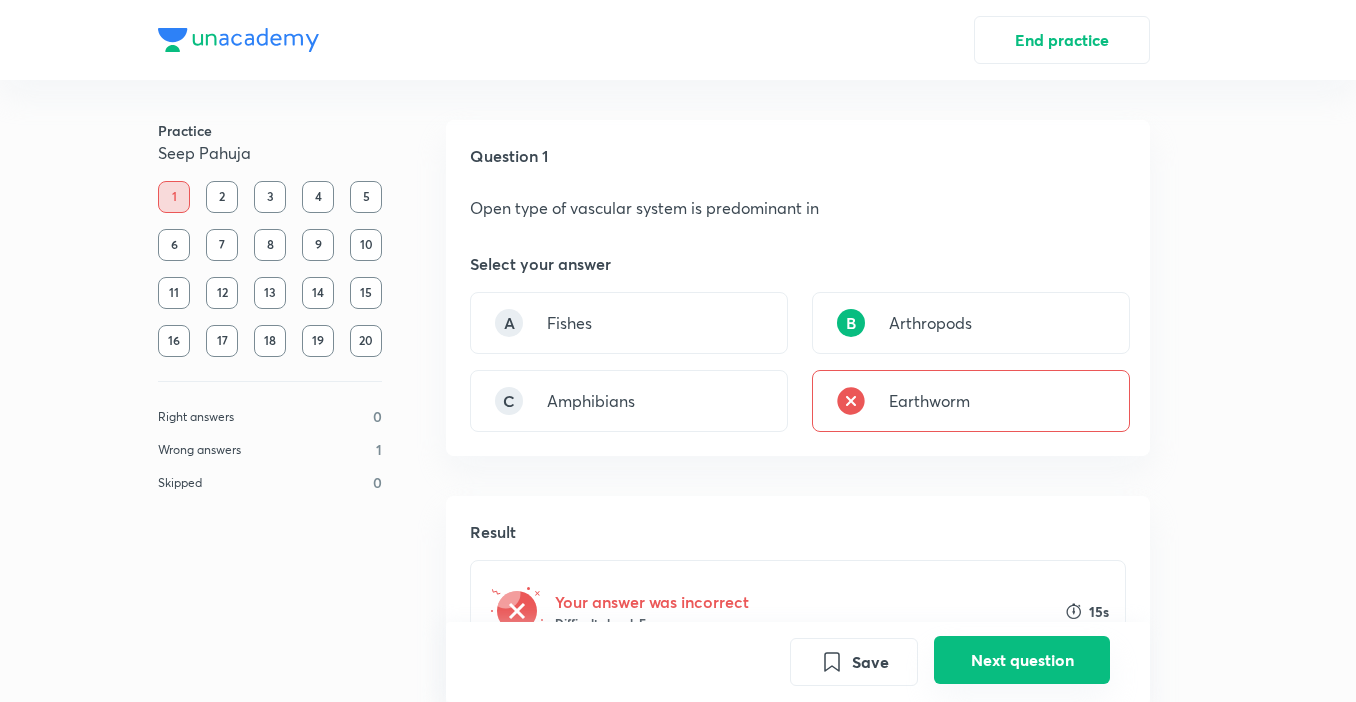 scroll, scrollTop: 387, scrollLeft: 0, axis: vertical 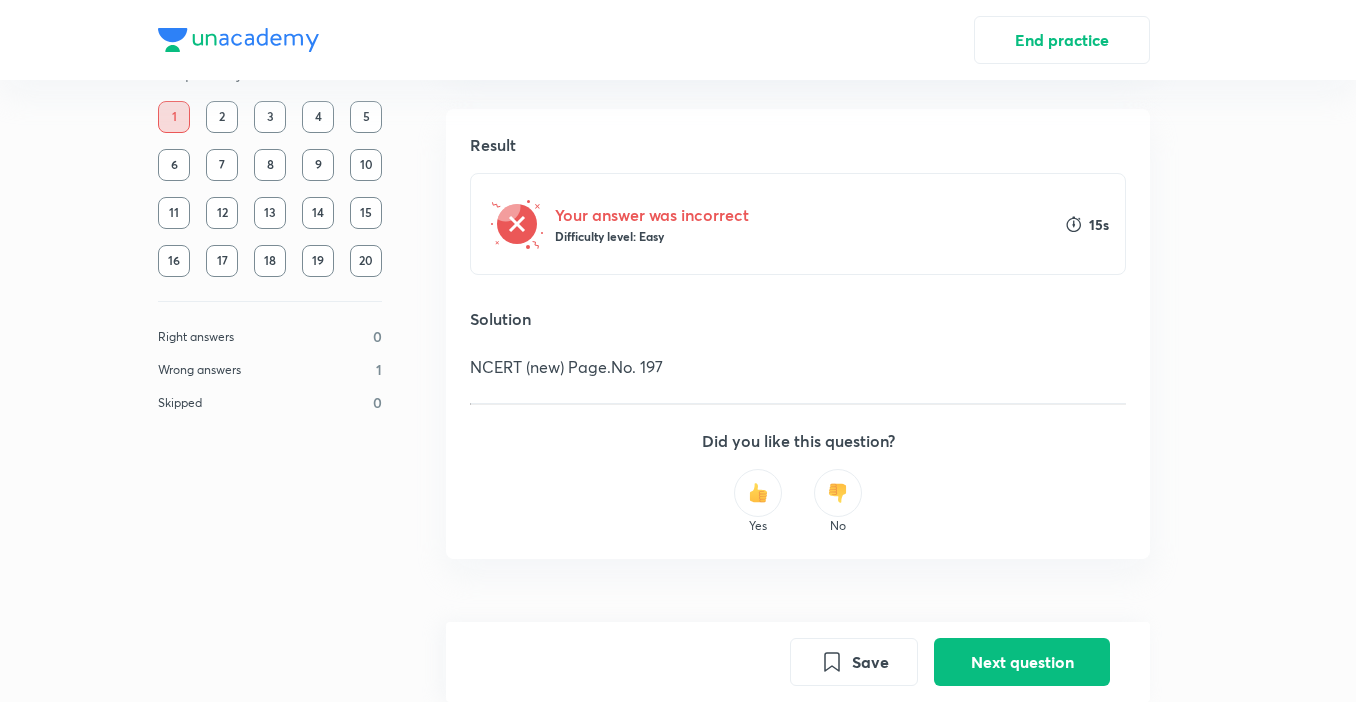 click at bounding box center [758, 493] 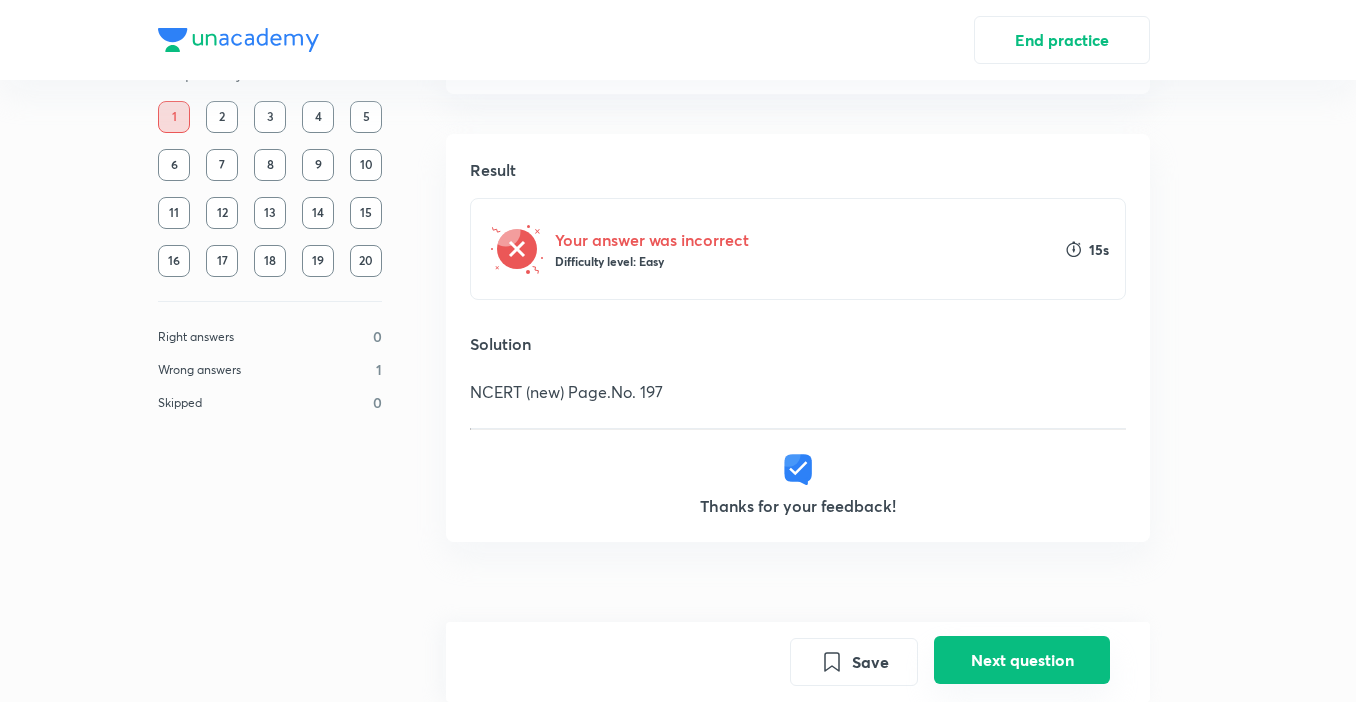 click on "Next question" at bounding box center (1022, 660) 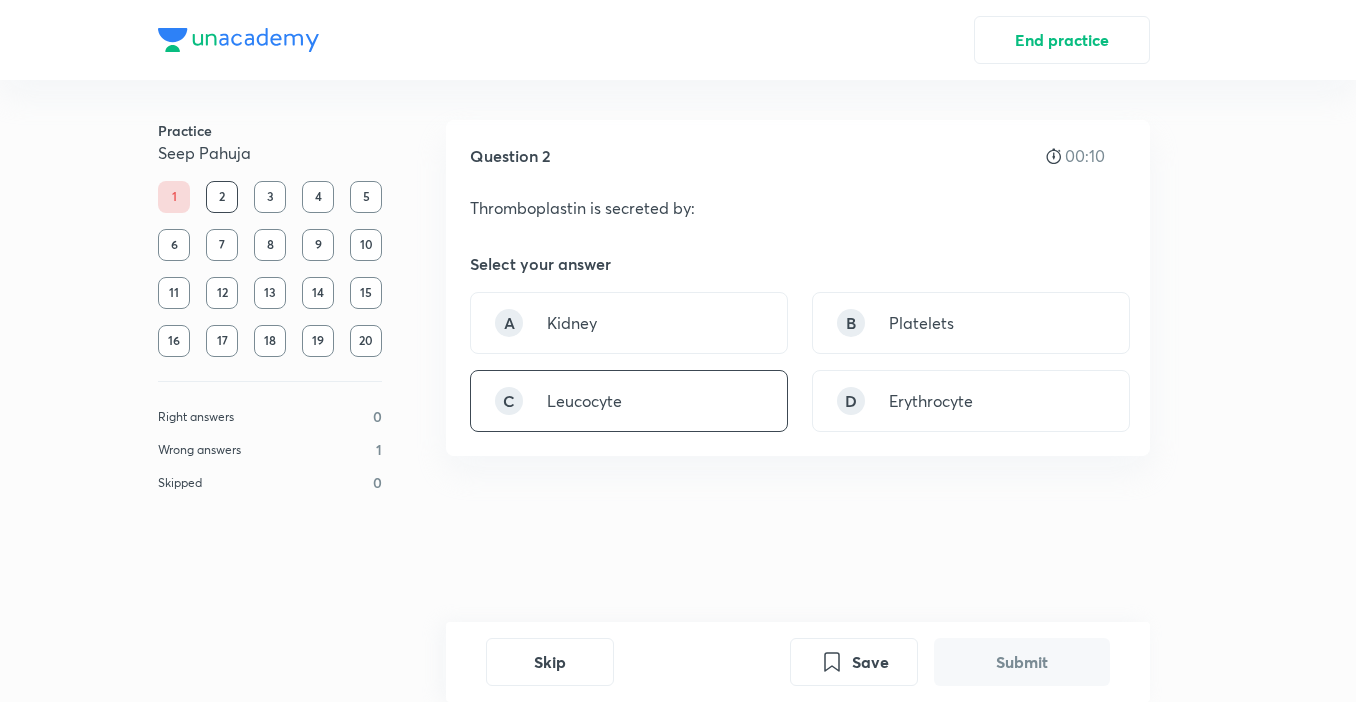 click on "C Leucocyte" at bounding box center [629, 401] 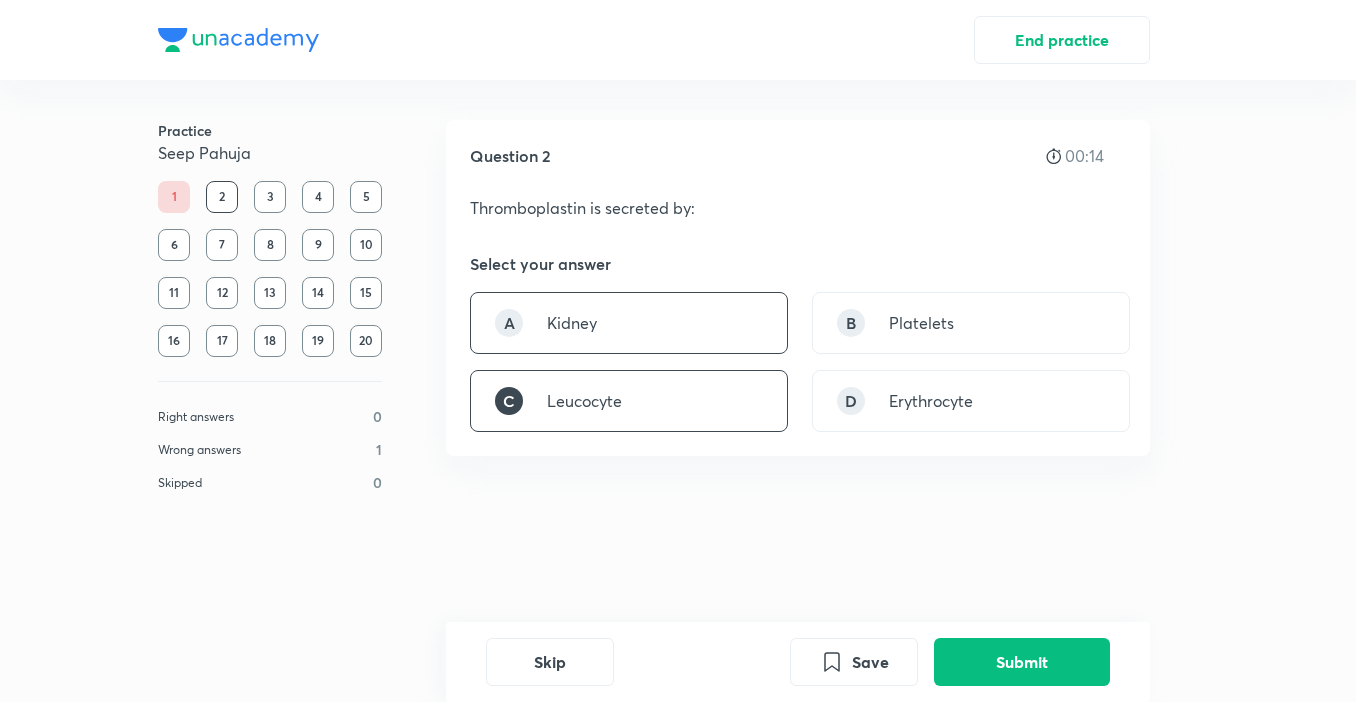 drag, startPoint x: 725, startPoint y: 345, endPoint x: 736, endPoint y: 317, distance: 30.083218 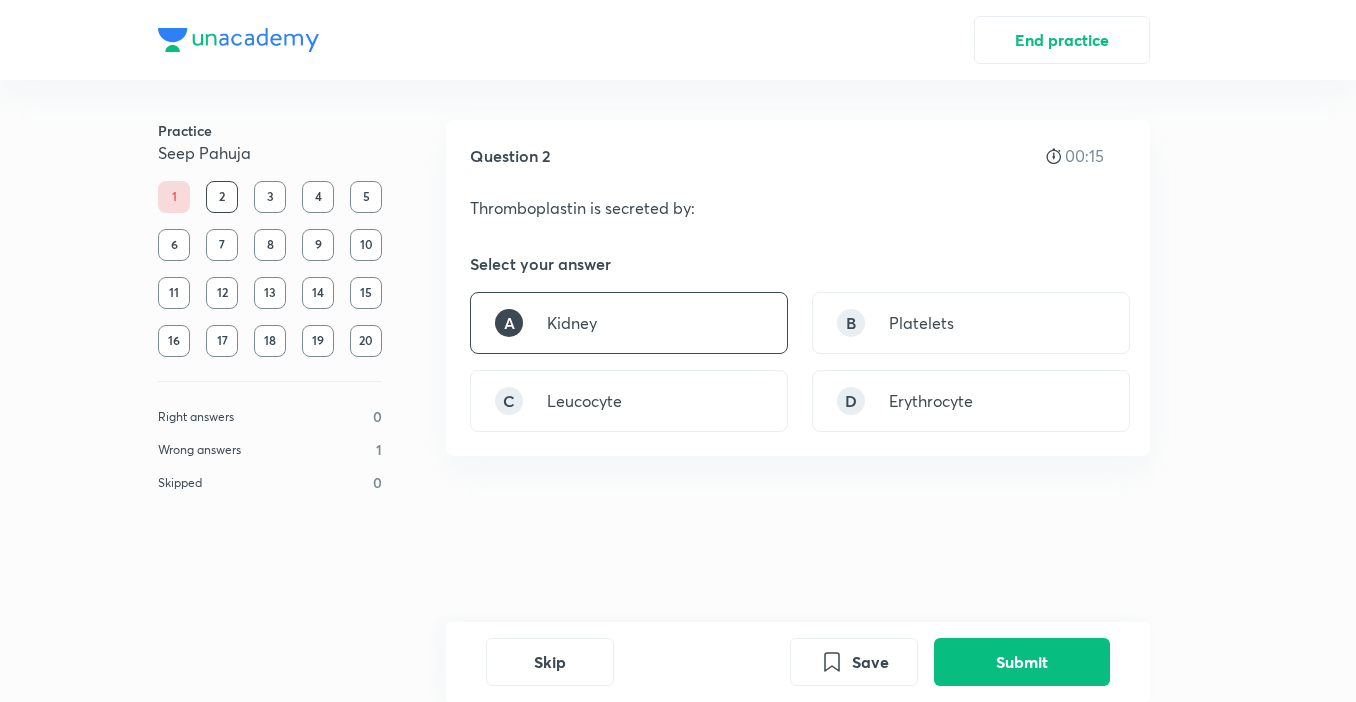 click on "A Kidney" at bounding box center (629, 323) 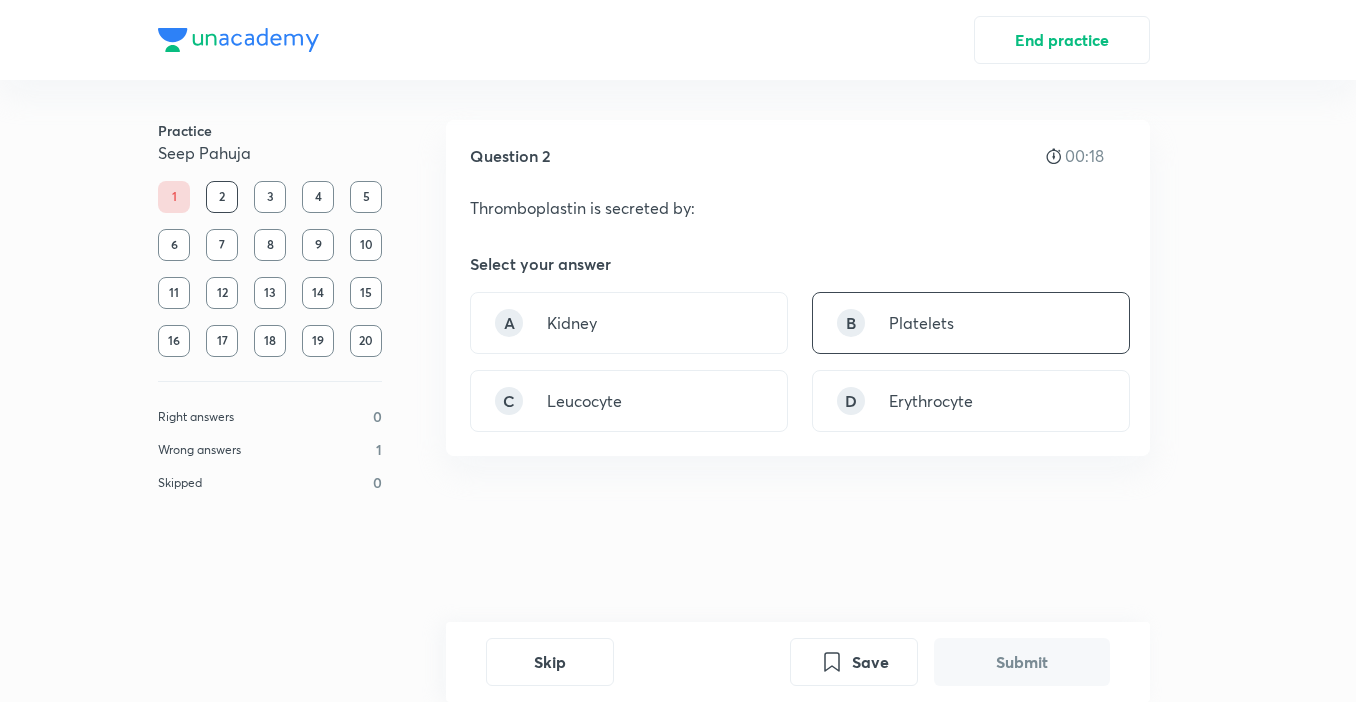 click on "Platelets" at bounding box center [921, 323] 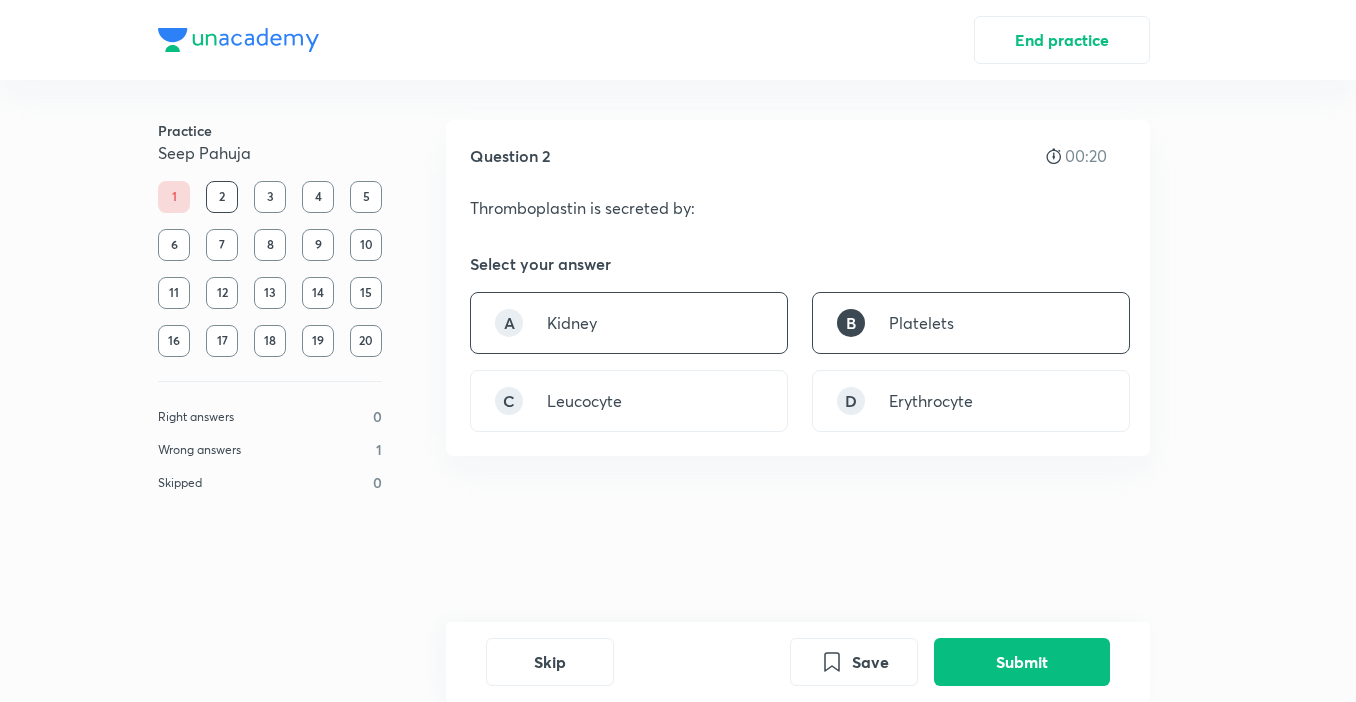 click on "A Kidney" at bounding box center (629, 323) 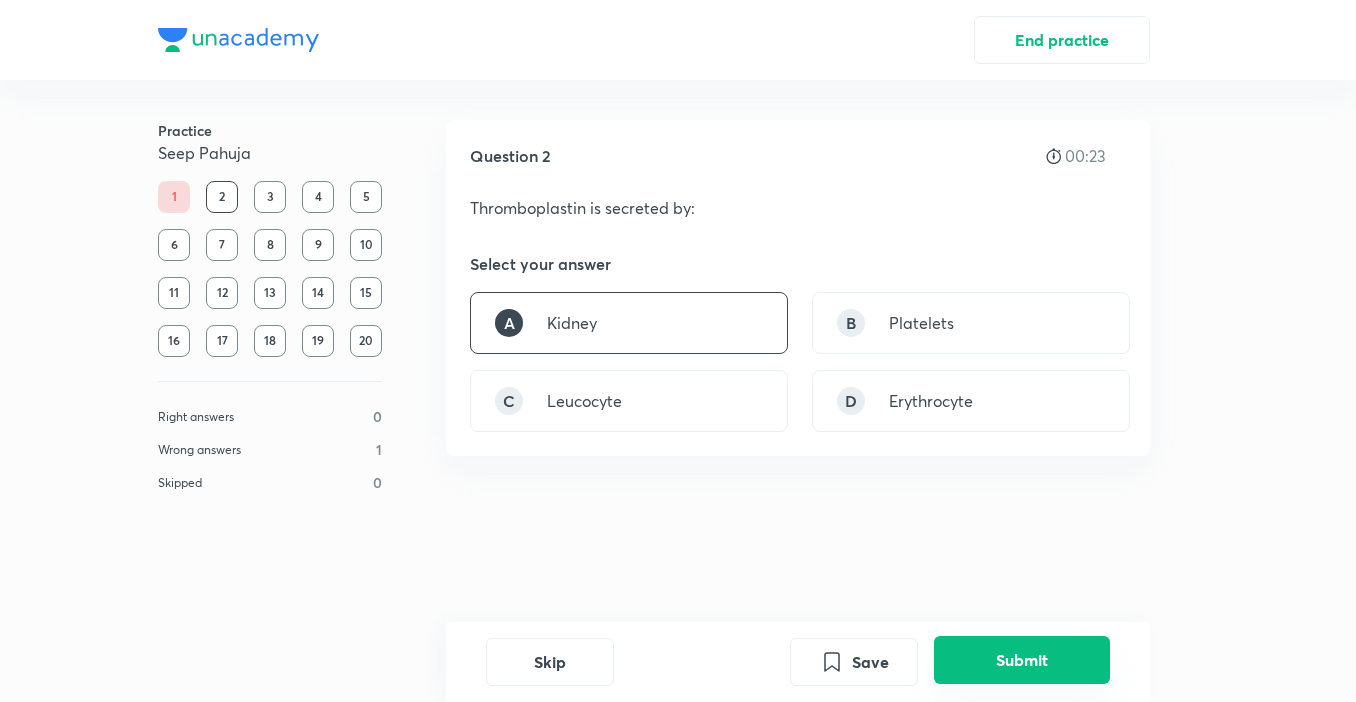 click on "Submit" at bounding box center (1022, 660) 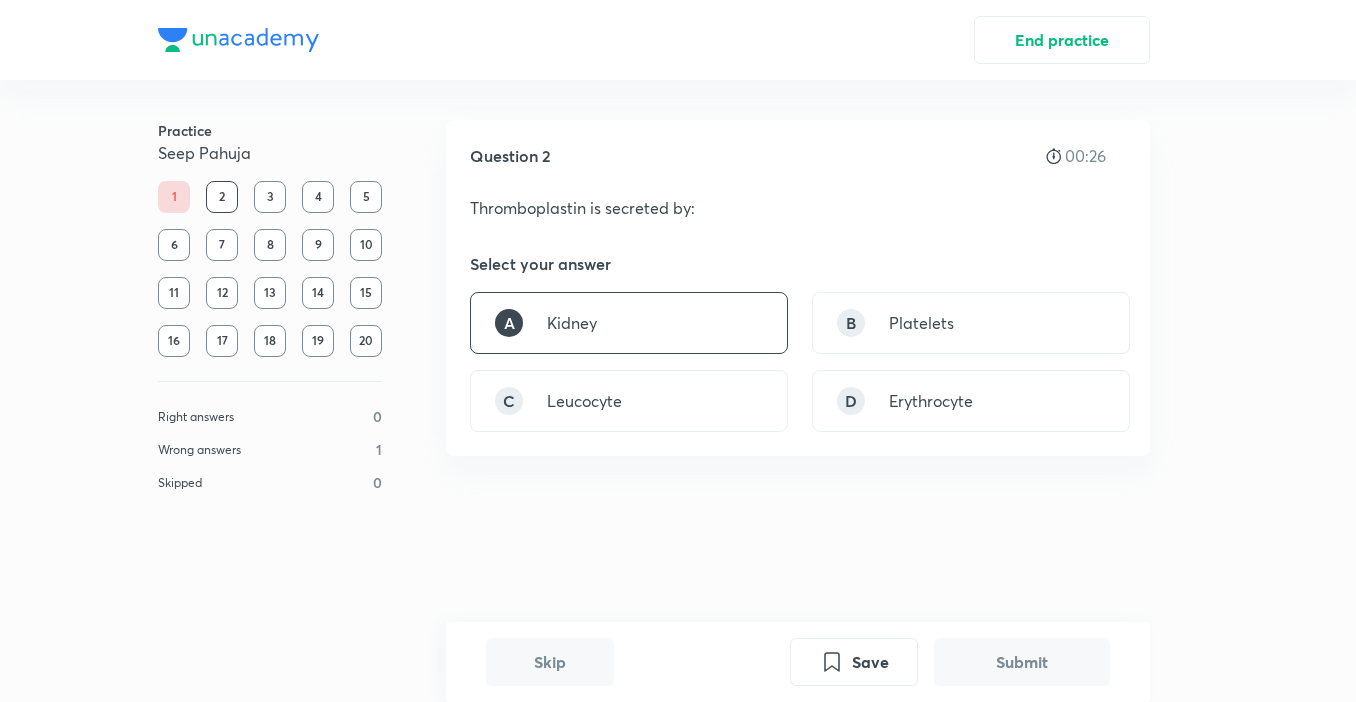 scroll, scrollTop: 411, scrollLeft: 0, axis: vertical 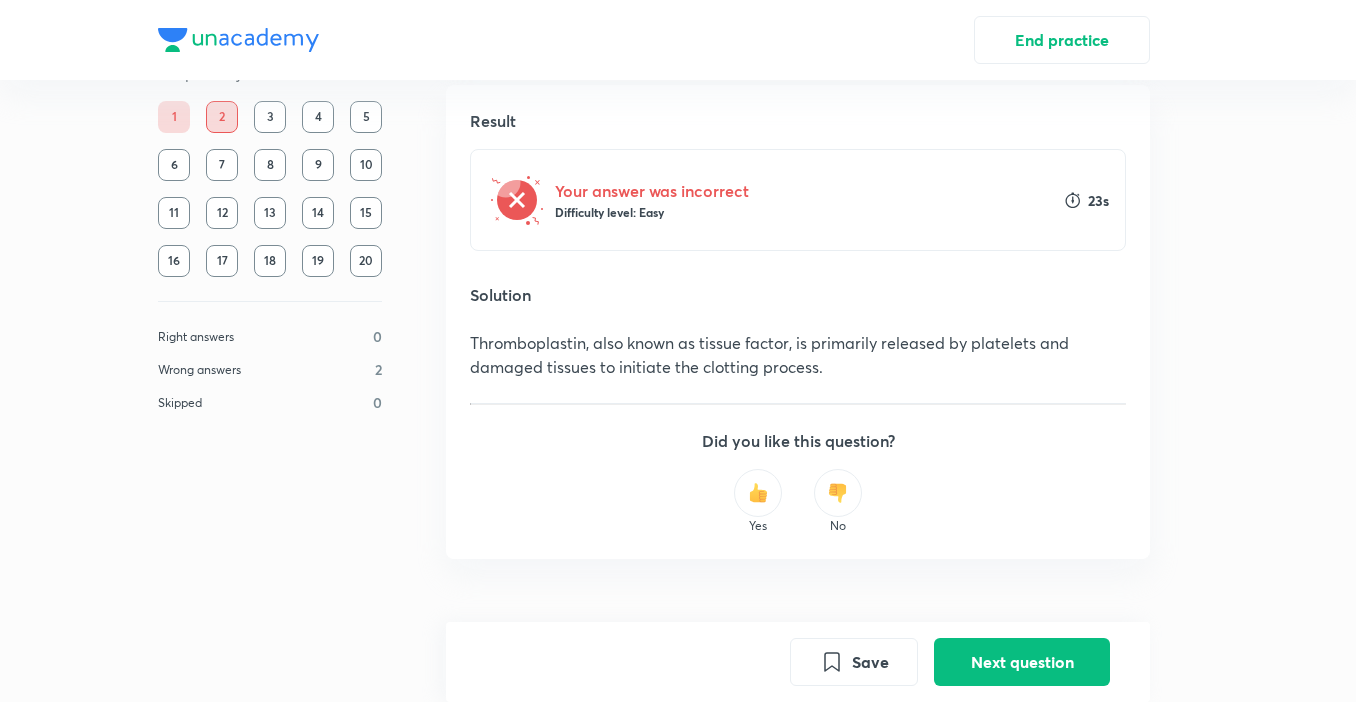 click at bounding box center (758, 493) 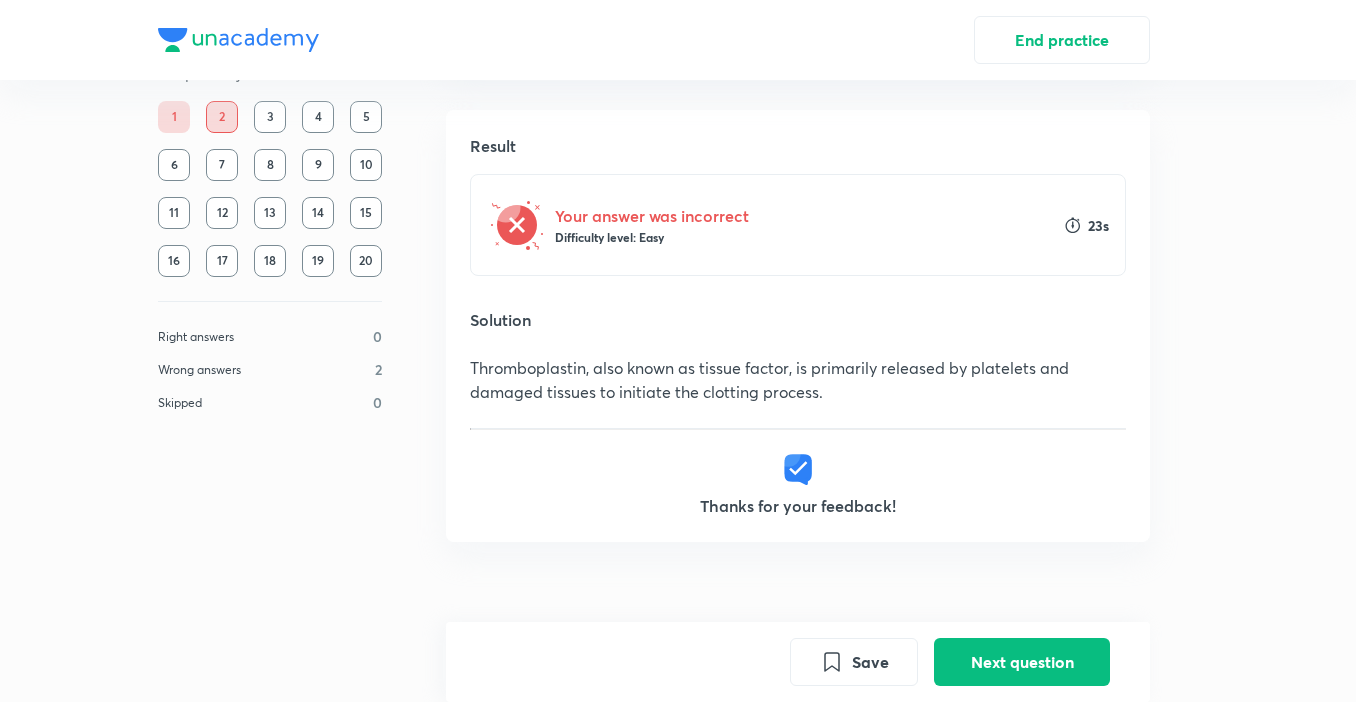 scroll, scrollTop: 386, scrollLeft: 0, axis: vertical 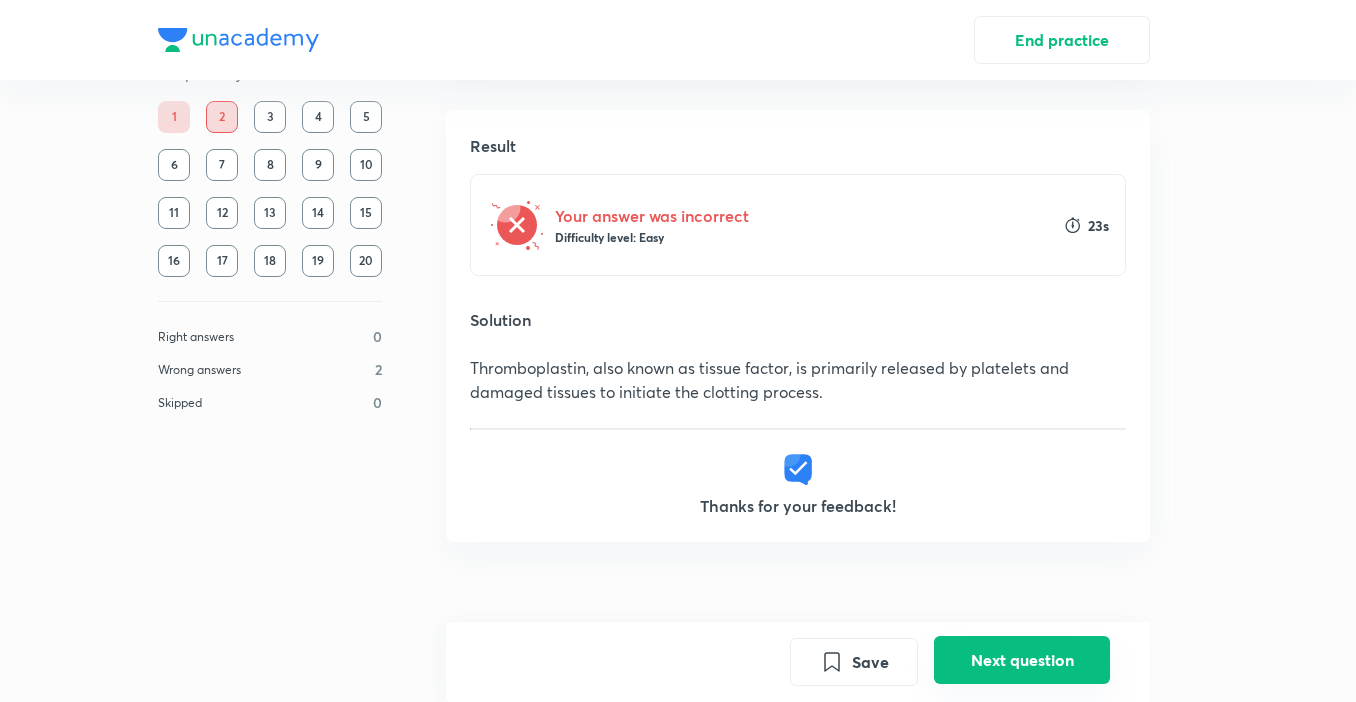 click on "Next question" at bounding box center (1022, 660) 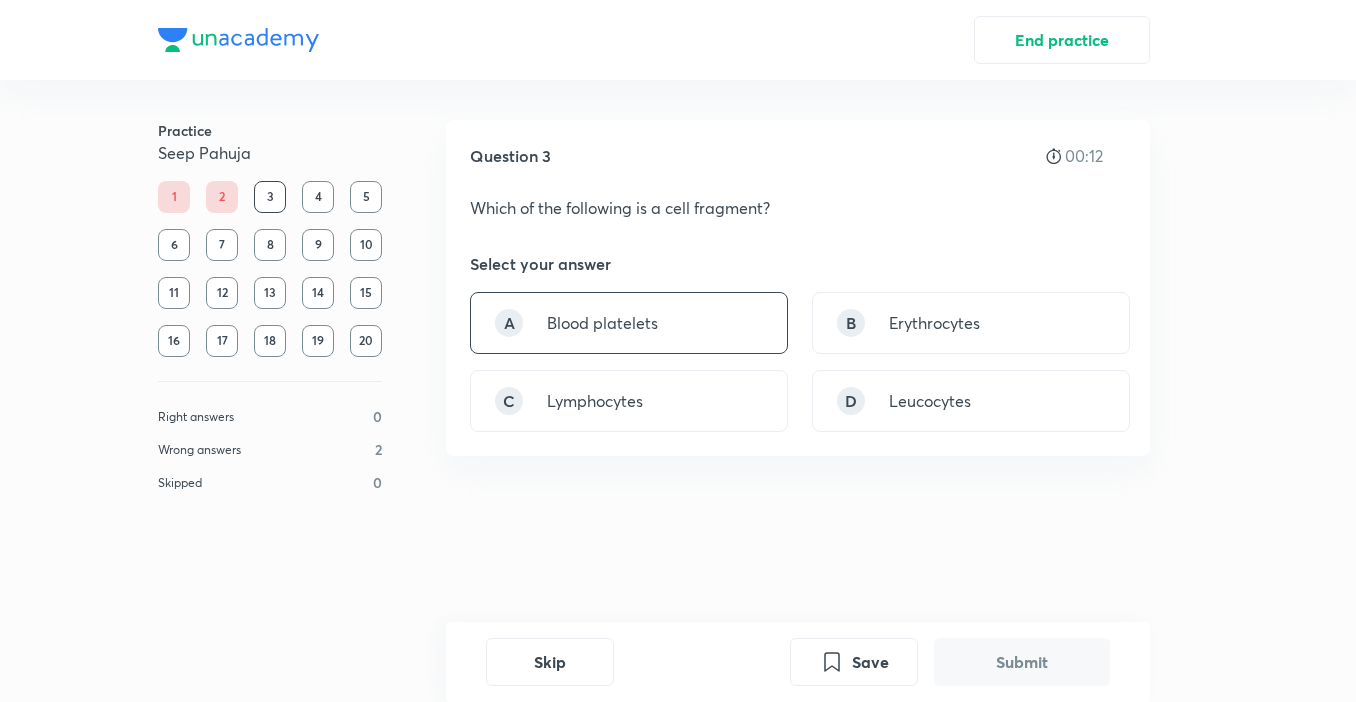 click on "A Blood platelets" at bounding box center [629, 323] 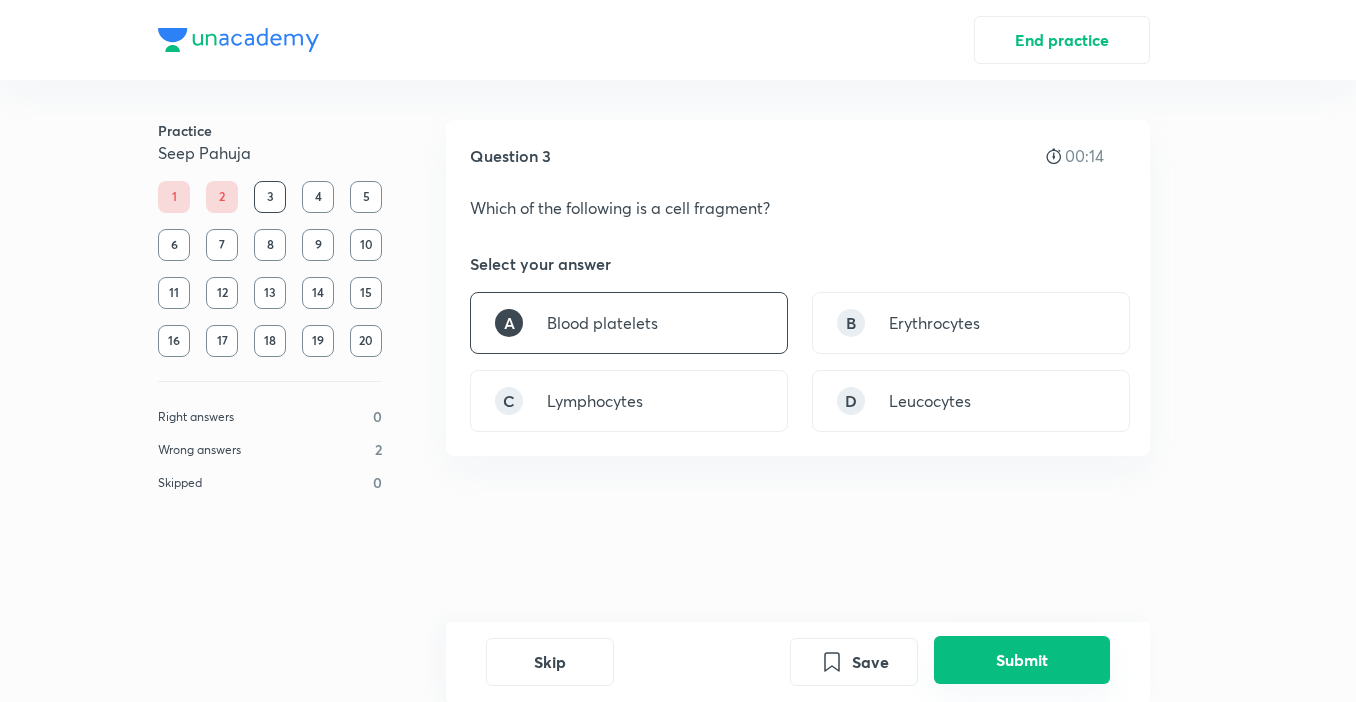 click on "Submit" at bounding box center [1022, 660] 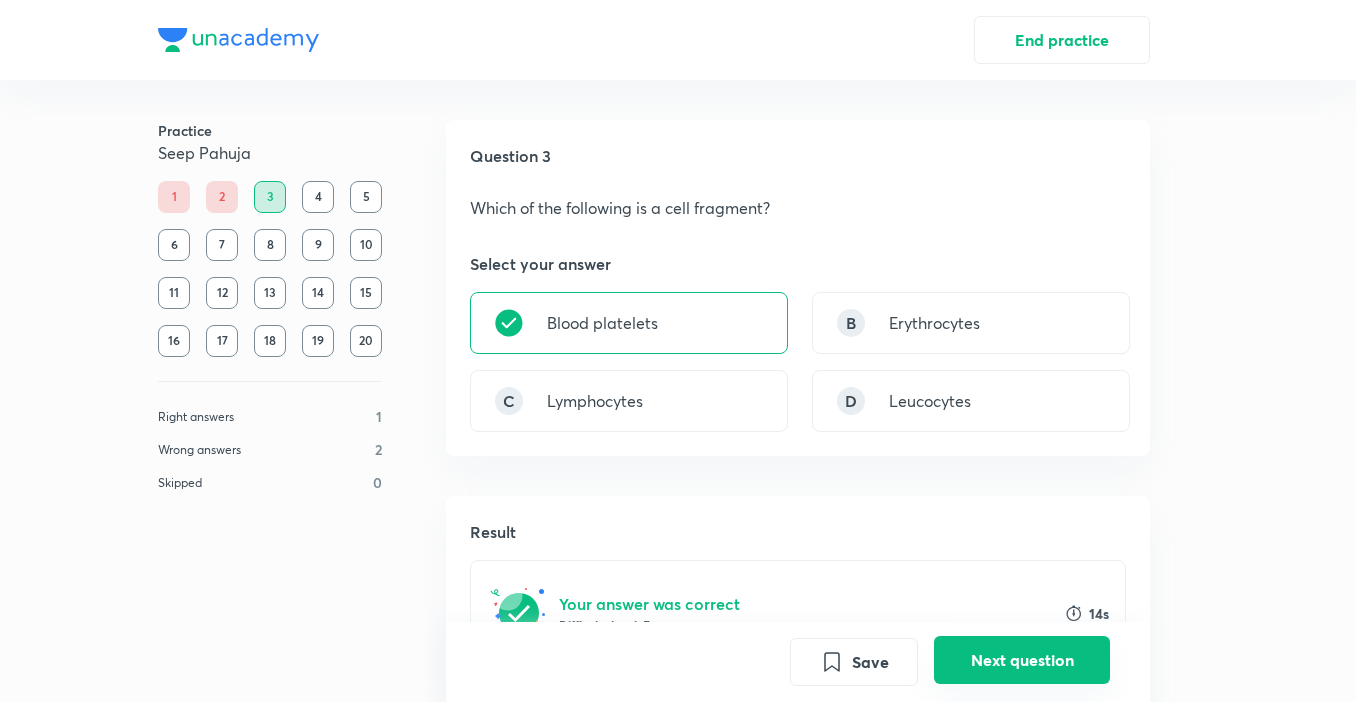 scroll, scrollTop: 387, scrollLeft: 0, axis: vertical 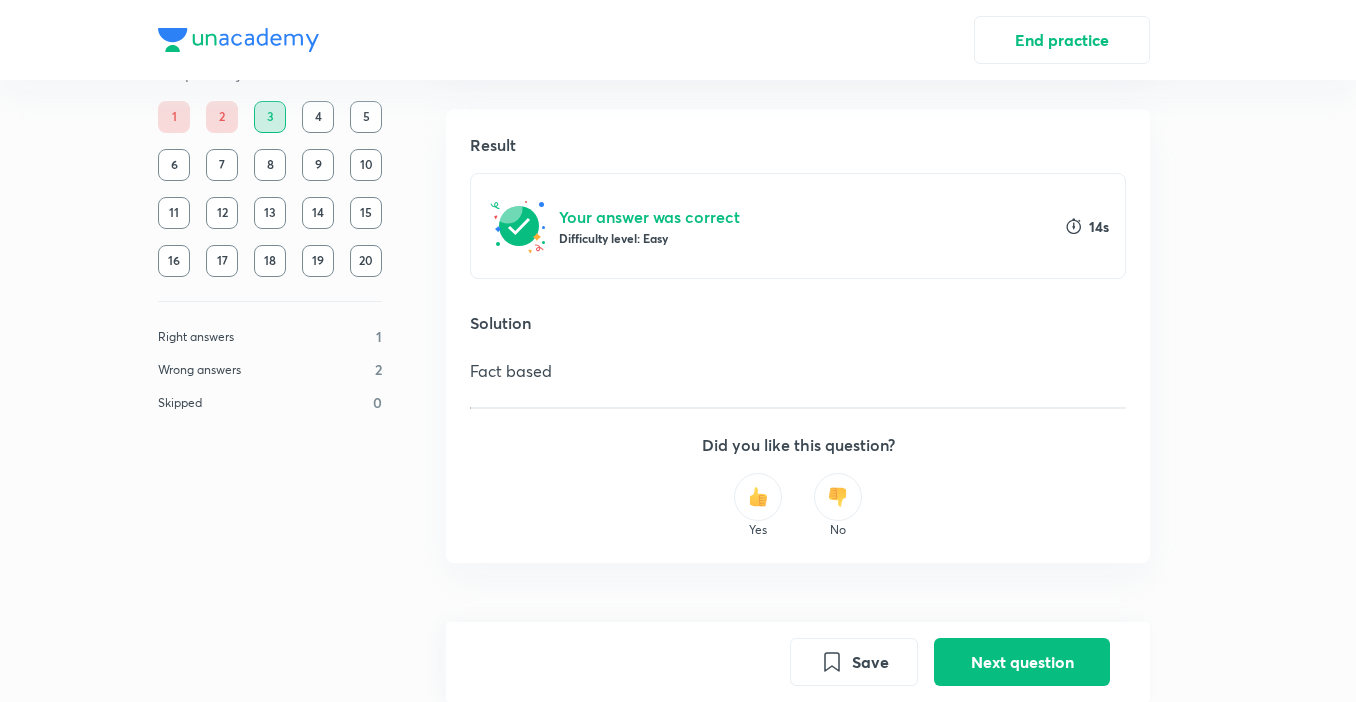 click at bounding box center [758, 497] 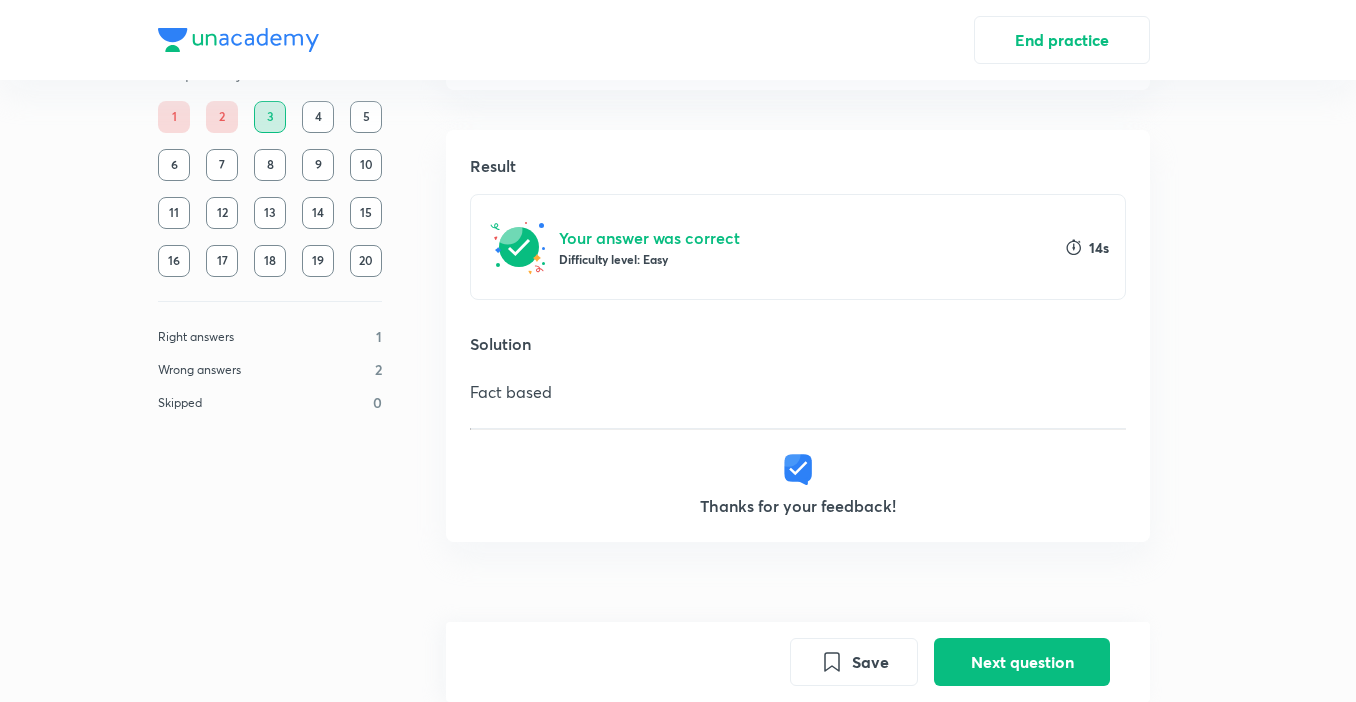 scroll, scrollTop: 366, scrollLeft: 0, axis: vertical 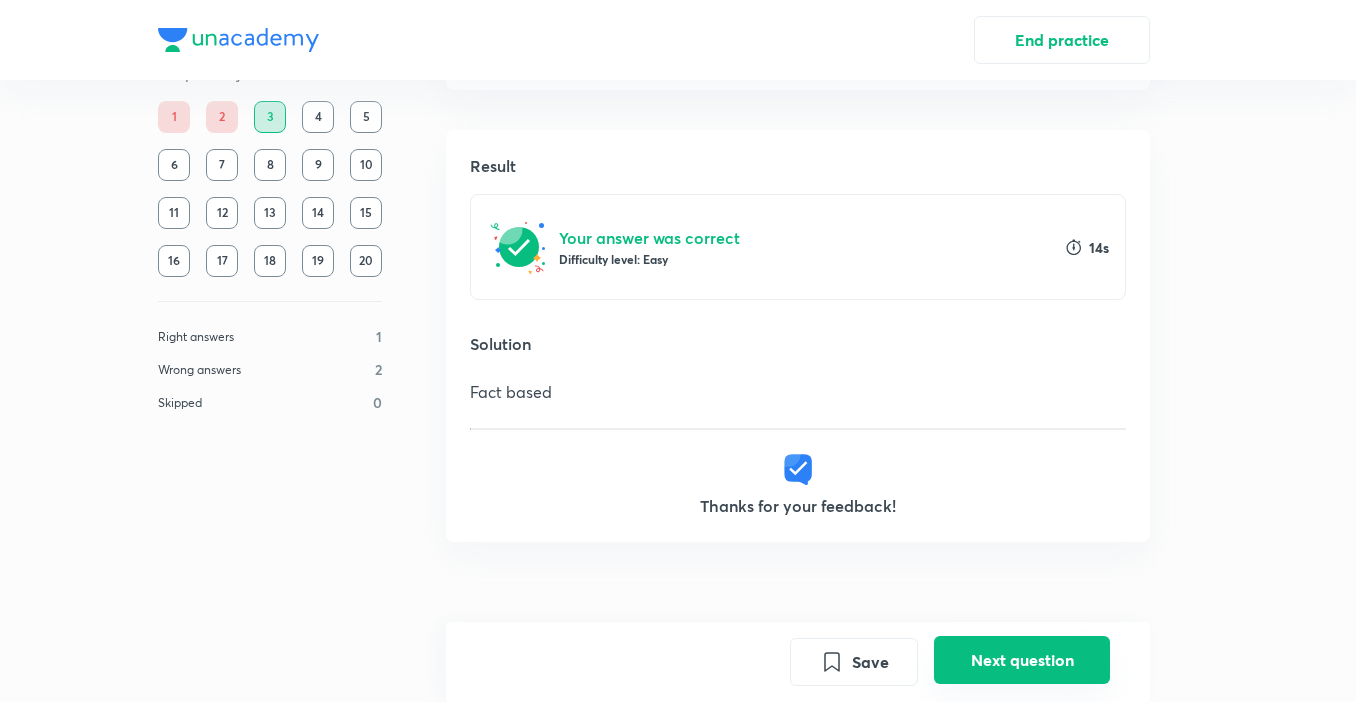click on "Next question" at bounding box center [1022, 660] 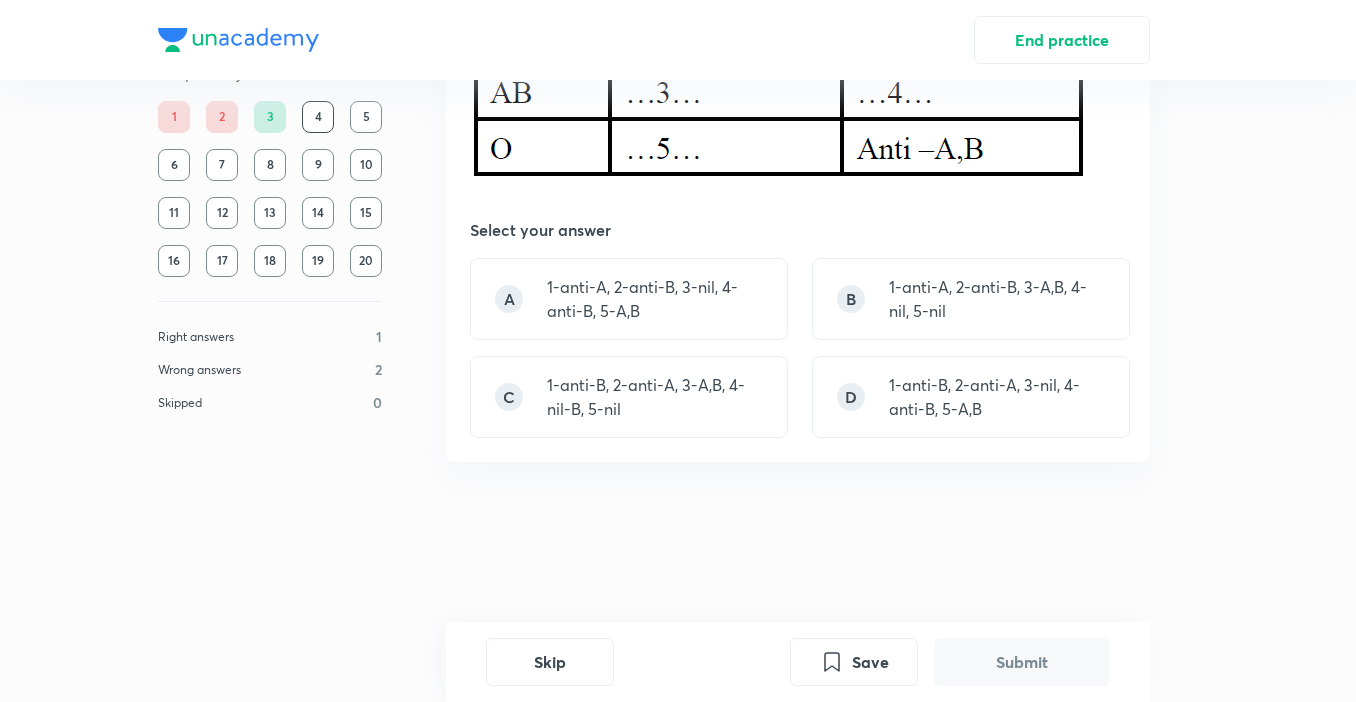 scroll, scrollTop: 0, scrollLeft: 0, axis: both 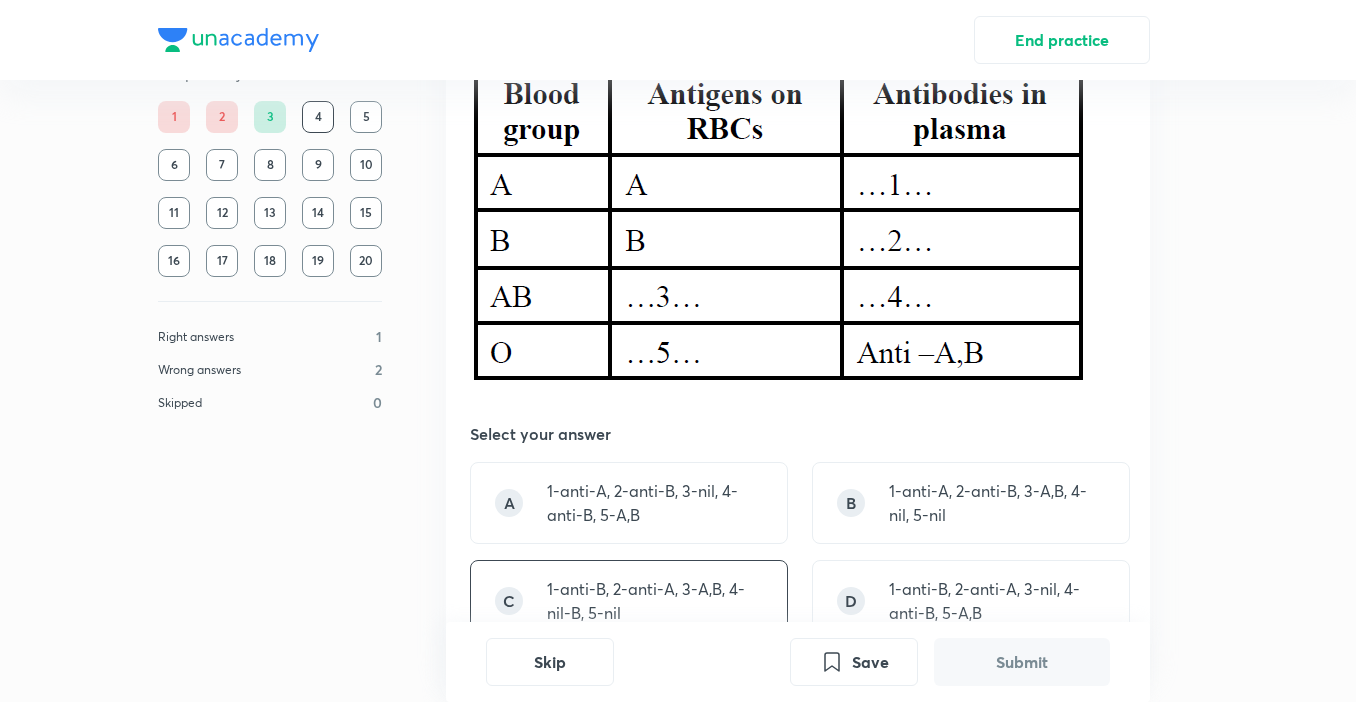 click on "1-anti-B, 2-anti-A, 3-A,B, 4-nil-B, 5-nil" at bounding box center (655, 601) 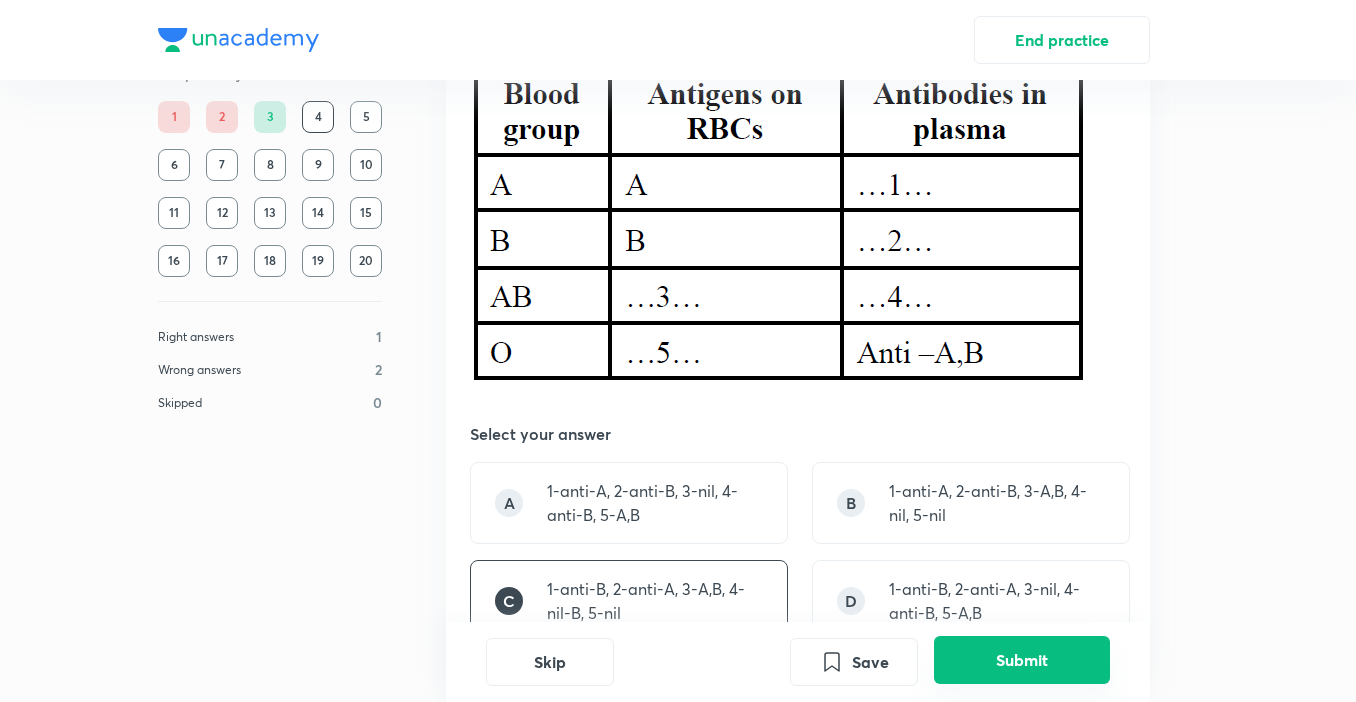 click on "Submit" at bounding box center (1022, 660) 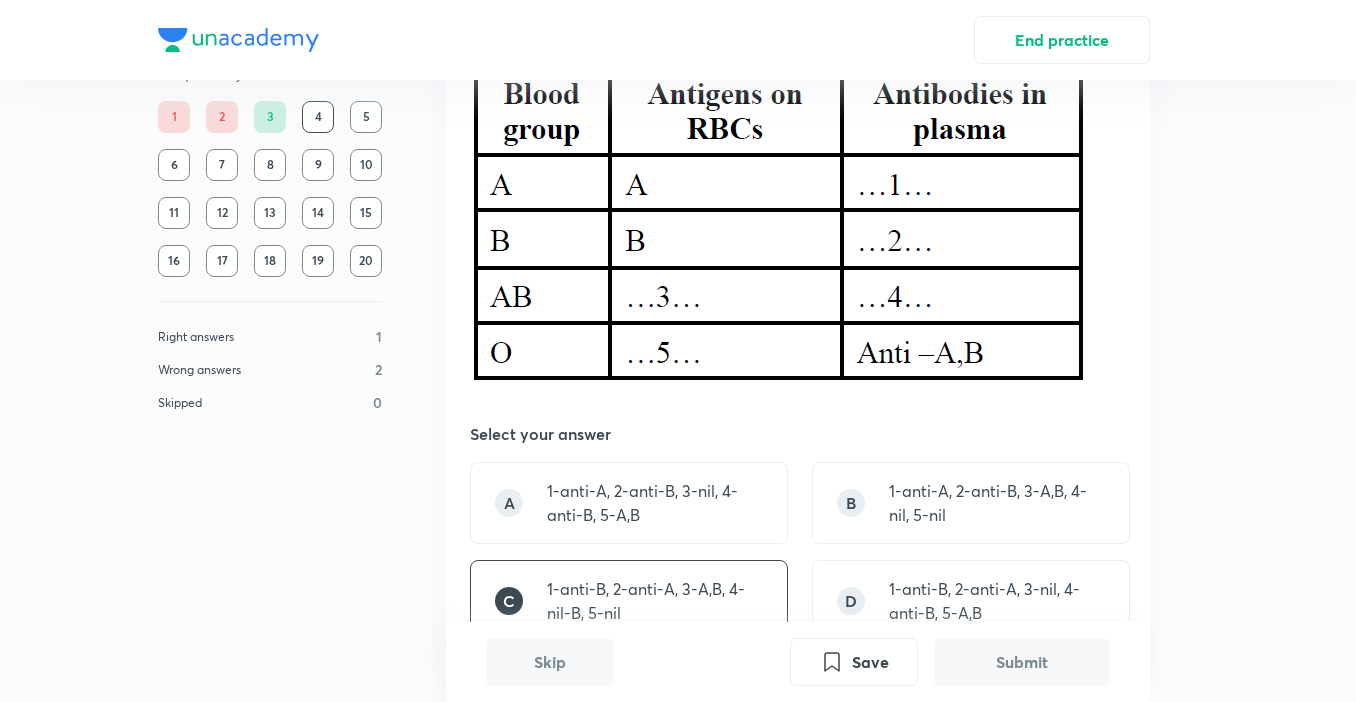 scroll, scrollTop: 867, scrollLeft: 0, axis: vertical 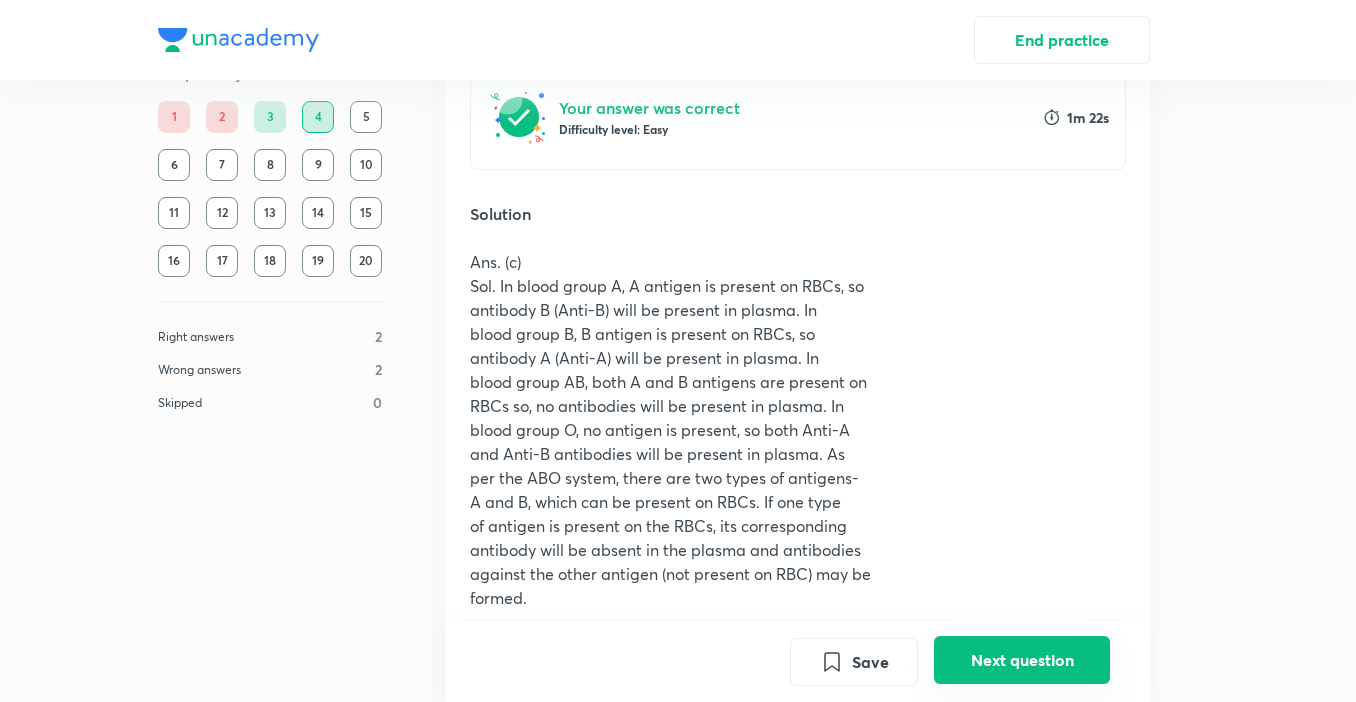 click on "Next question" at bounding box center [1022, 660] 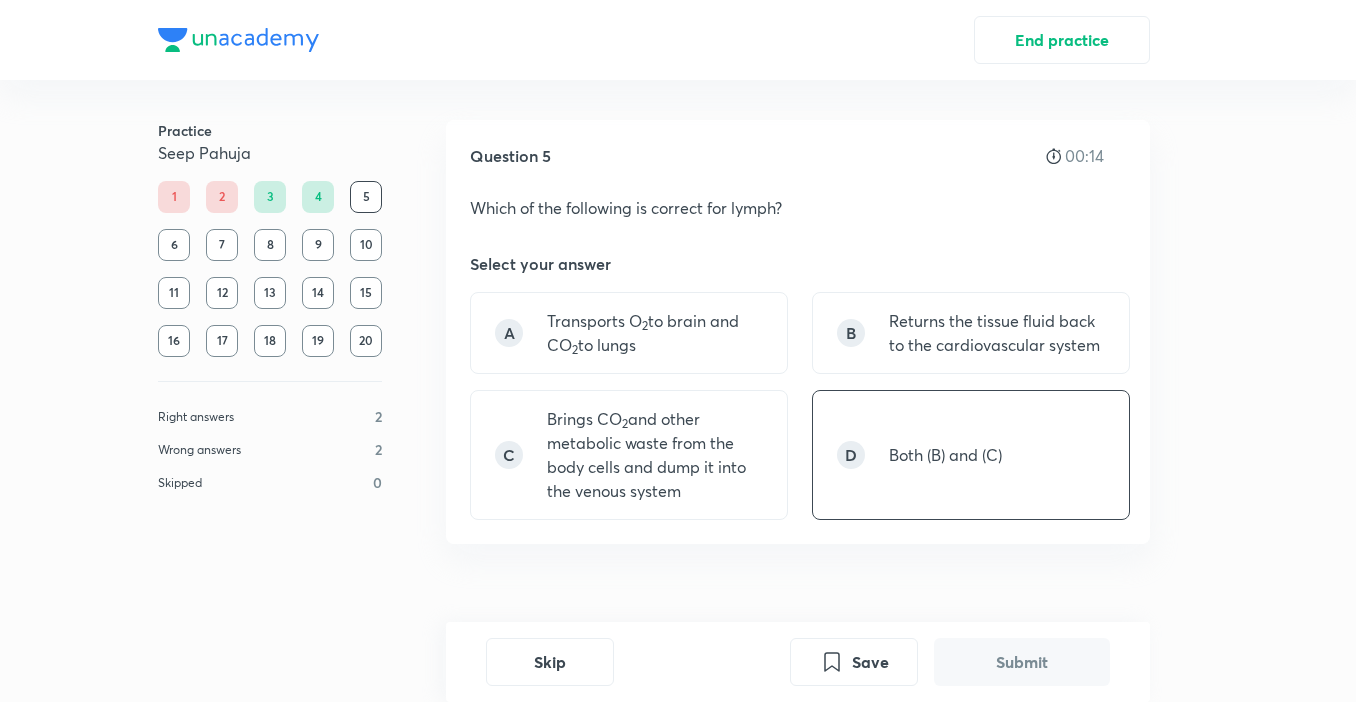 click on "Both (B) and (C)" at bounding box center [945, 455] 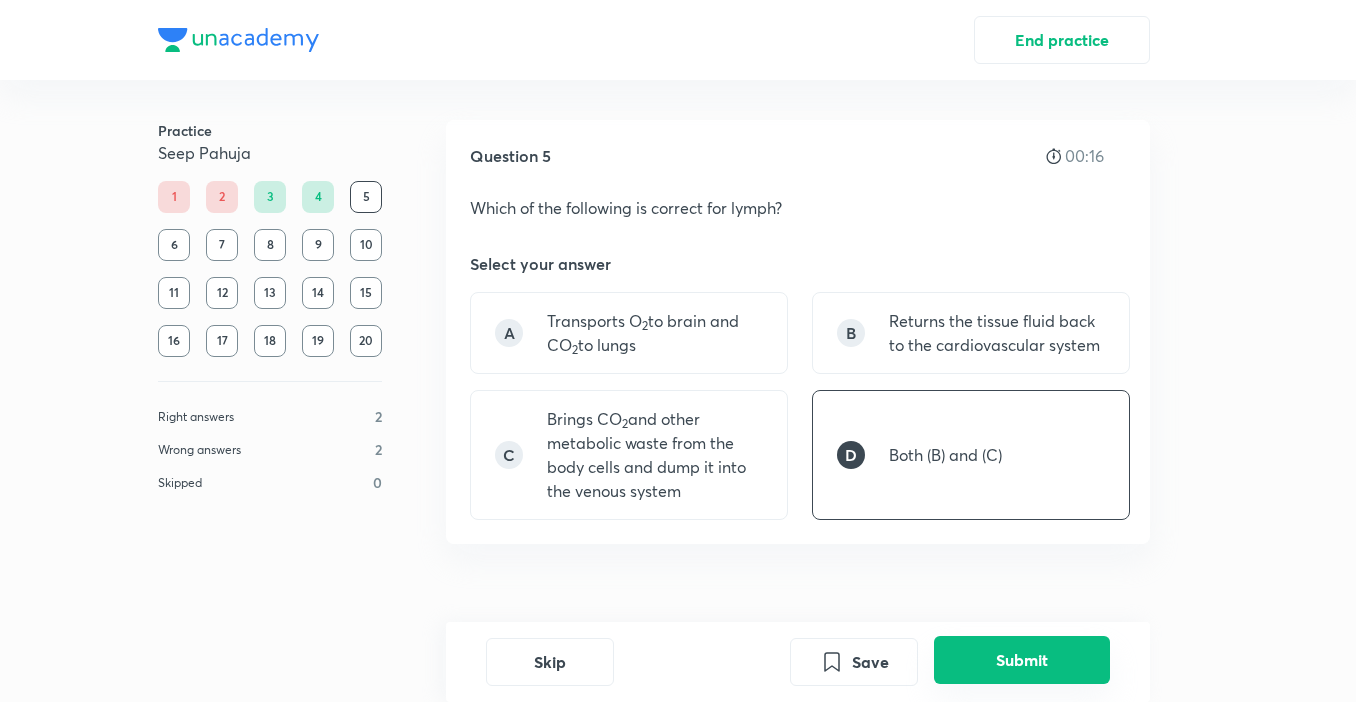 click on "Submit" at bounding box center (1022, 660) 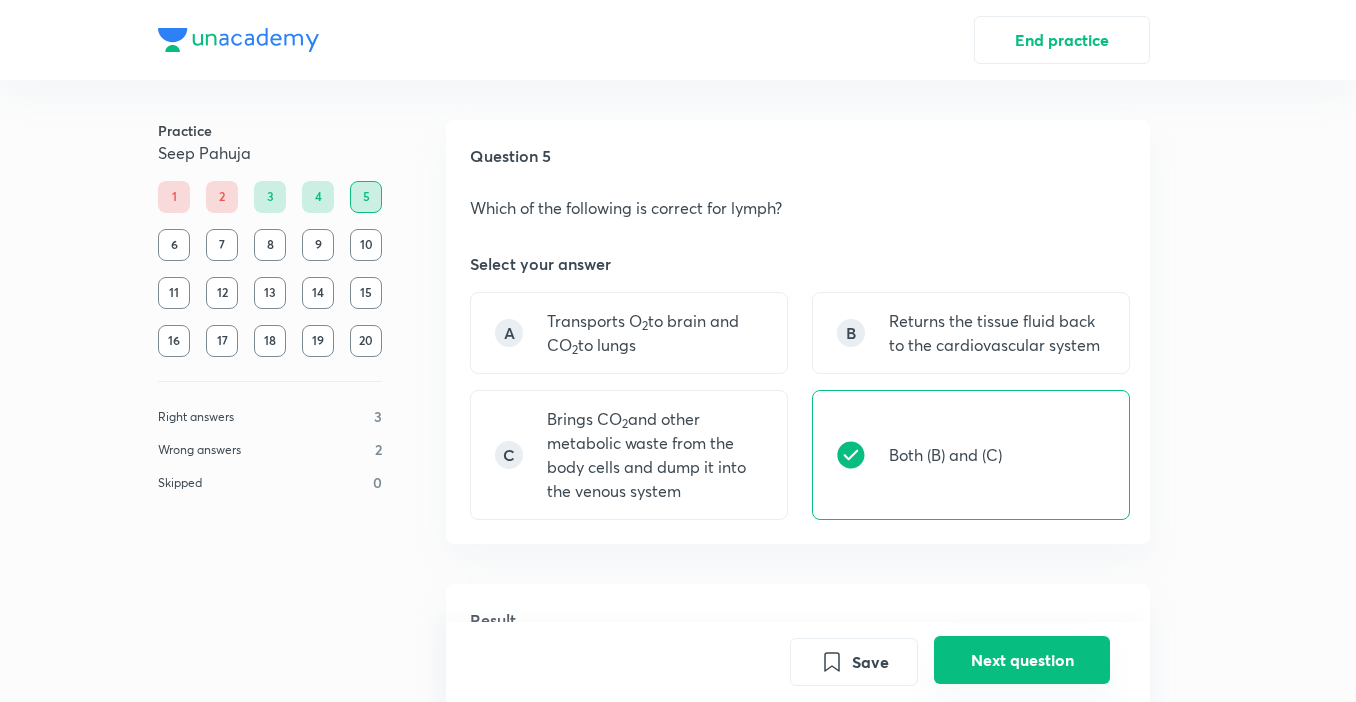 scroll, scrollTop: 499, scrollLeft: 0, axis: vertical 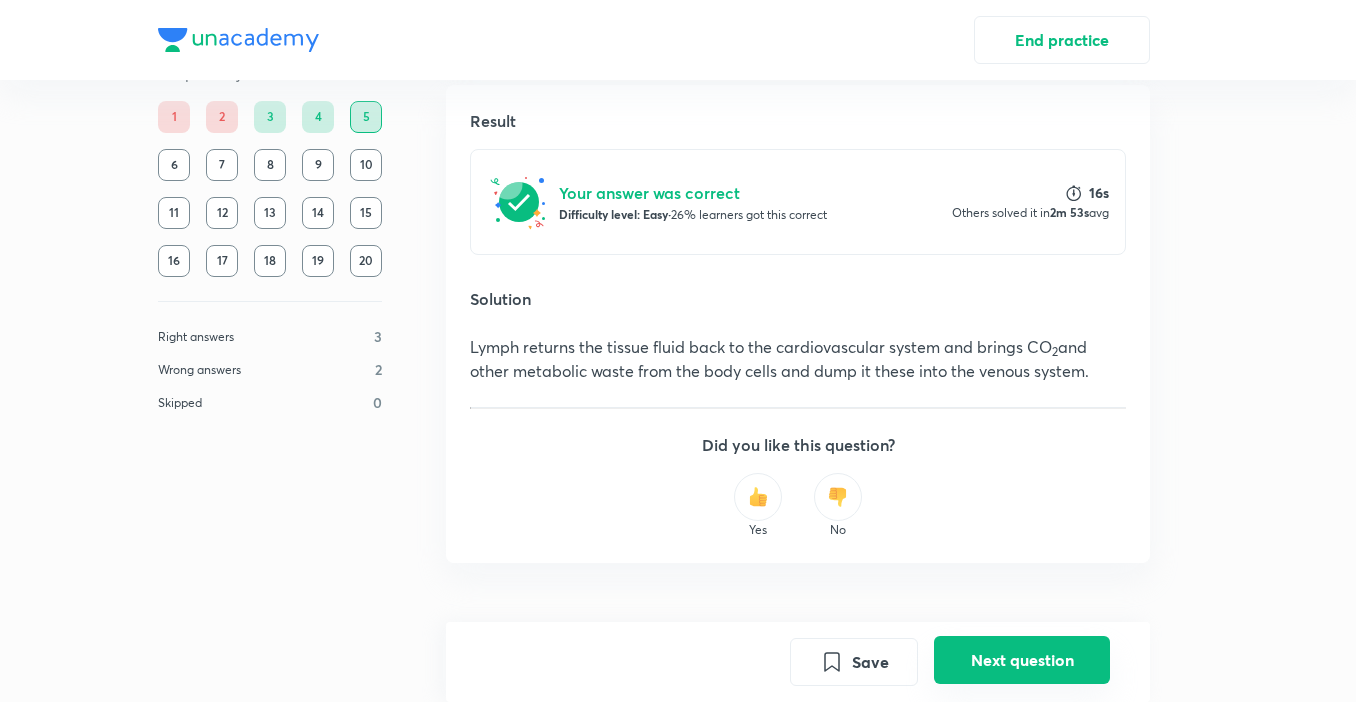 click on "Next question" at bounding box center (1022, 660) 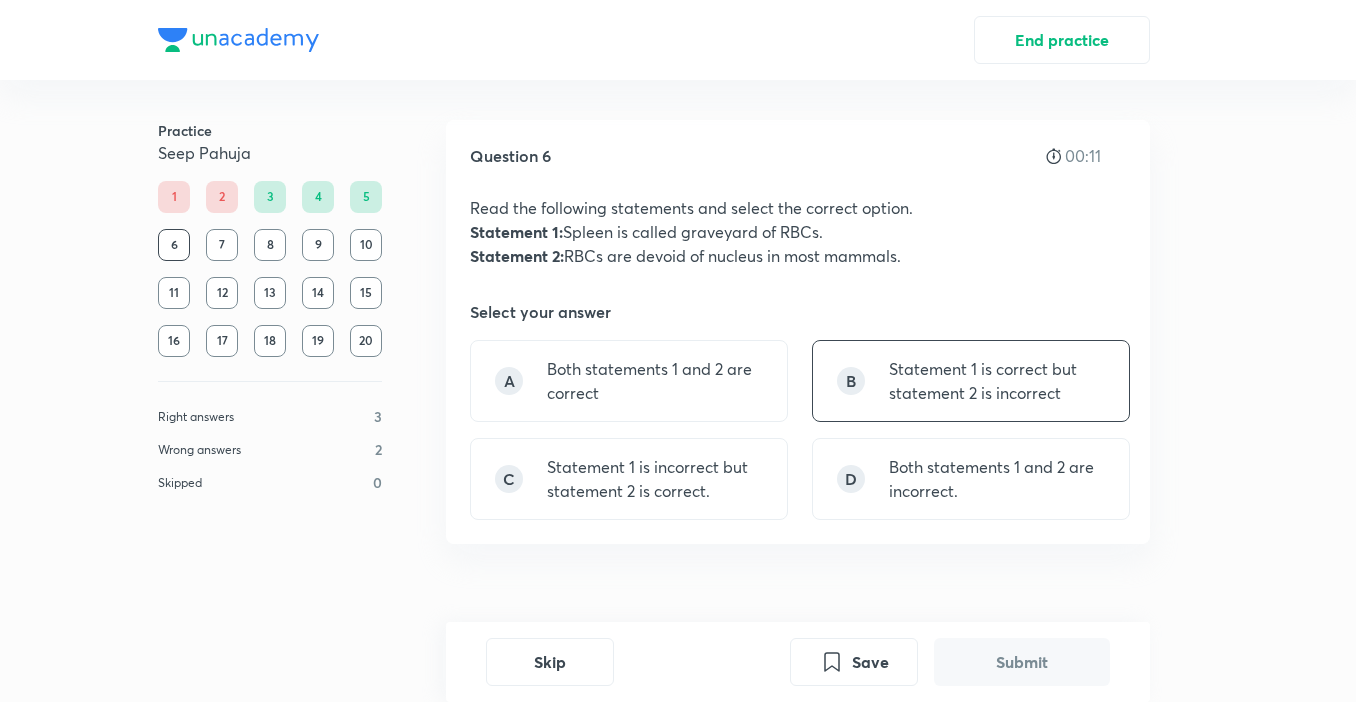 click on "B" at bounding box center [851, 381] 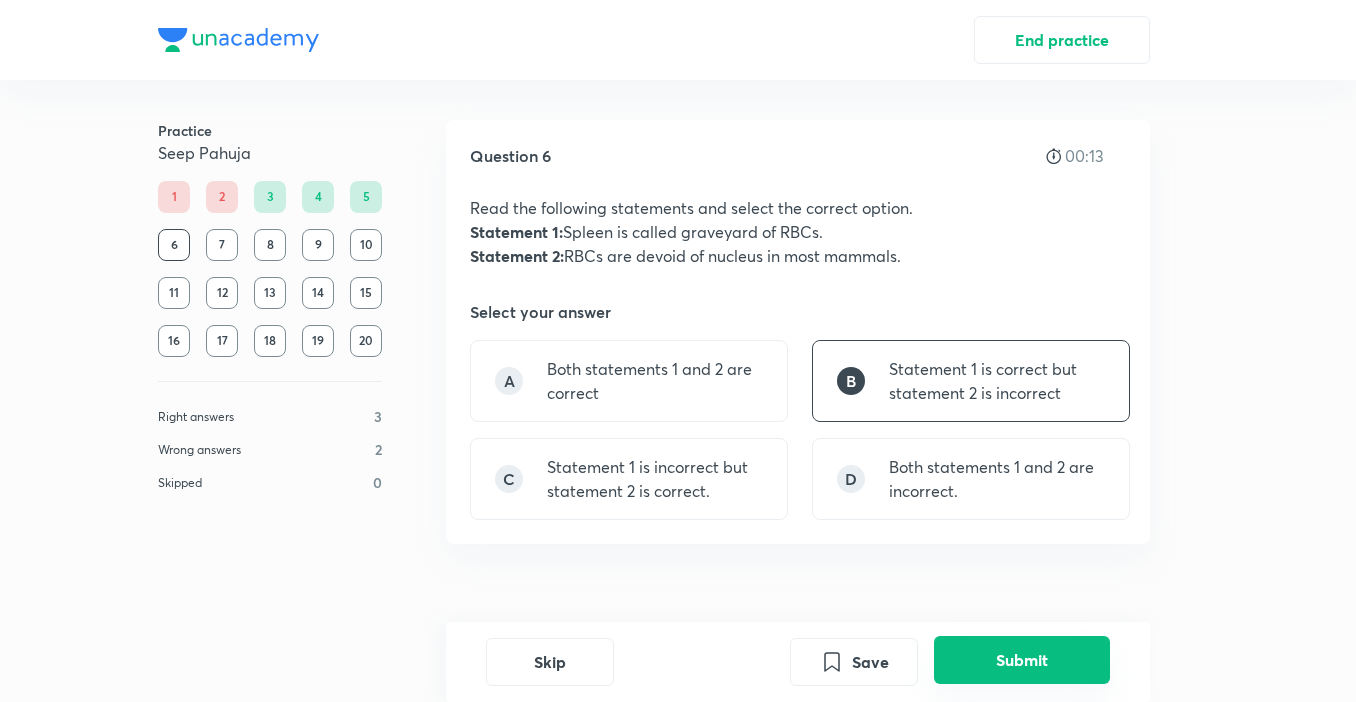 click on "Submit" at bounding box center (1022, 660) 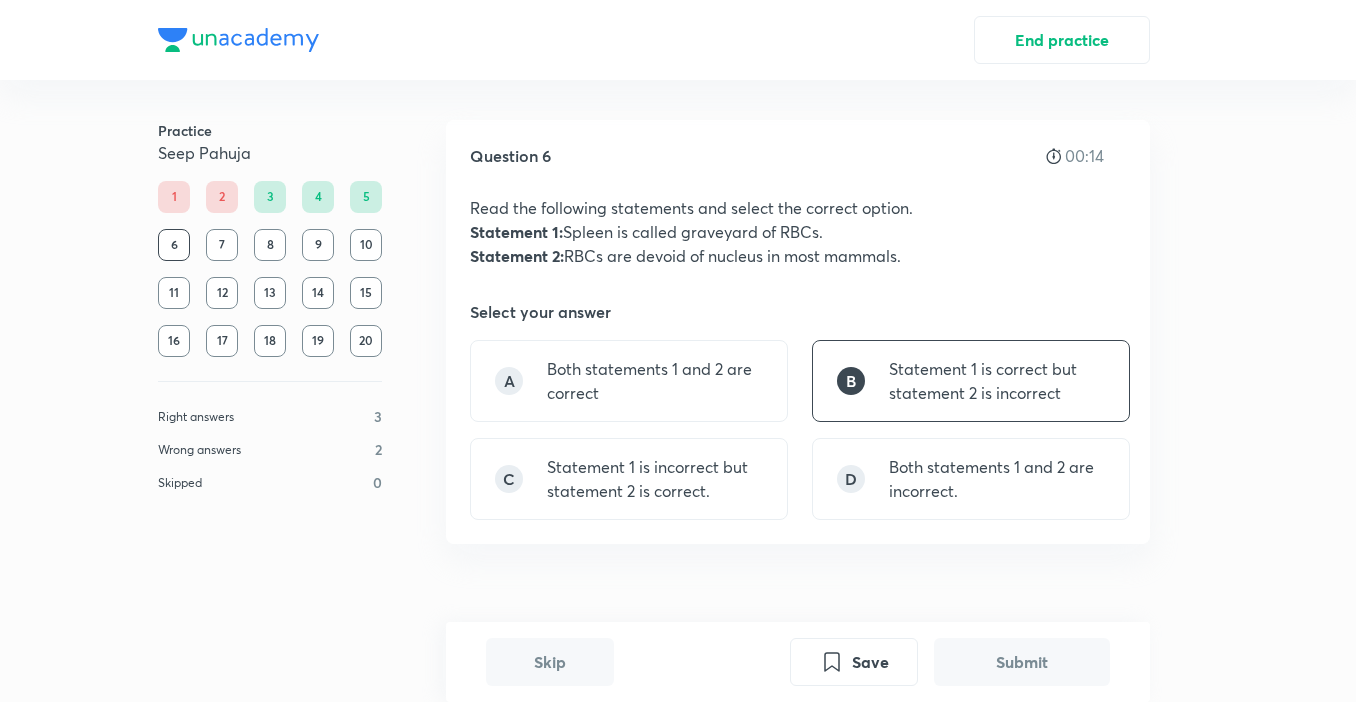 scroll, scrollTop: 547, scrollLeft: 0, axis: vertical 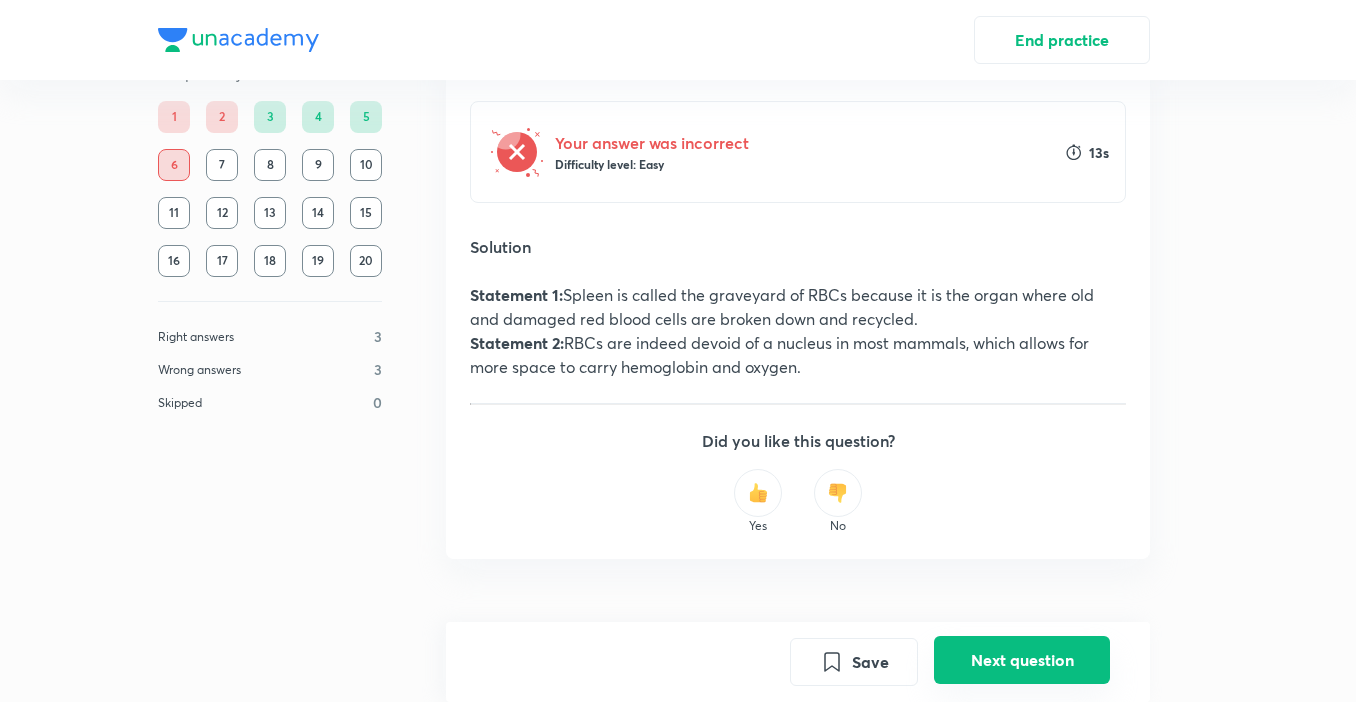 click on "Next question" at bounding box center (1022, 660) 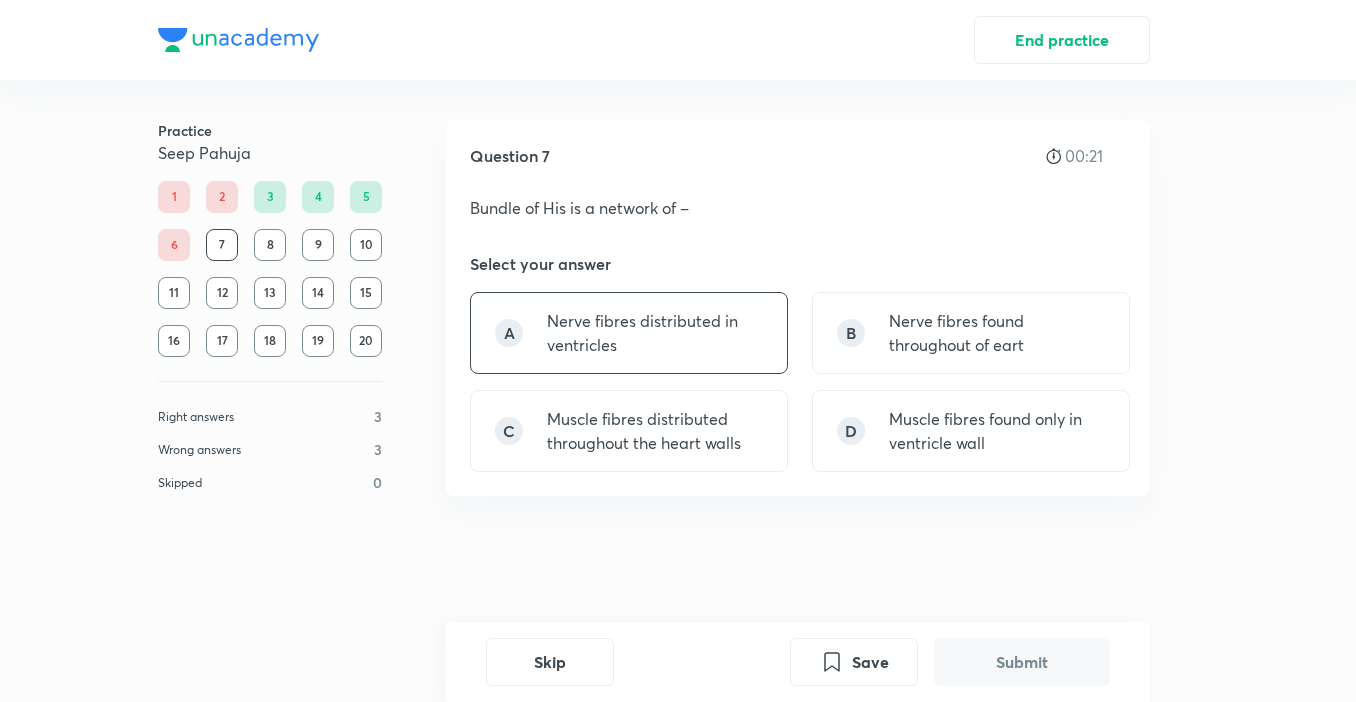 click on "Nerve fibres distributed in ventricles" at bounding box center (655, 333) 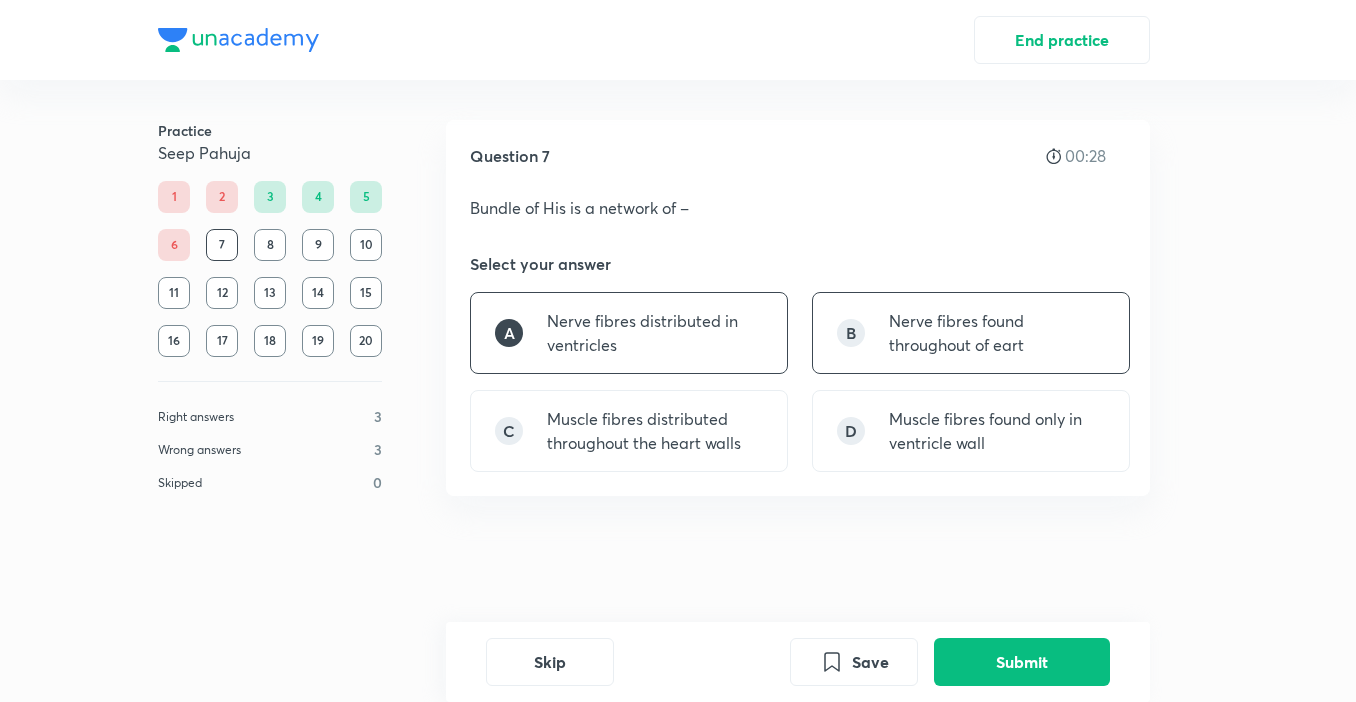 click on "Nerve fibres found throughout of eart" at bounding box center (997, 333) 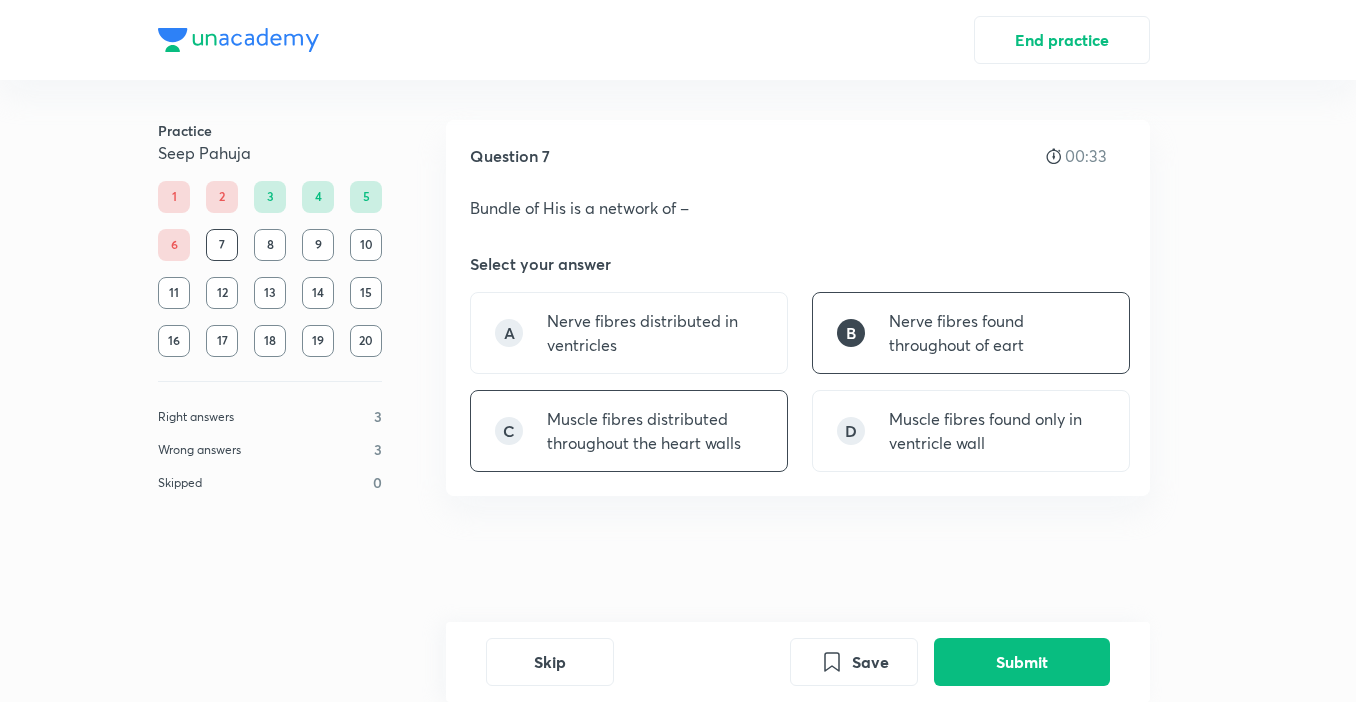 click on "Muscle fibres distributed throughout the heart walls" at bounding box center (655, 431) 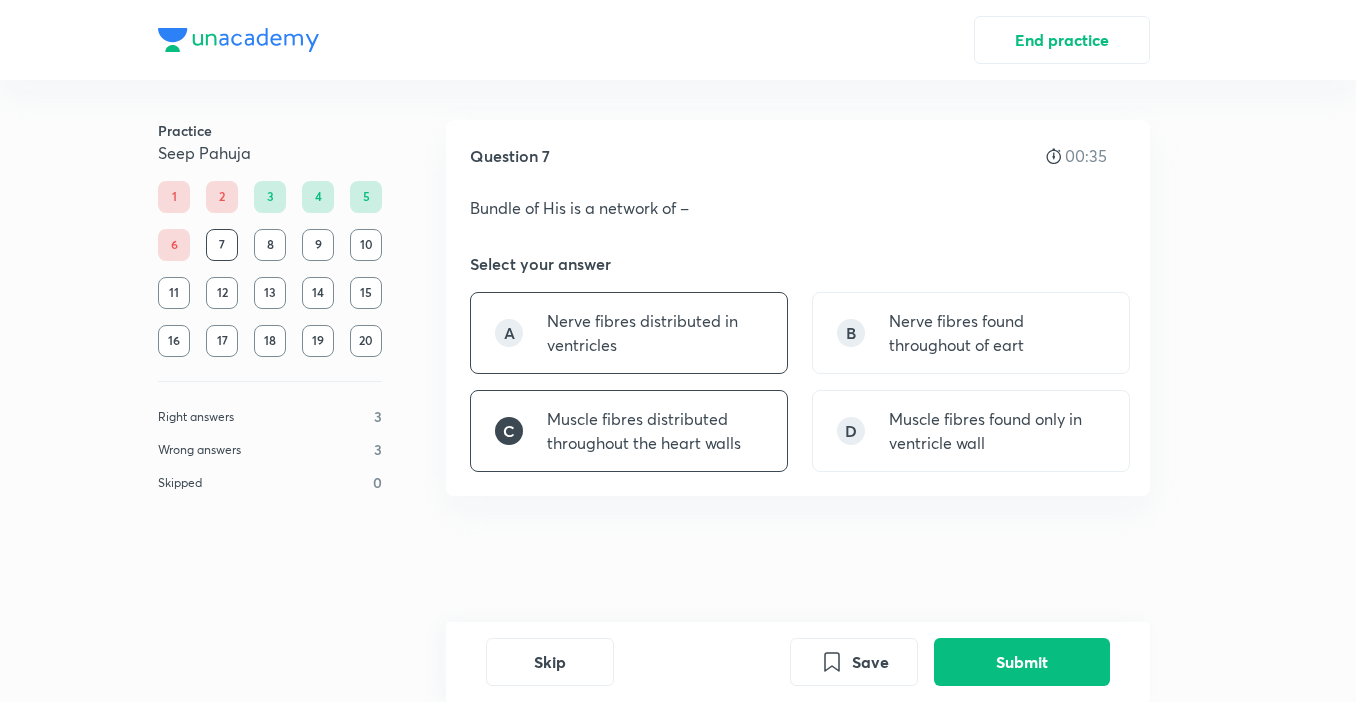 click on "Nerve fibres distributed in ventricles" at bounding box center (655, 333) 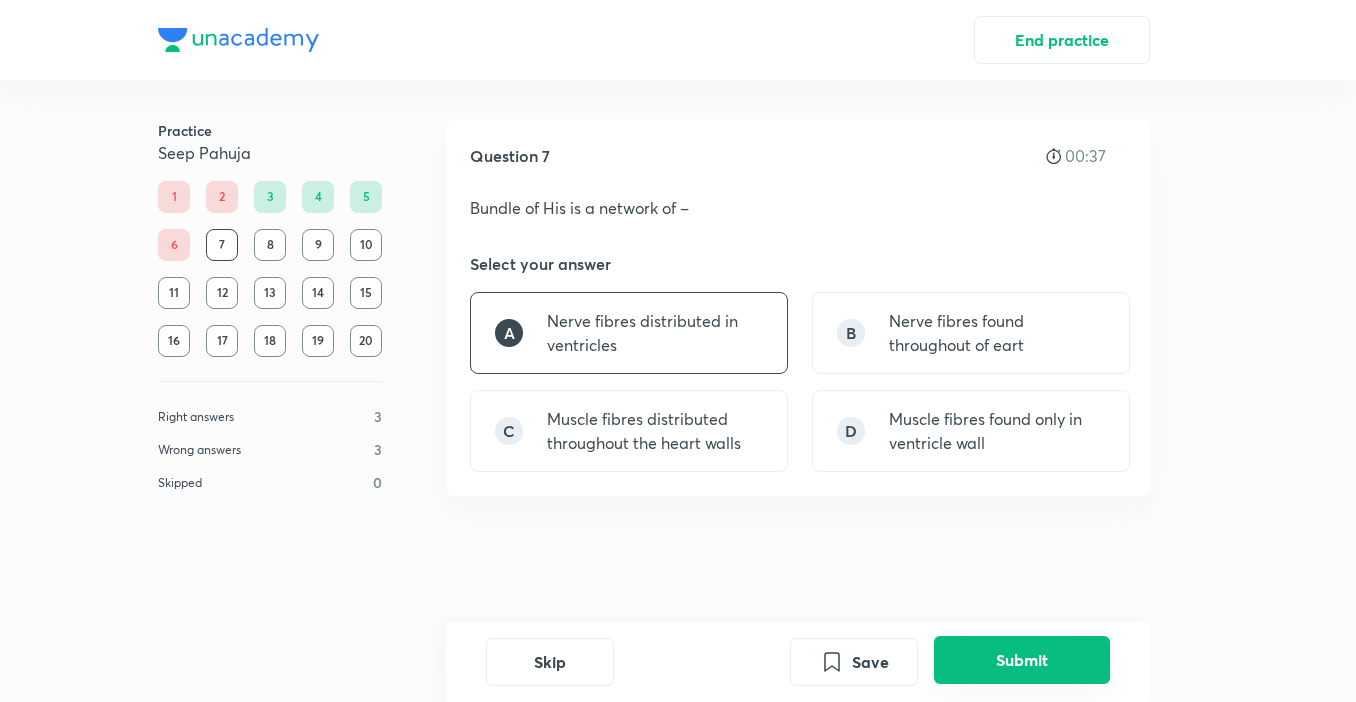 click on "Submit" at bounding box center (1022, 660) 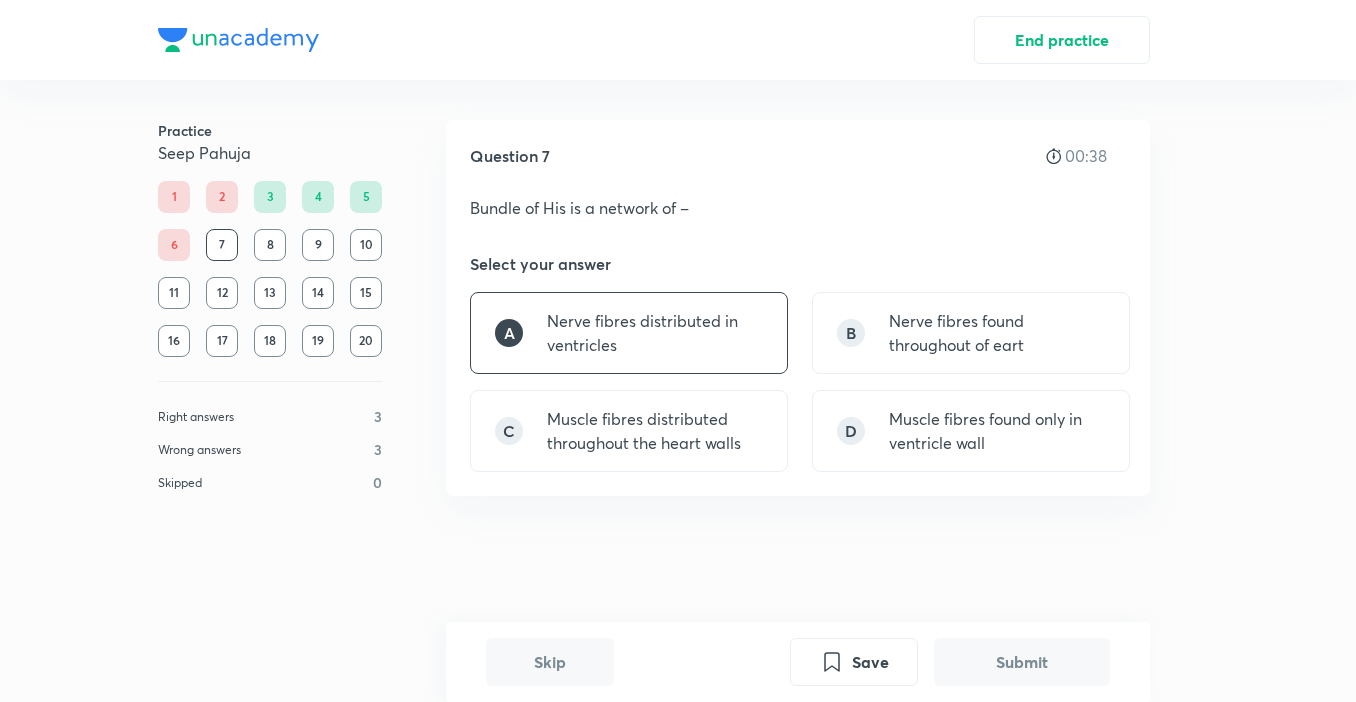 scroll, scrollTop: 427, scrollLeft: 0, axis: vertical 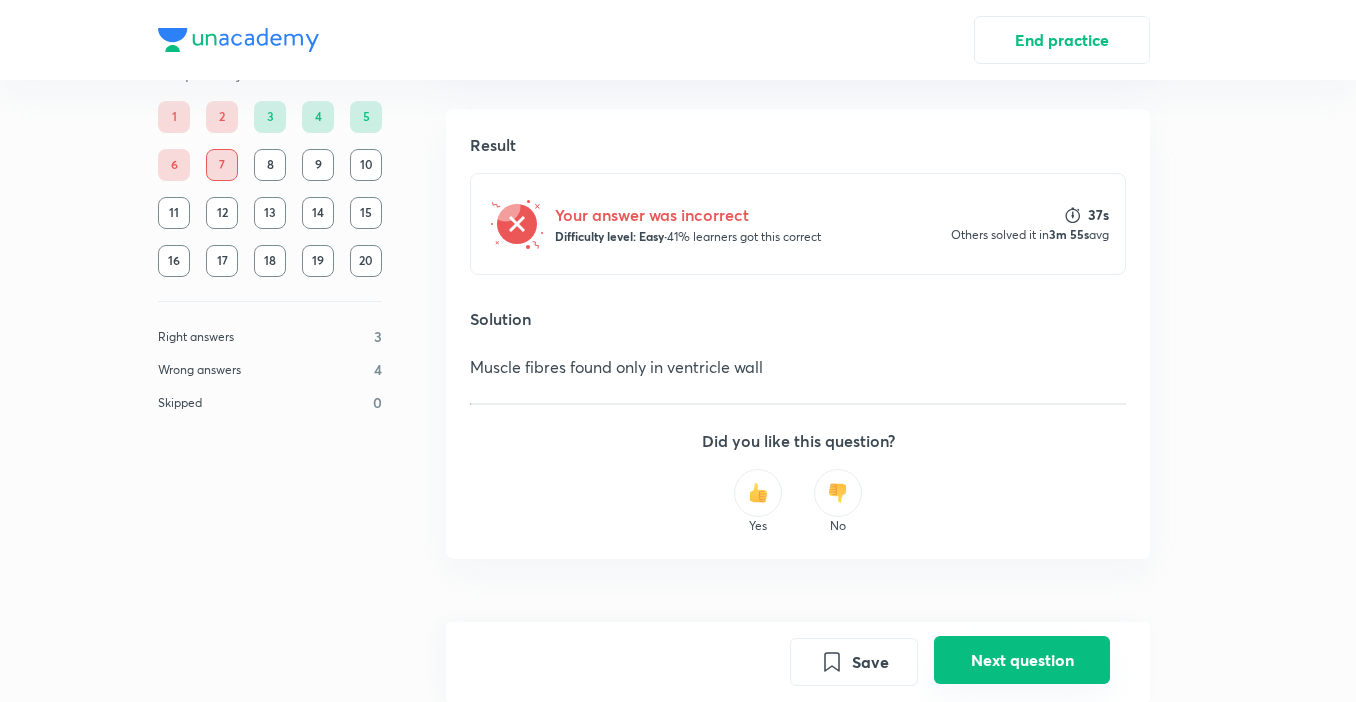 click on "Next question" at bounding box center [1022, 660] 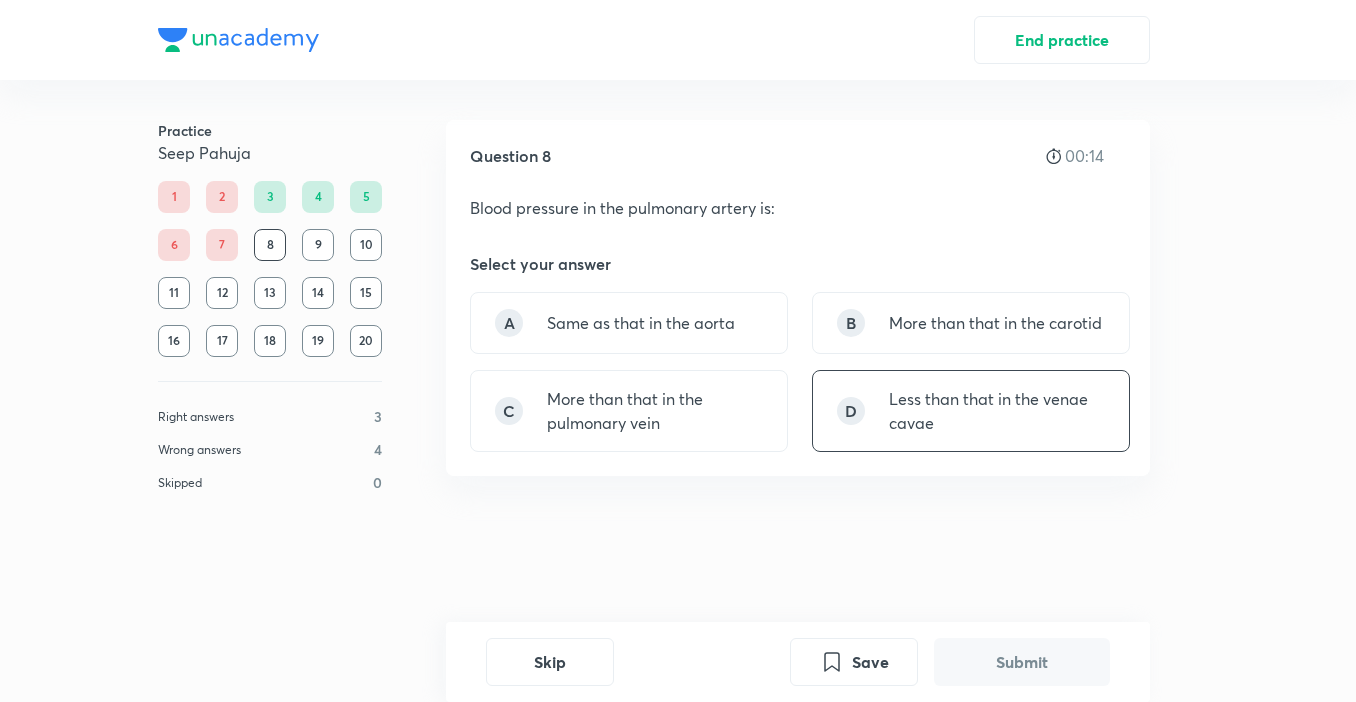 click on "Less than that in the venae cavae" at bounding box center (997, 411) 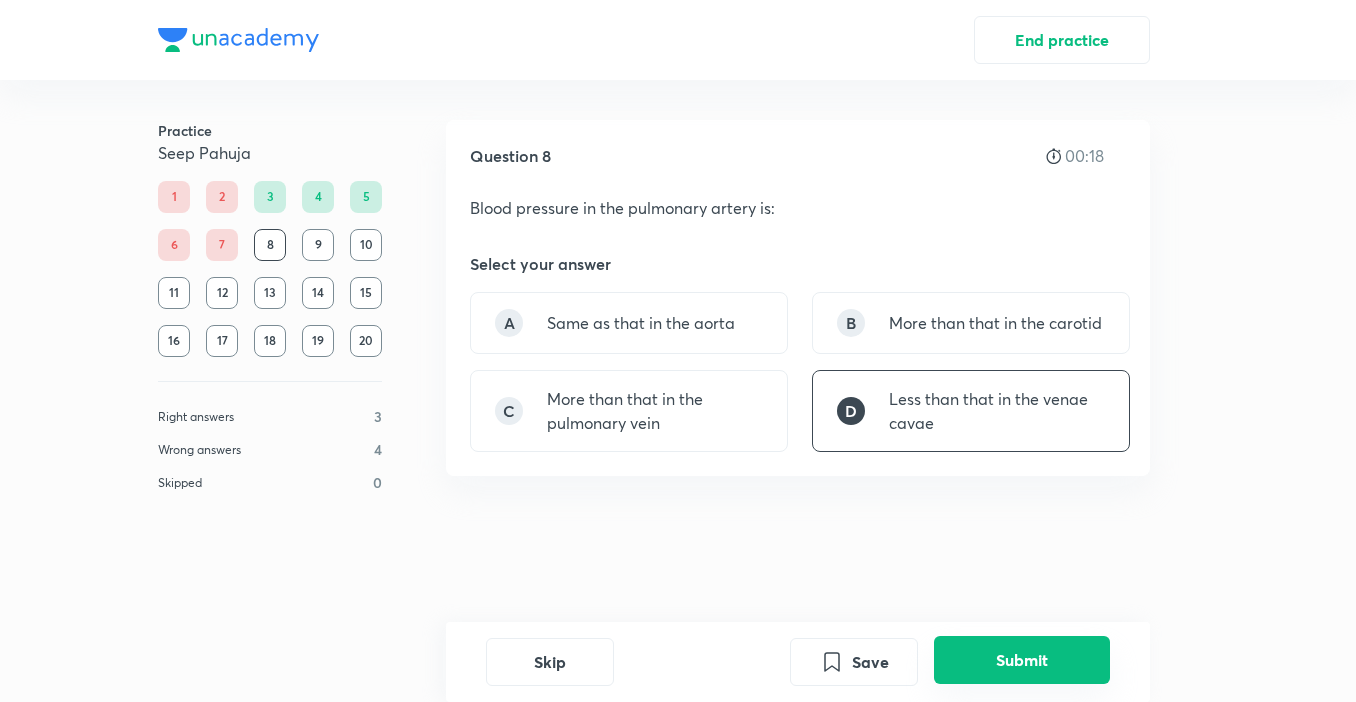 click on "Submit" at bounding box center (1022, 660) 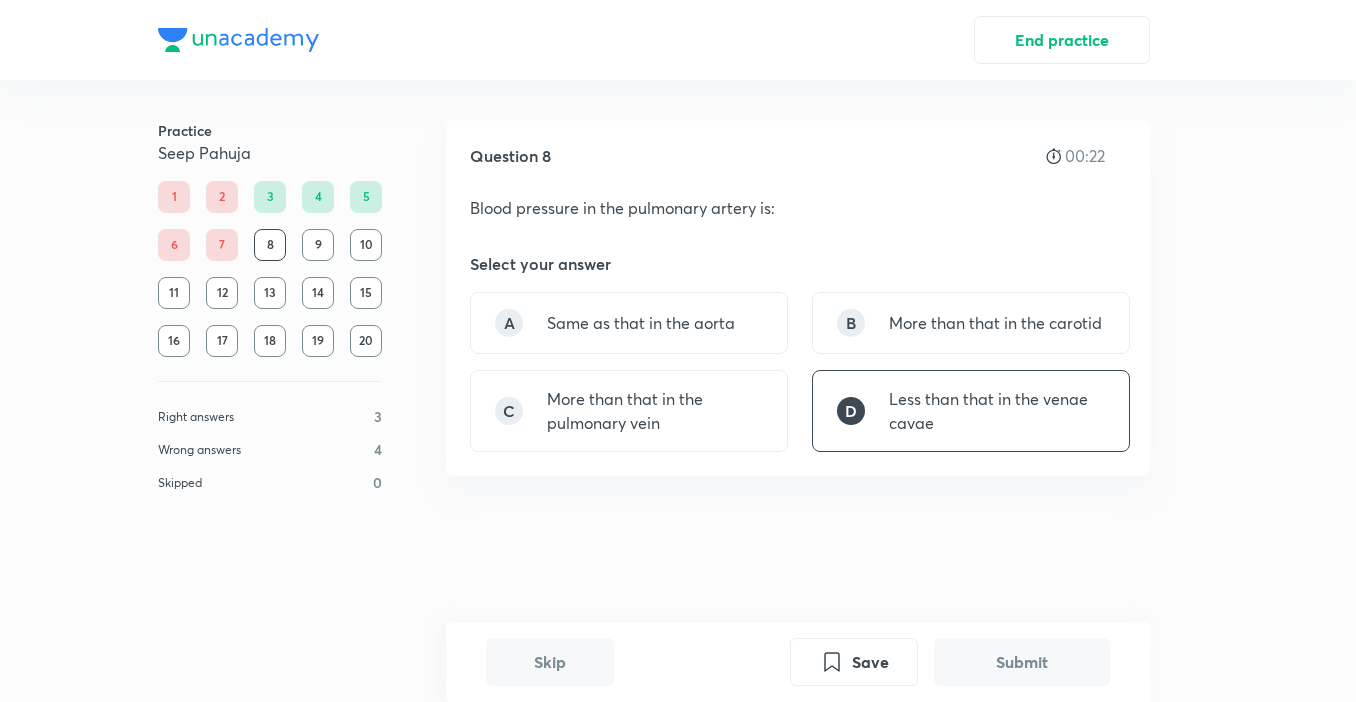 scroll, scrollTop: 407, scrollLeft: 0, axis: vertical 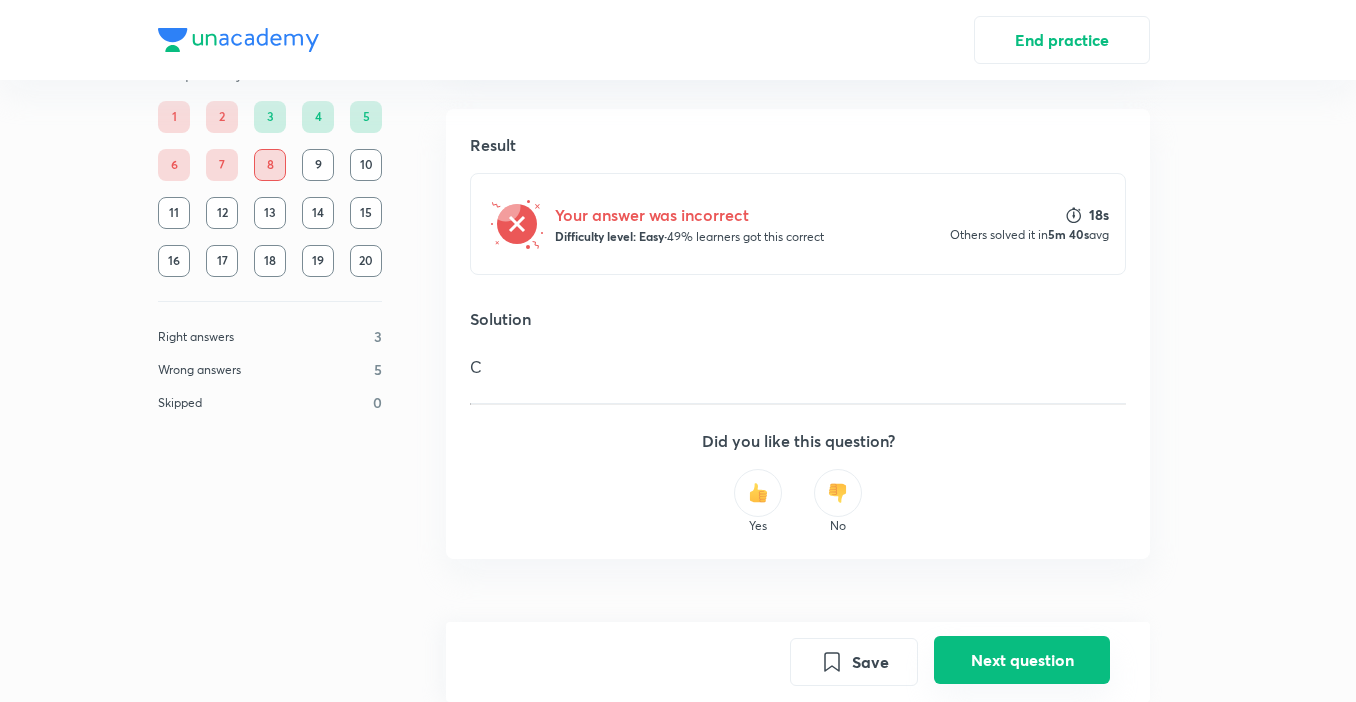 click on "Next question" at bounding box center [1022, 660] 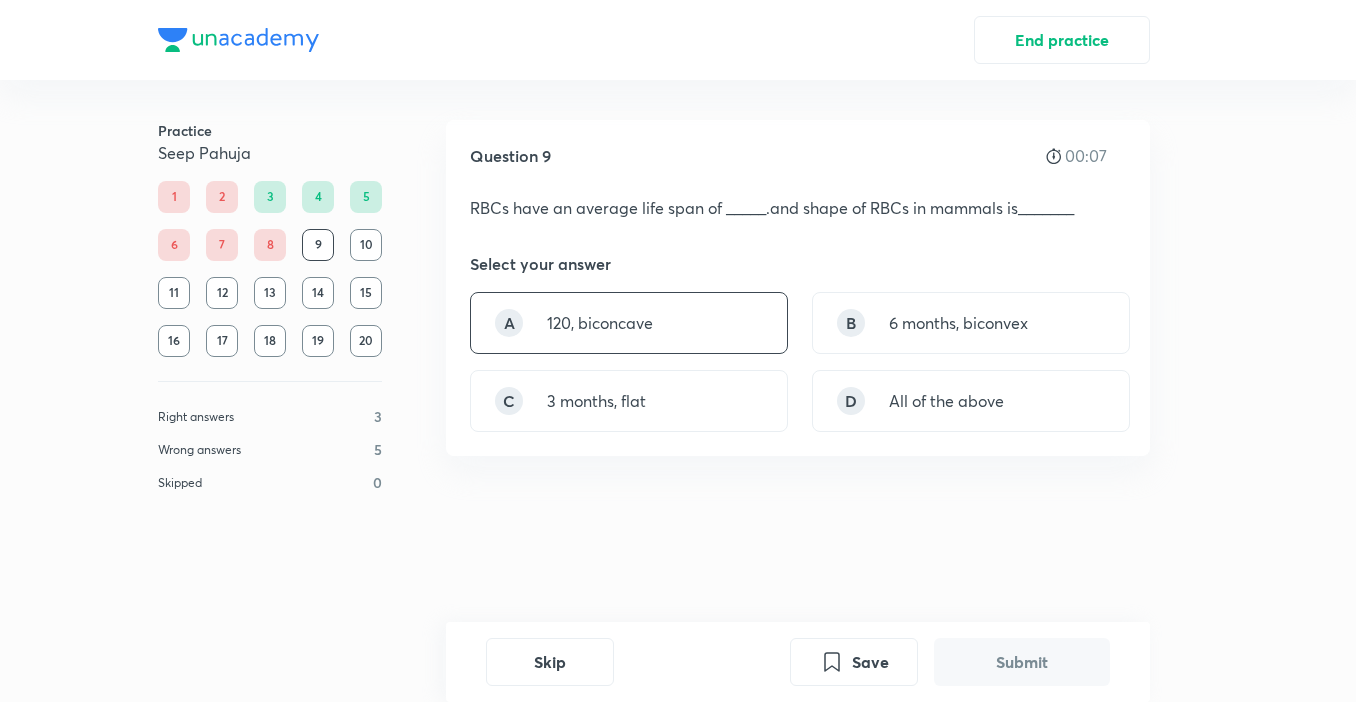 click on "120, biconcave" at bounding box center (600, 323) 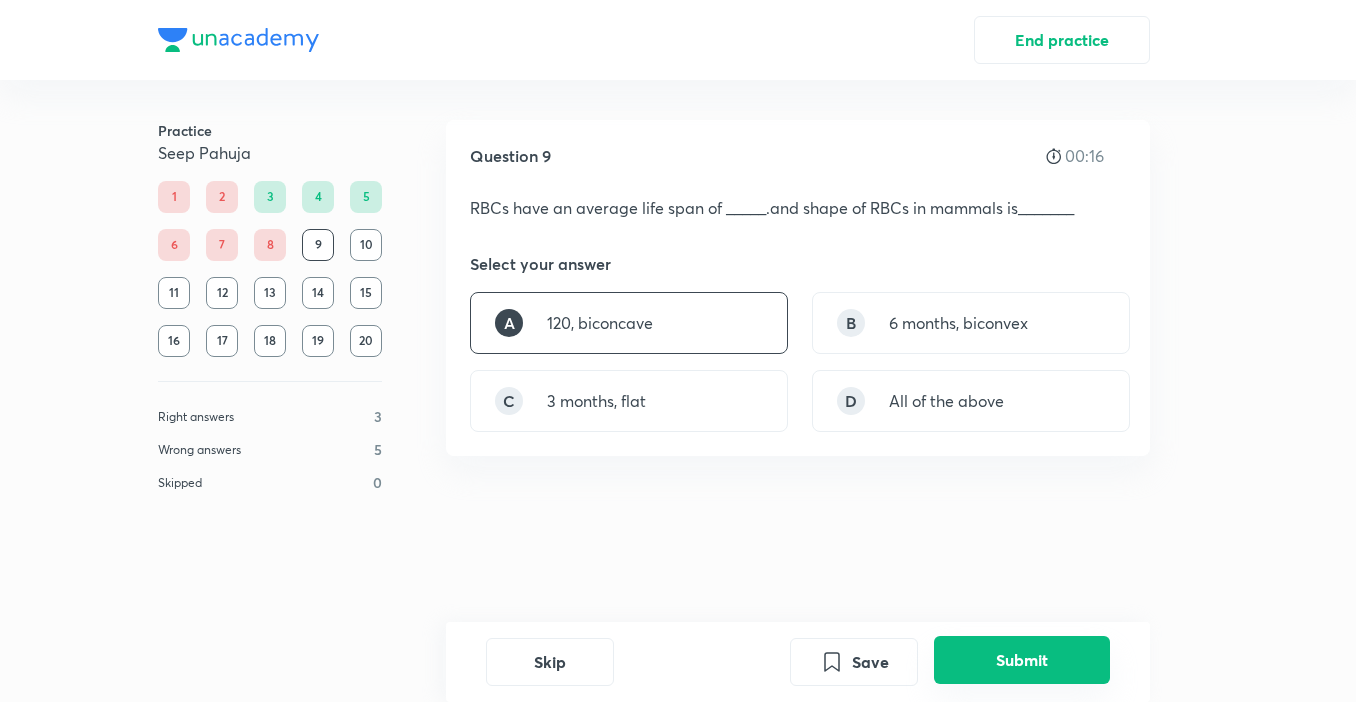 click on "Submit" at bounding box center (1022, 660) 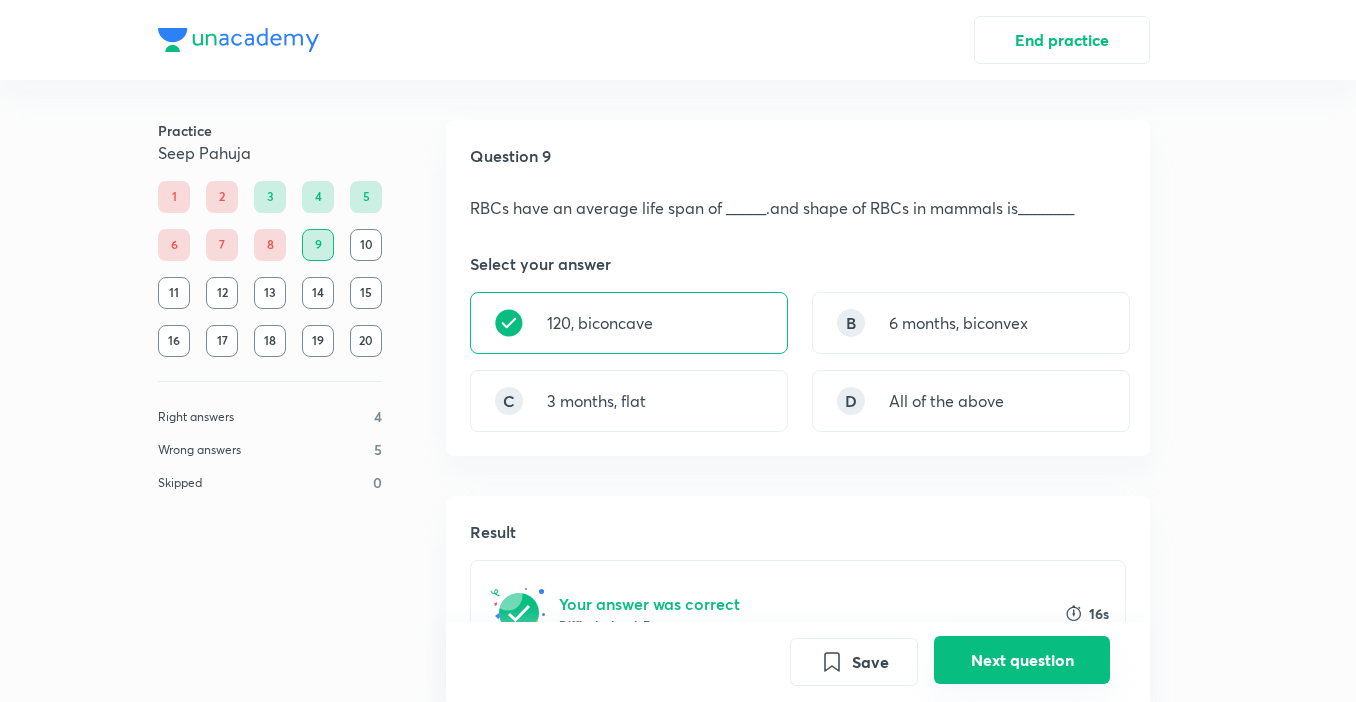 scroll, scrollTop: 459, scrollLeft: 0, axis: vertical 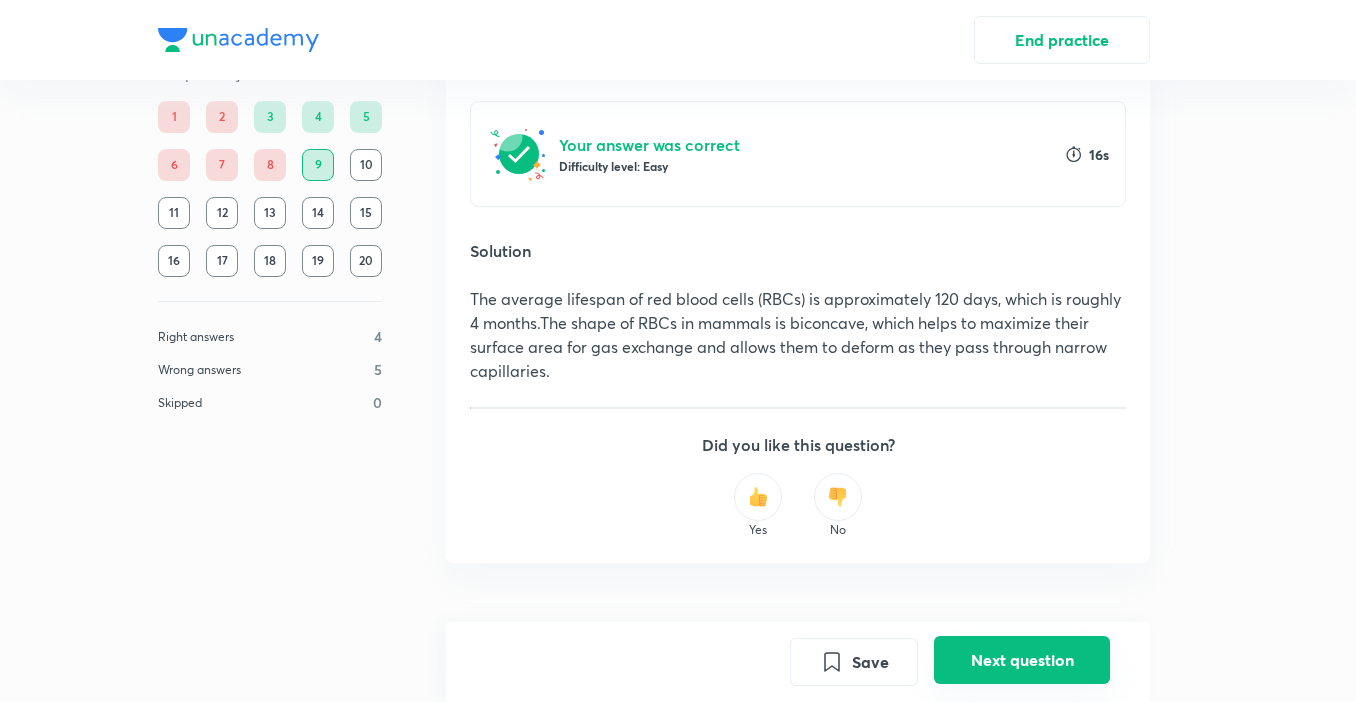 click on "Next question" at bounding box center (1022, 660) 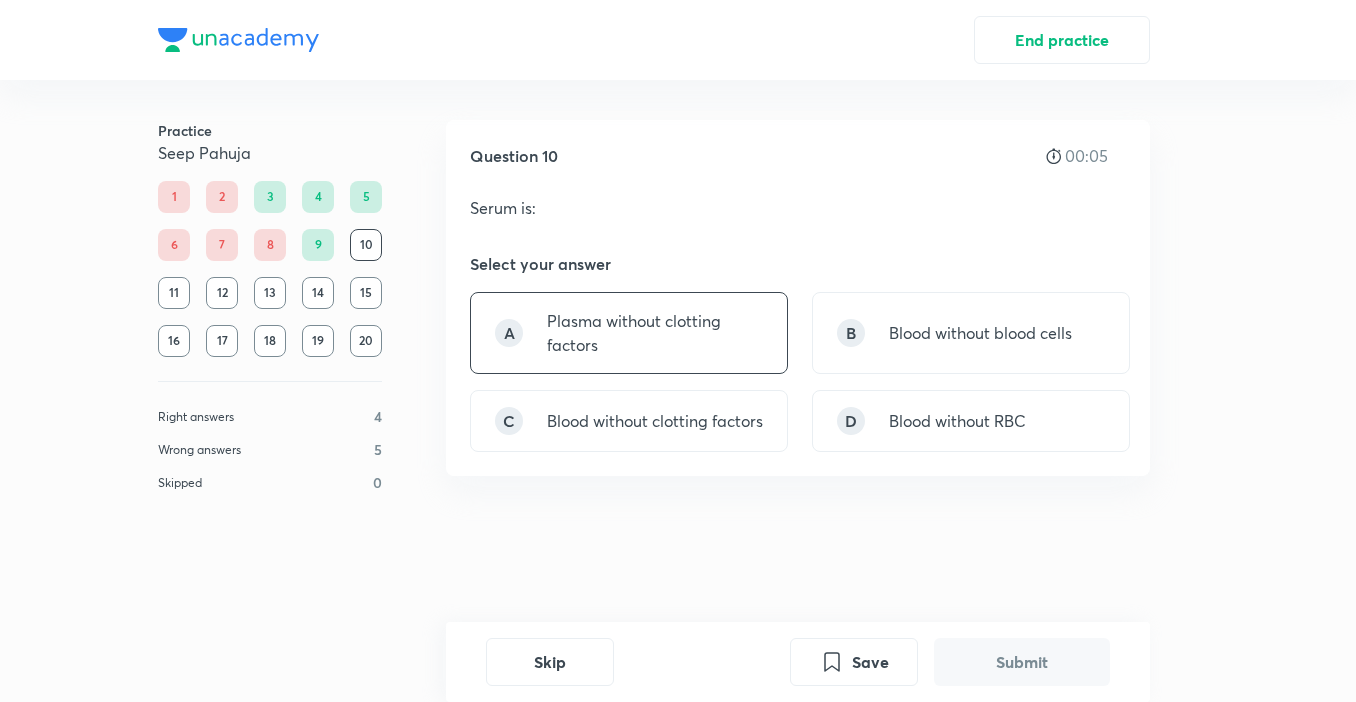click on "Plasma without clotting factors" at bounding box center (655, 333) 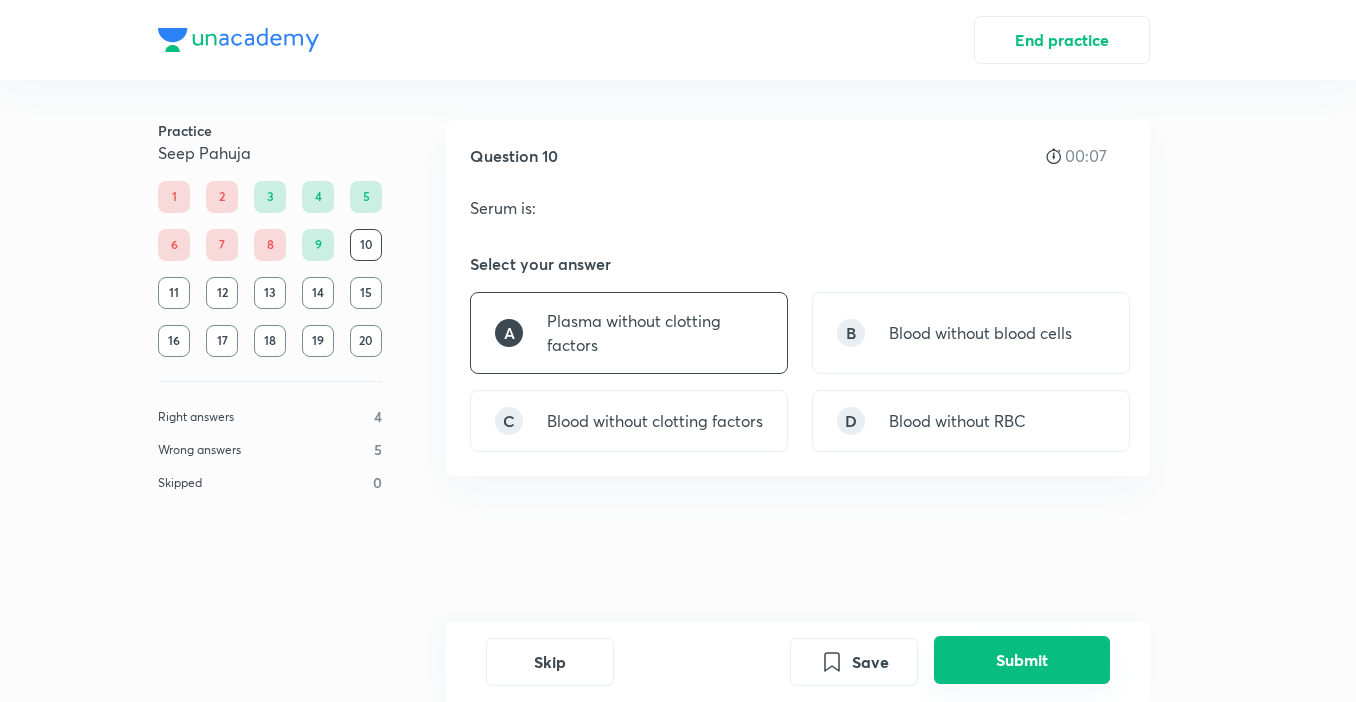 click on "Submit" at bounding box center [1022, 660] 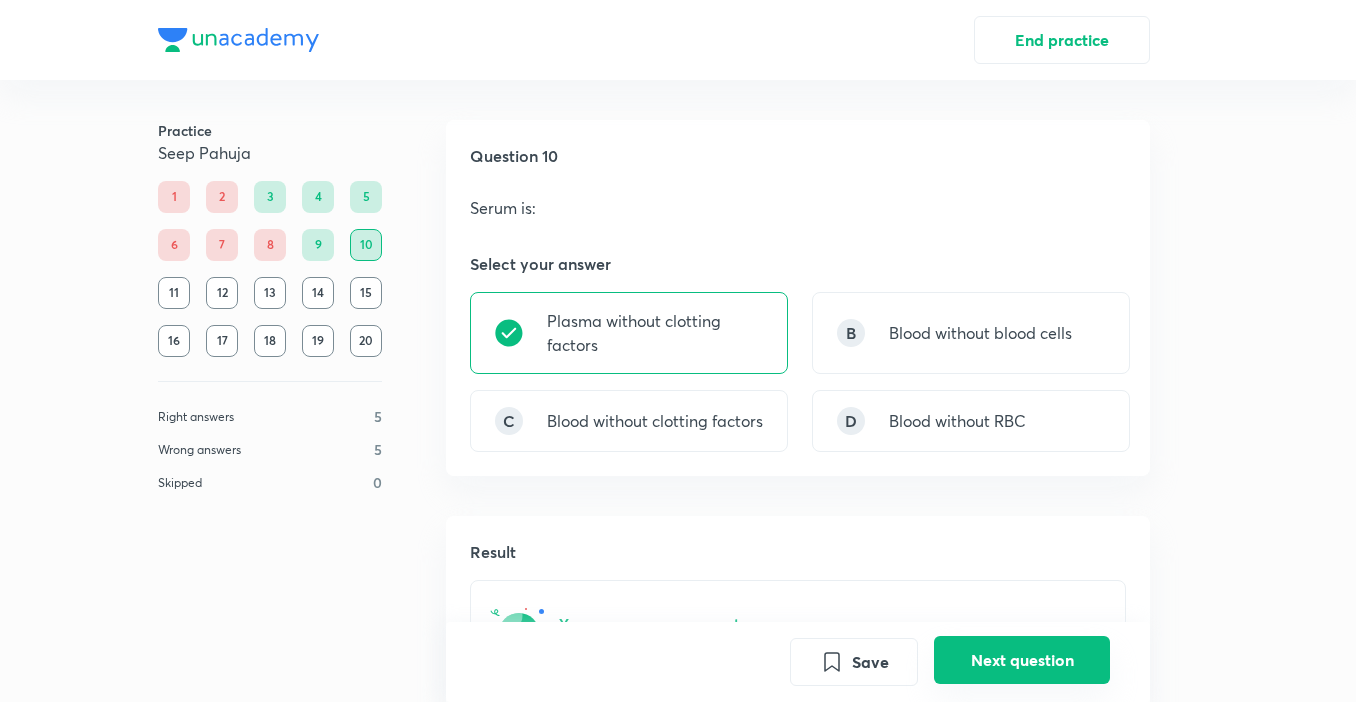 scroll, scrollTop: 451, scrollLeft: 0, axis: vertical 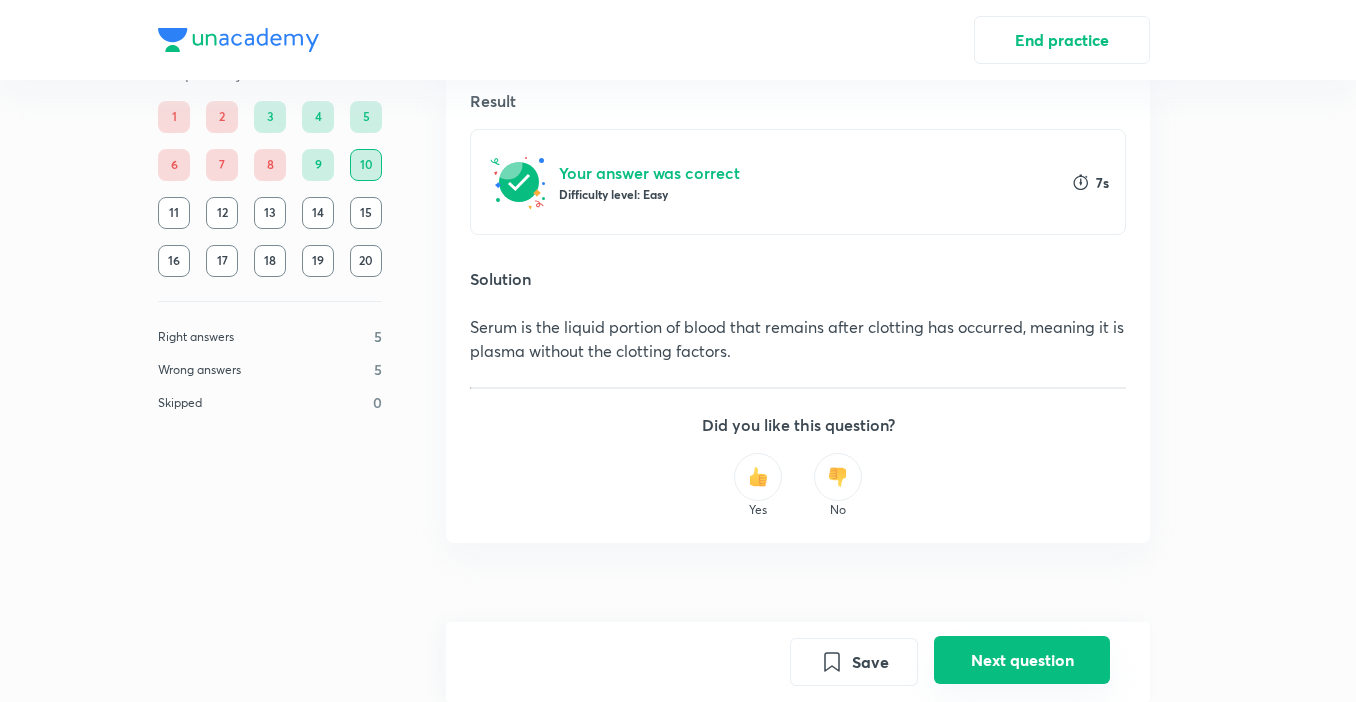 click on "Next question" at bounding box center [1022, 660] 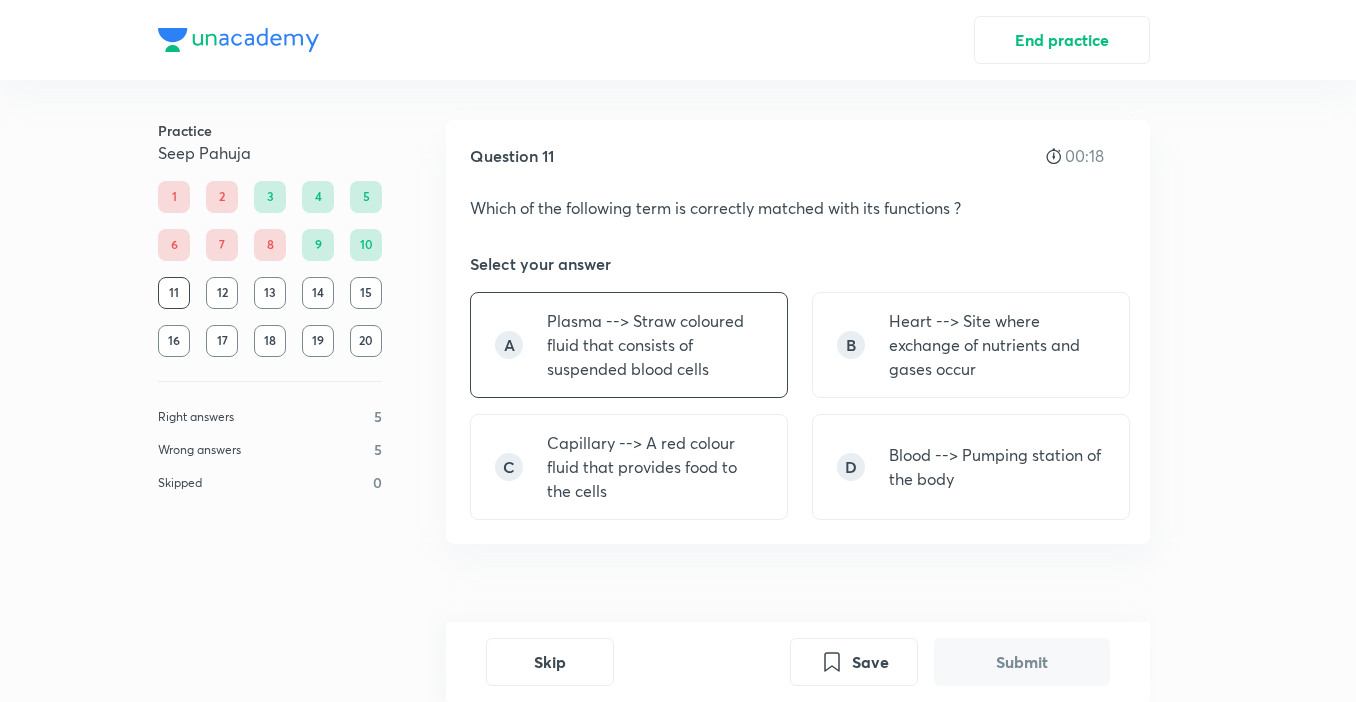 click on "Plasma --> Straw coloured fluid that consists of suspended blood cells" at bounding box center (655, 345) 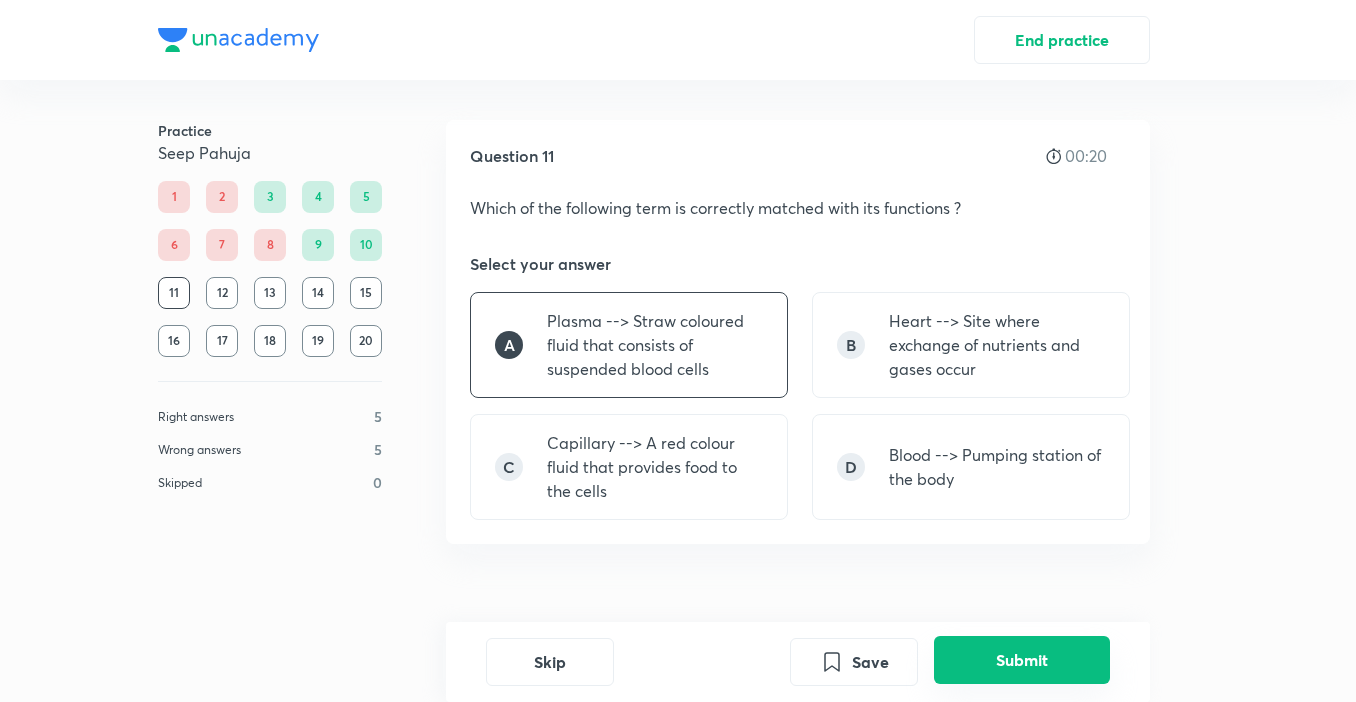 click on "Submit" at bounding box center [1022, 660] 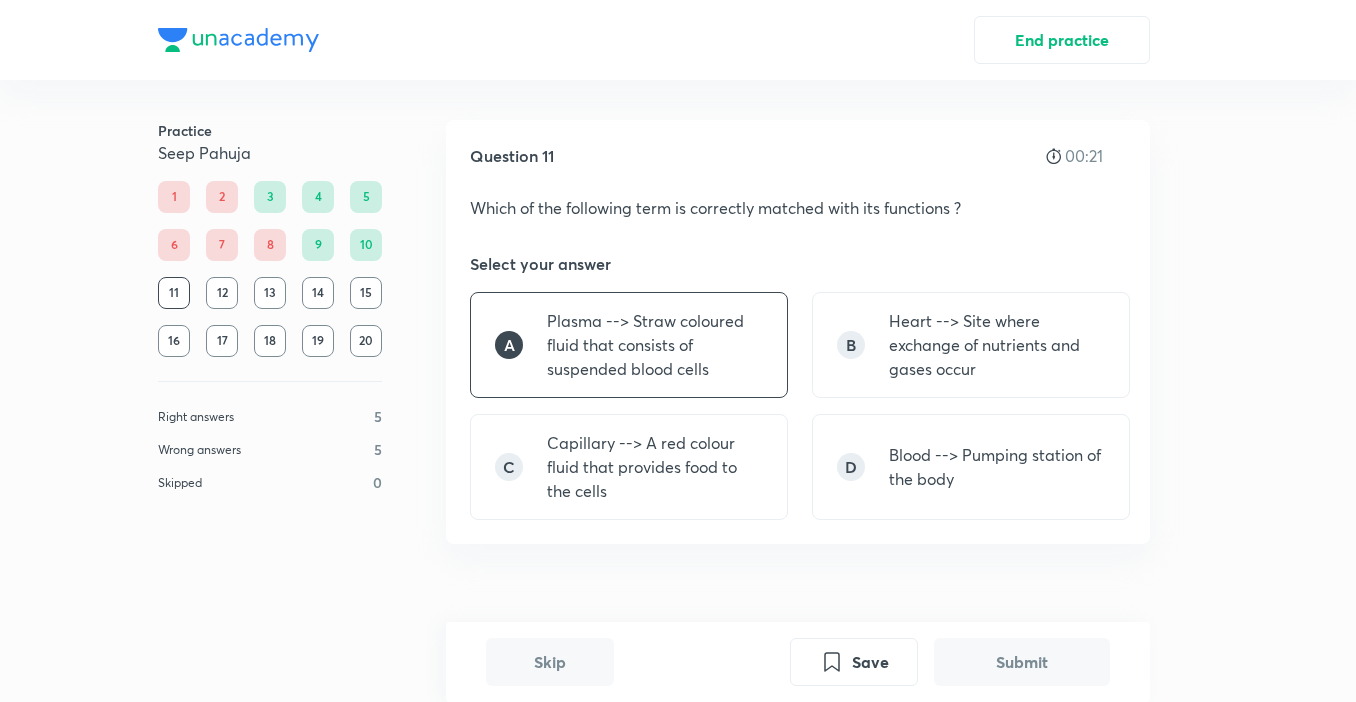 scroll, scrollTop: 523, scrollLeft: 0, axis: vertical 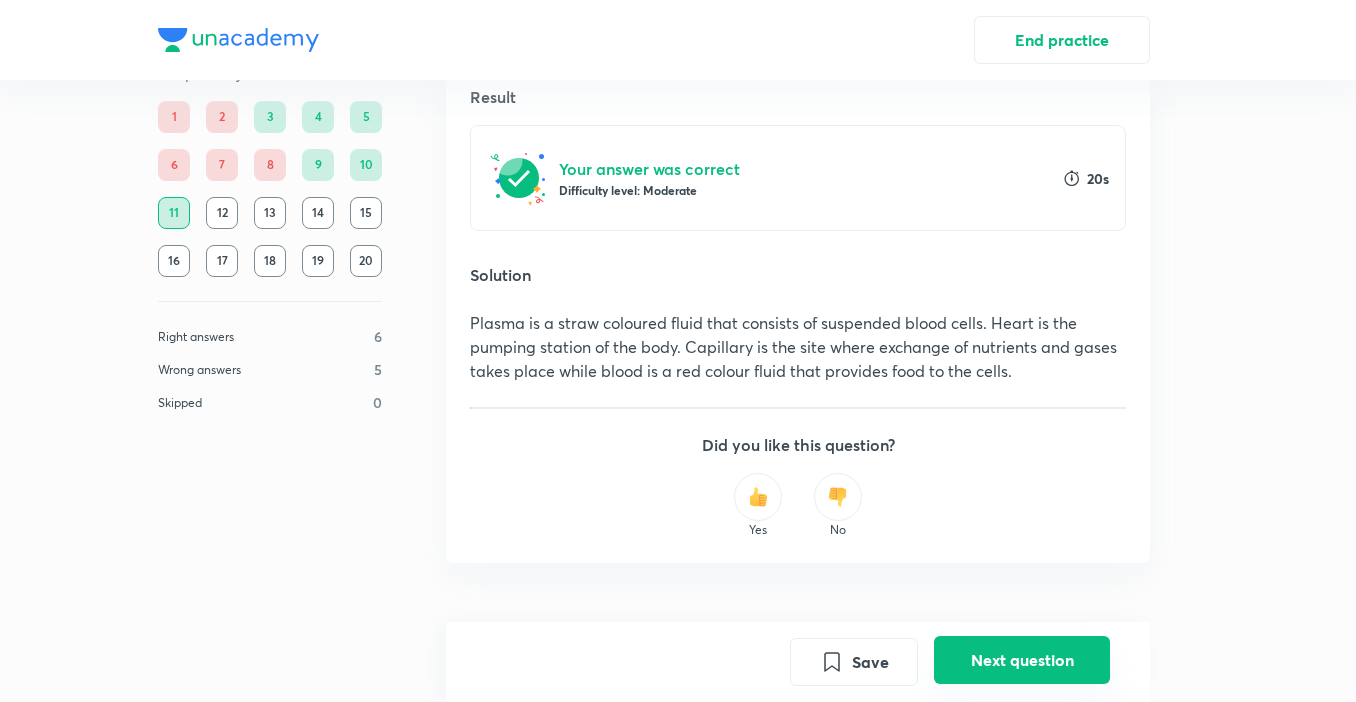click on "Next question" at bounding box center [1022, 660] 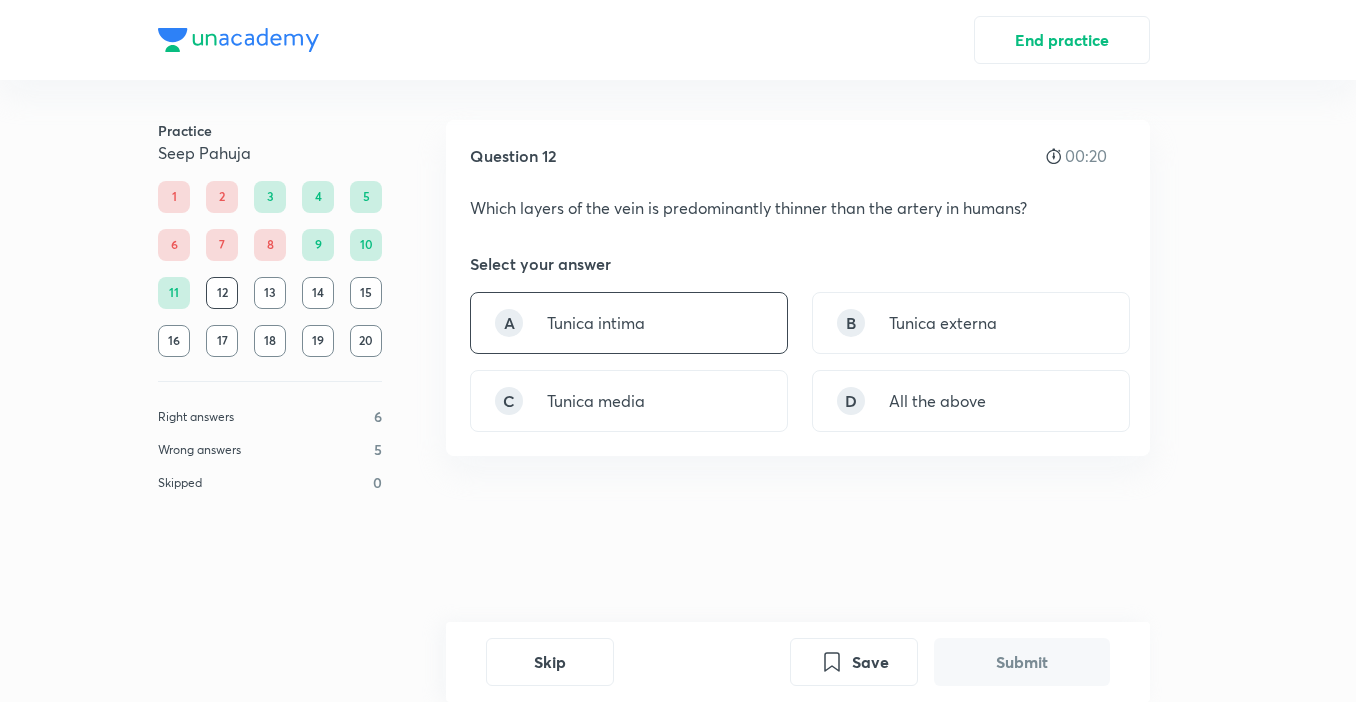 click on "A Tunica intima" at bounding box center (629, 323) 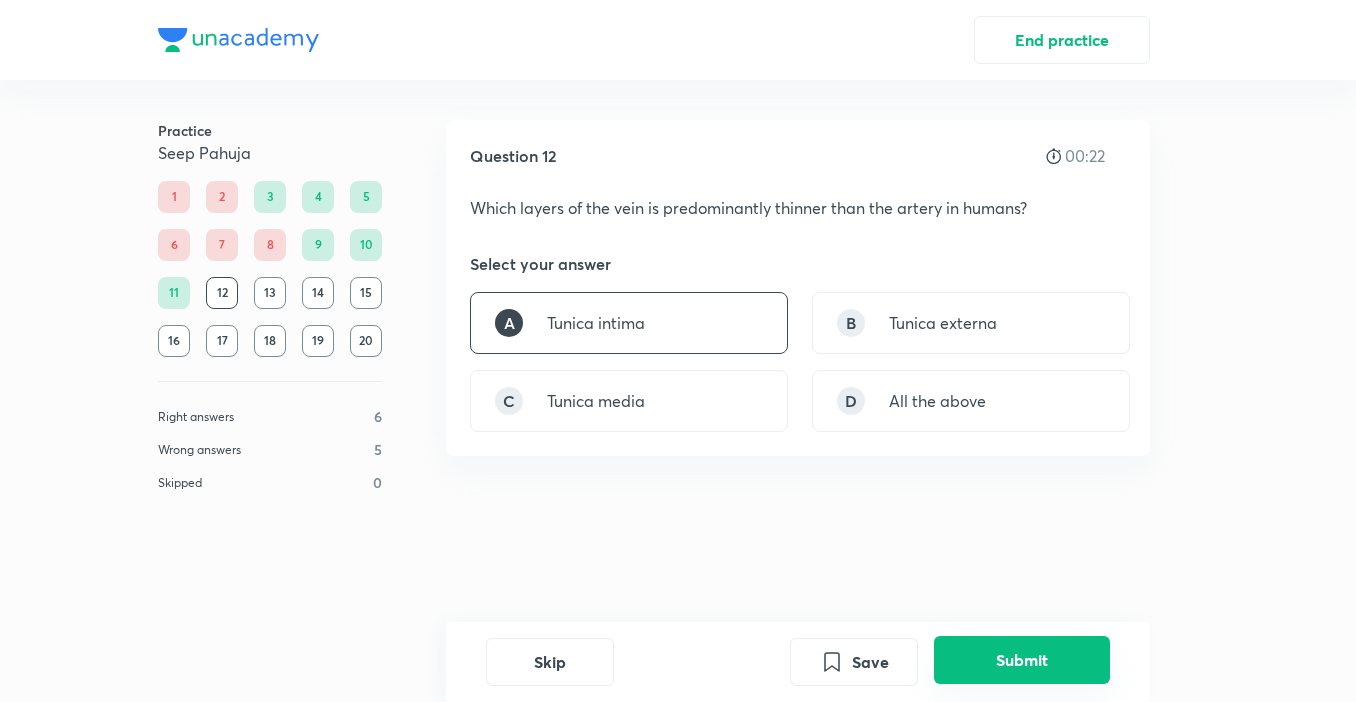 click on "Submit" at bounding box center [1022, 660] 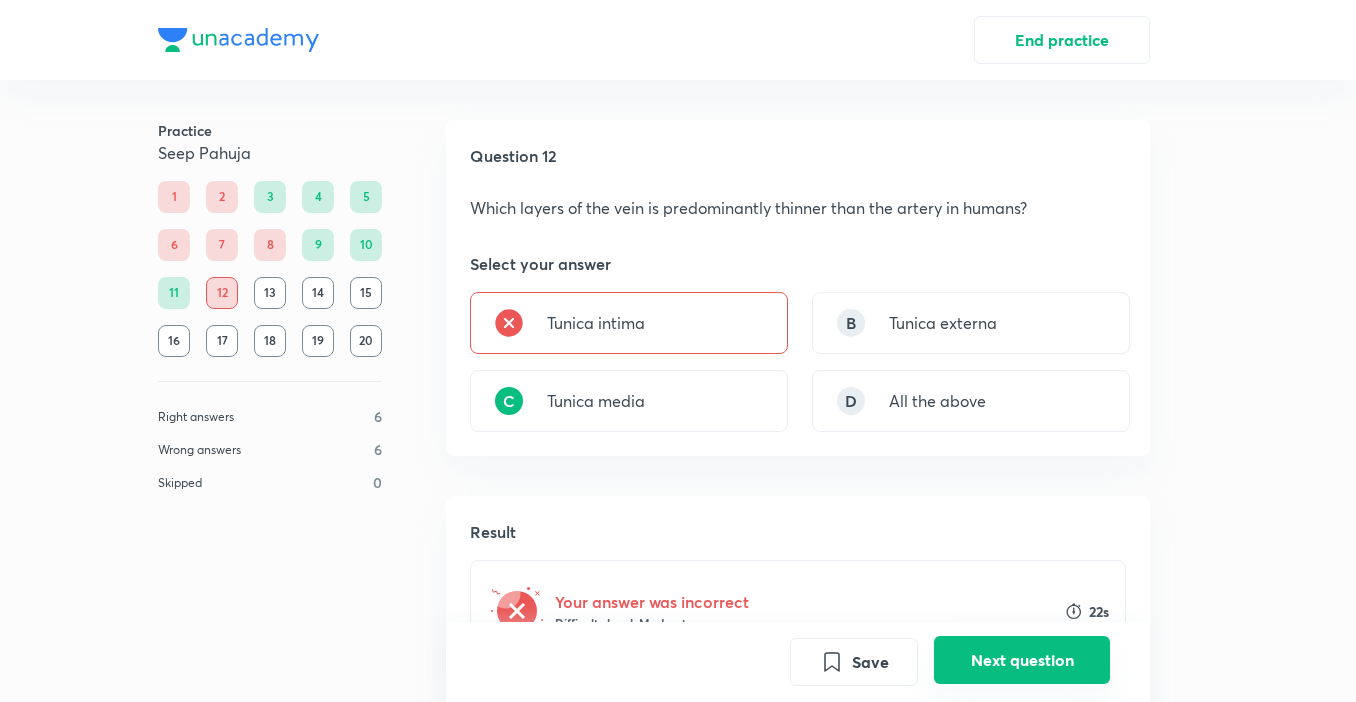 scroll, scrollTop: 435, scrollLeft: 0, axis: vertical 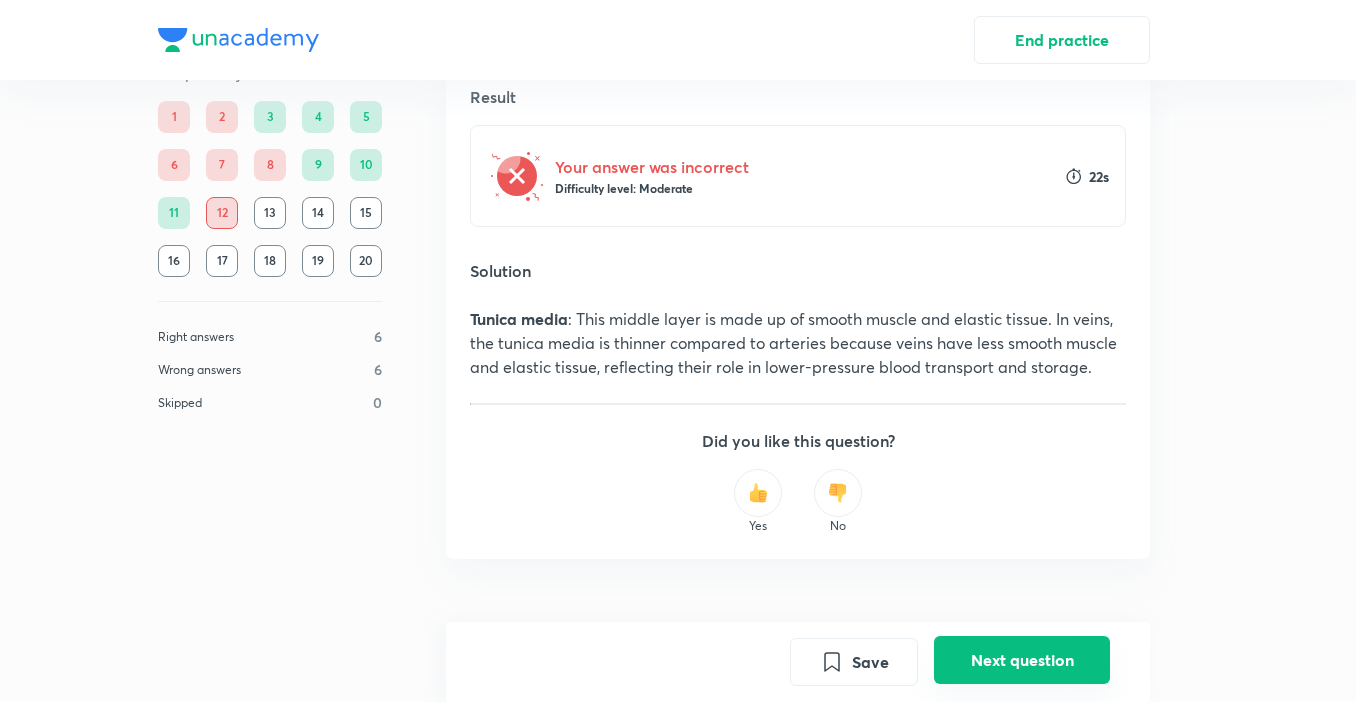 click on "Next question" at bounding box center (1022, 660) 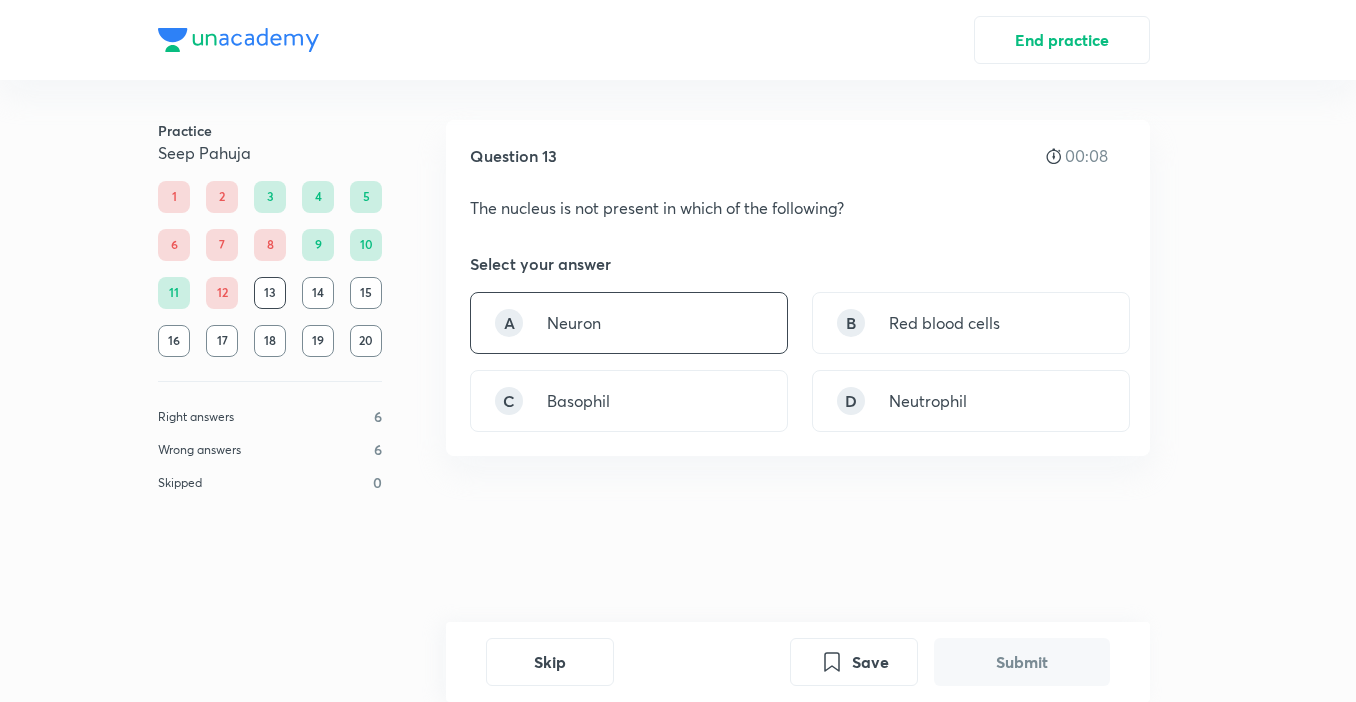 click on "A Neuron" at bounding box center (629, 323) 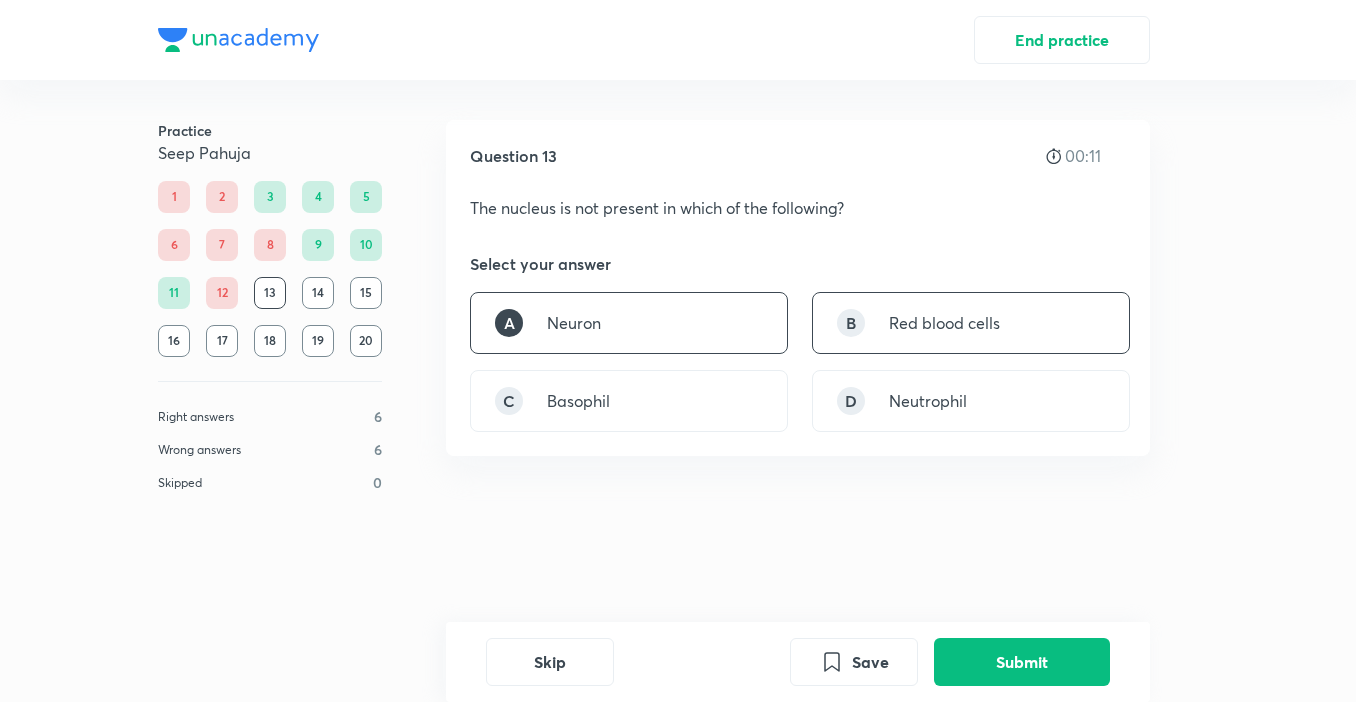 click on "B Red blood cells" at bounding box center [971, 323] 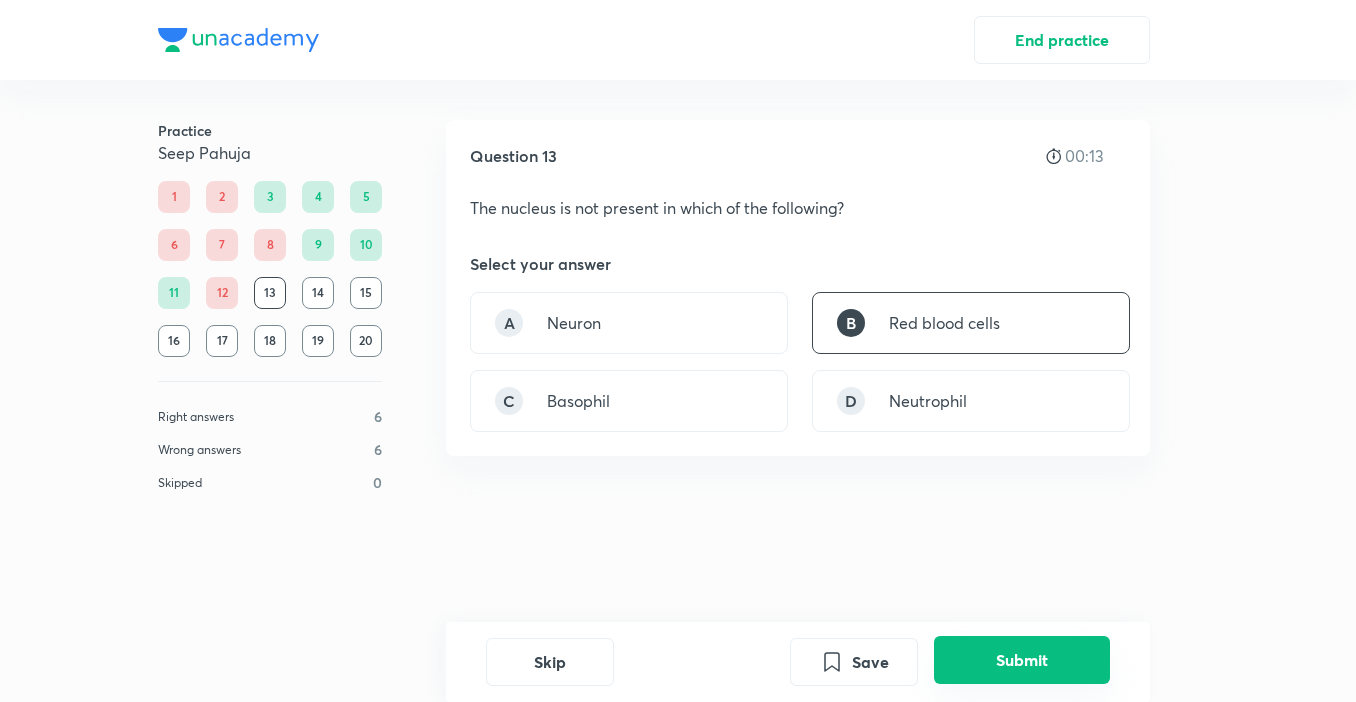 click on "Submit" at bounding box center (1022, 660) 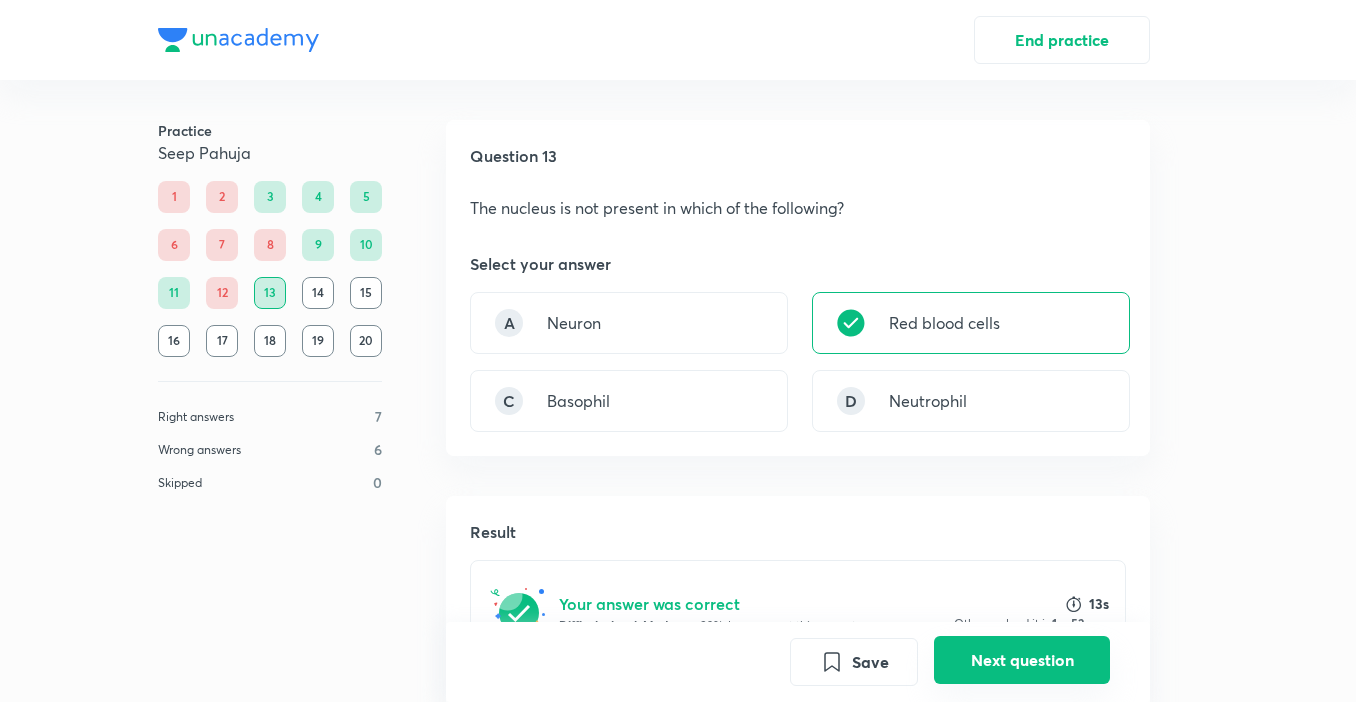 scroll, scrollTop: 411, scrollLeft: 0, axis: vertical 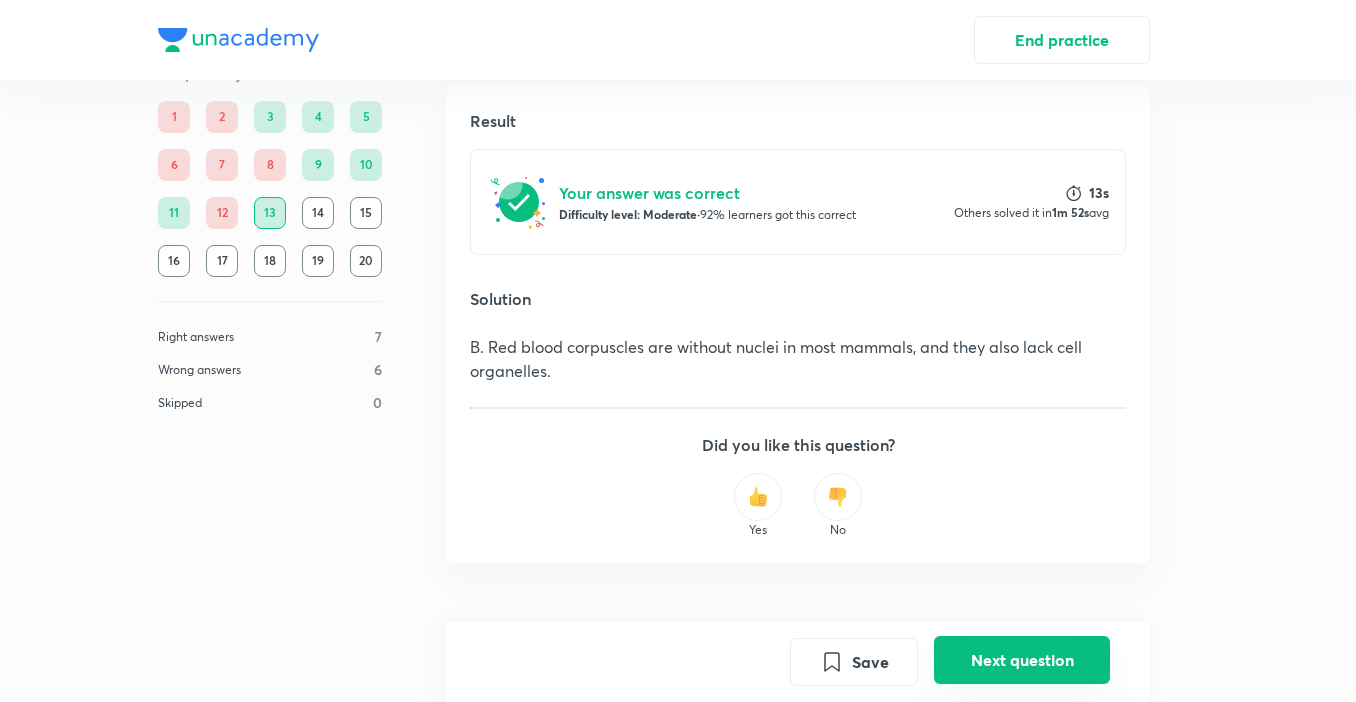 click on "Next question" at bounding box center (1022, 660) 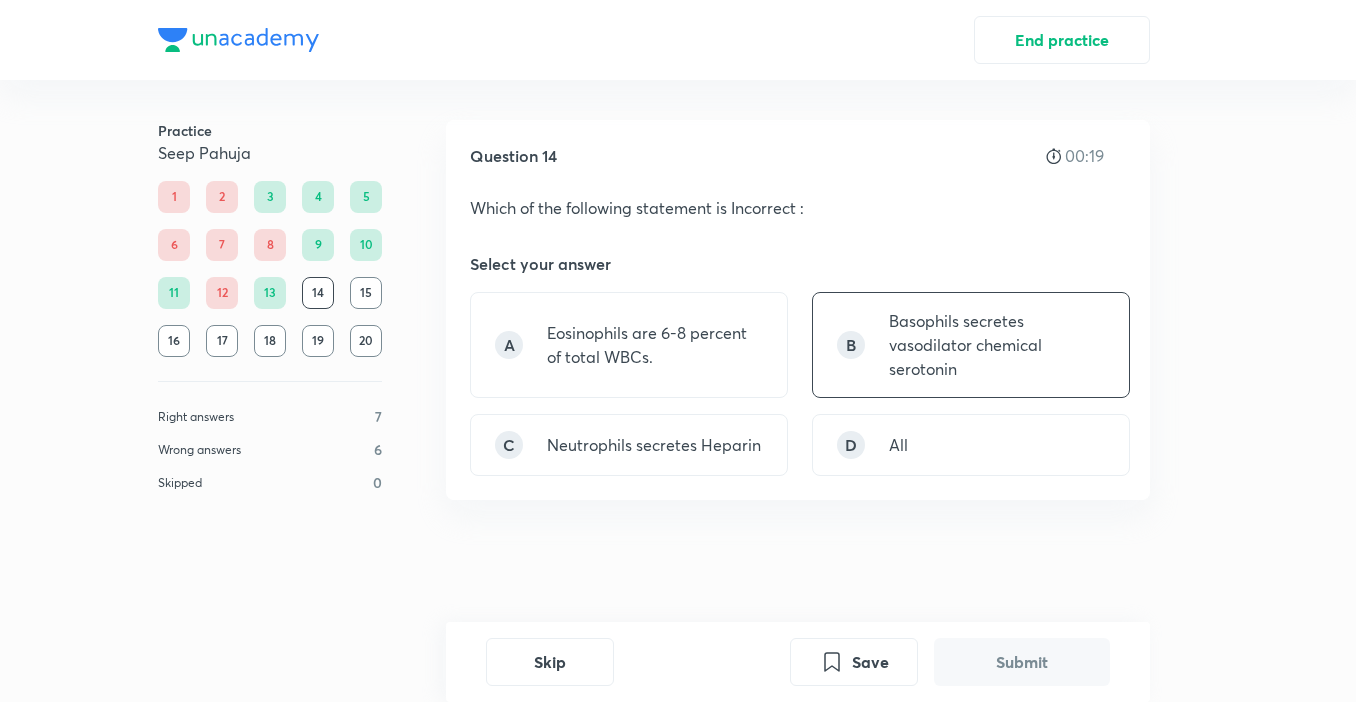click on "B Basophils secretes vasodilator chemical serotonin" at bounding box center (971, 345) 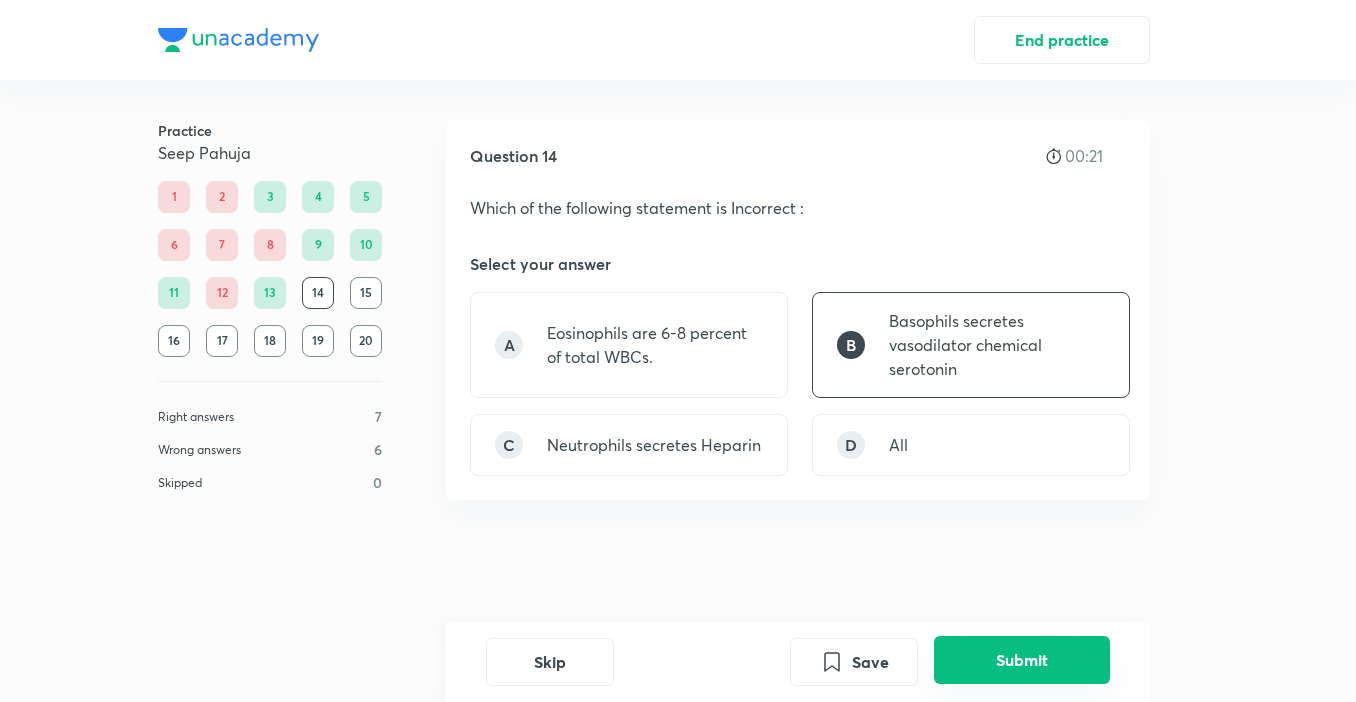 click on "Submit" at bounding box center (1022, 660) 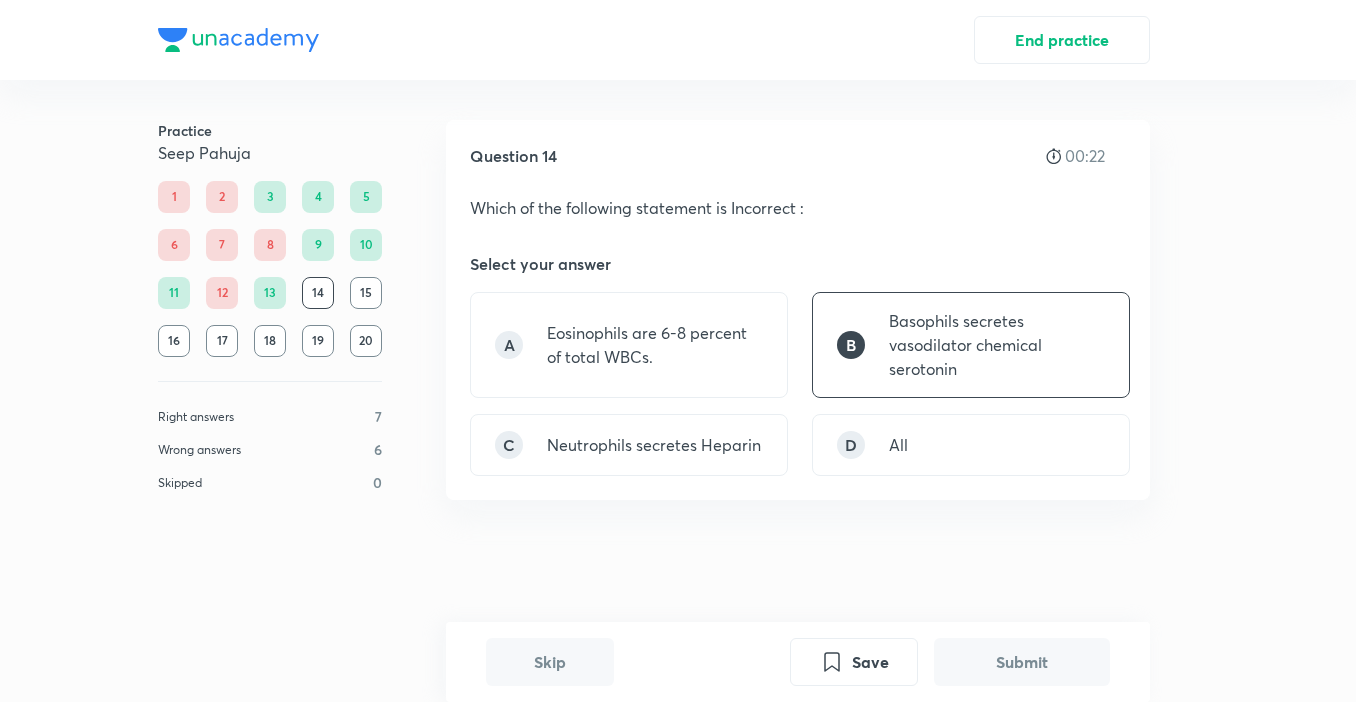 scroll, scrollTop: 503, scrollLeft: 0, axis: vertical 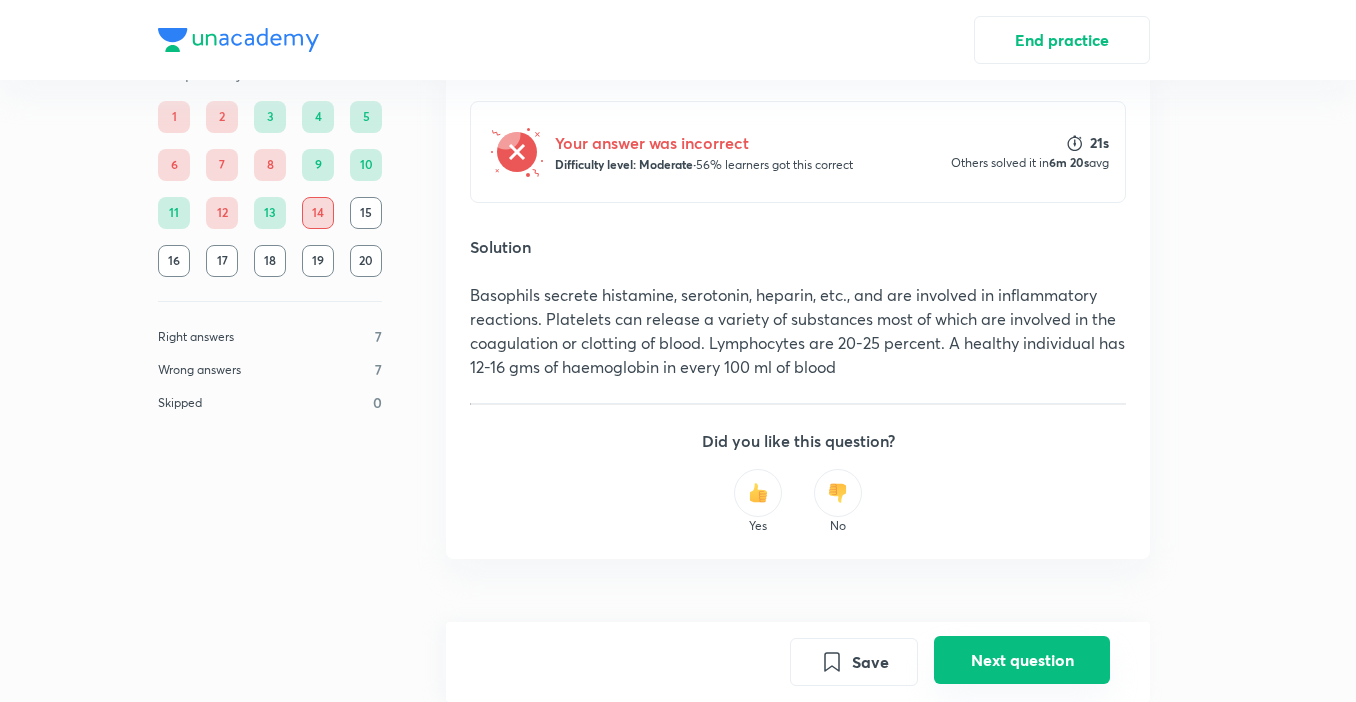 click on "Next question" at bounding box center (1022, 660) 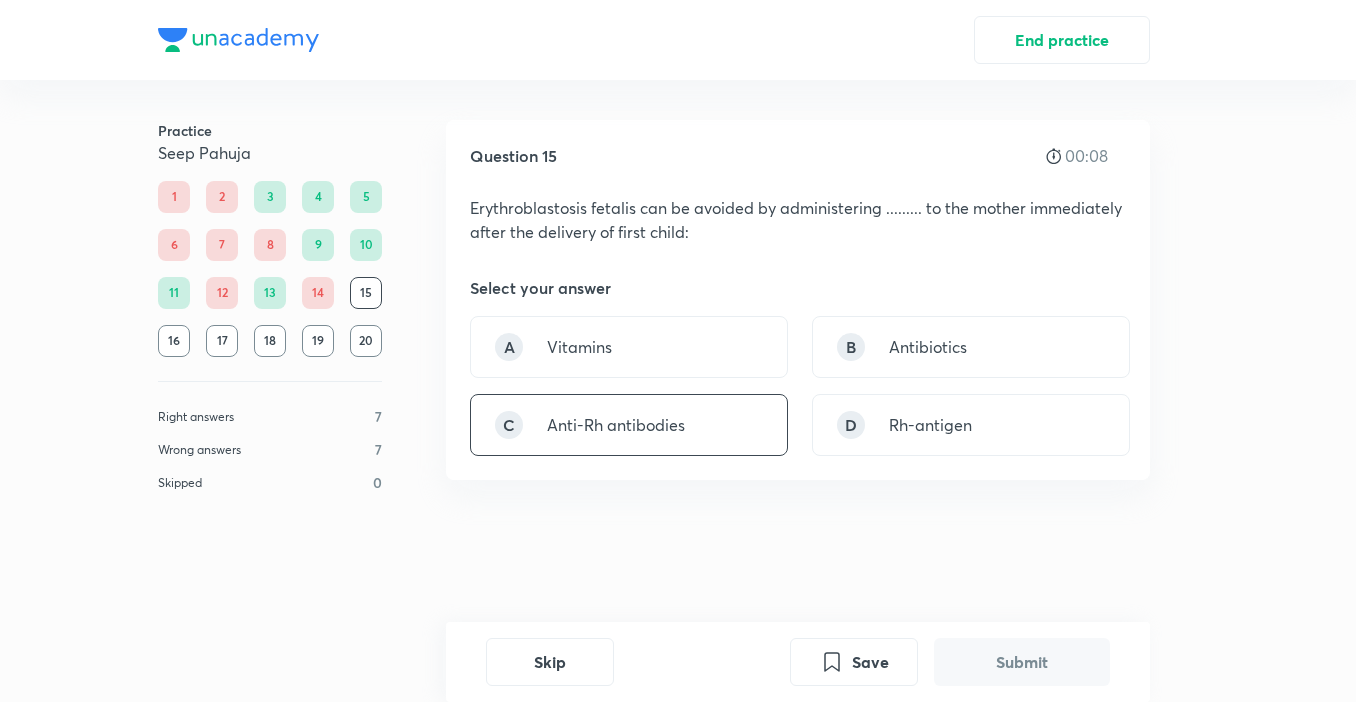 click on "Anti-Rh antibodies" at bounding box center (616, 425) 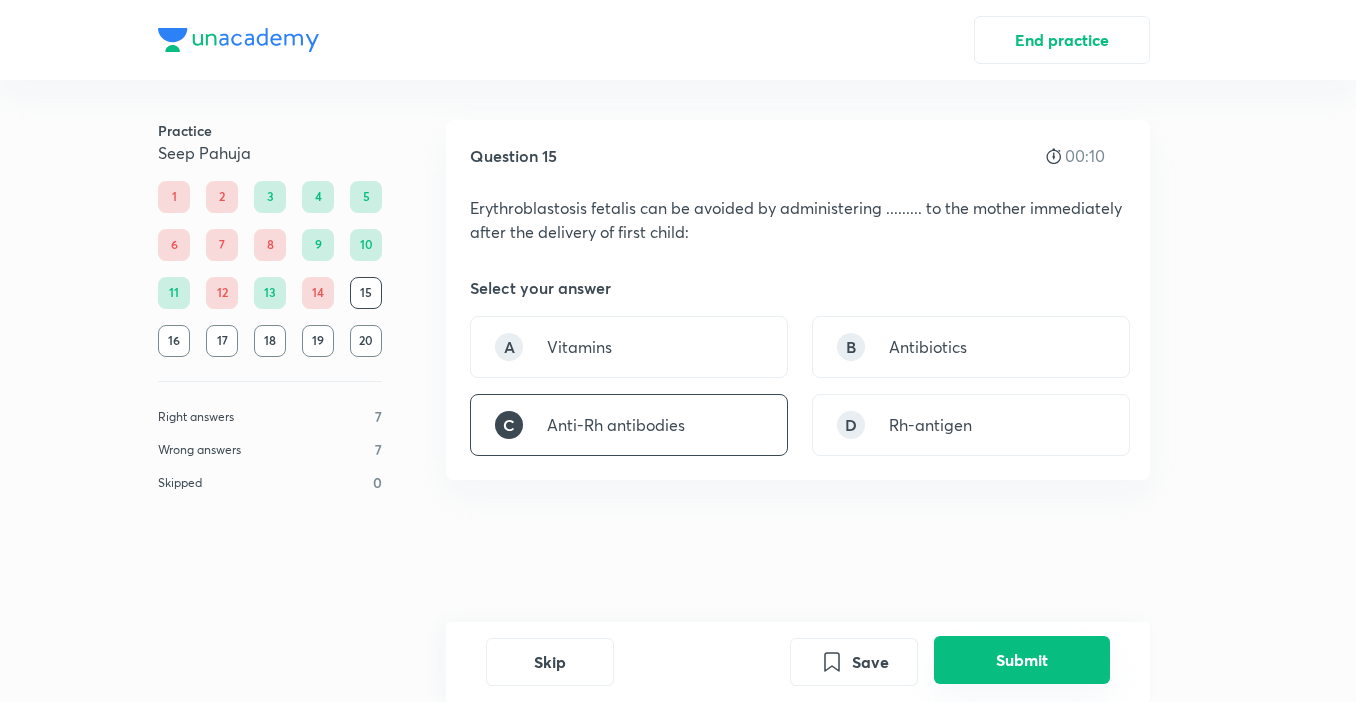 click on "Submit" at bounding box center [1022, 660] 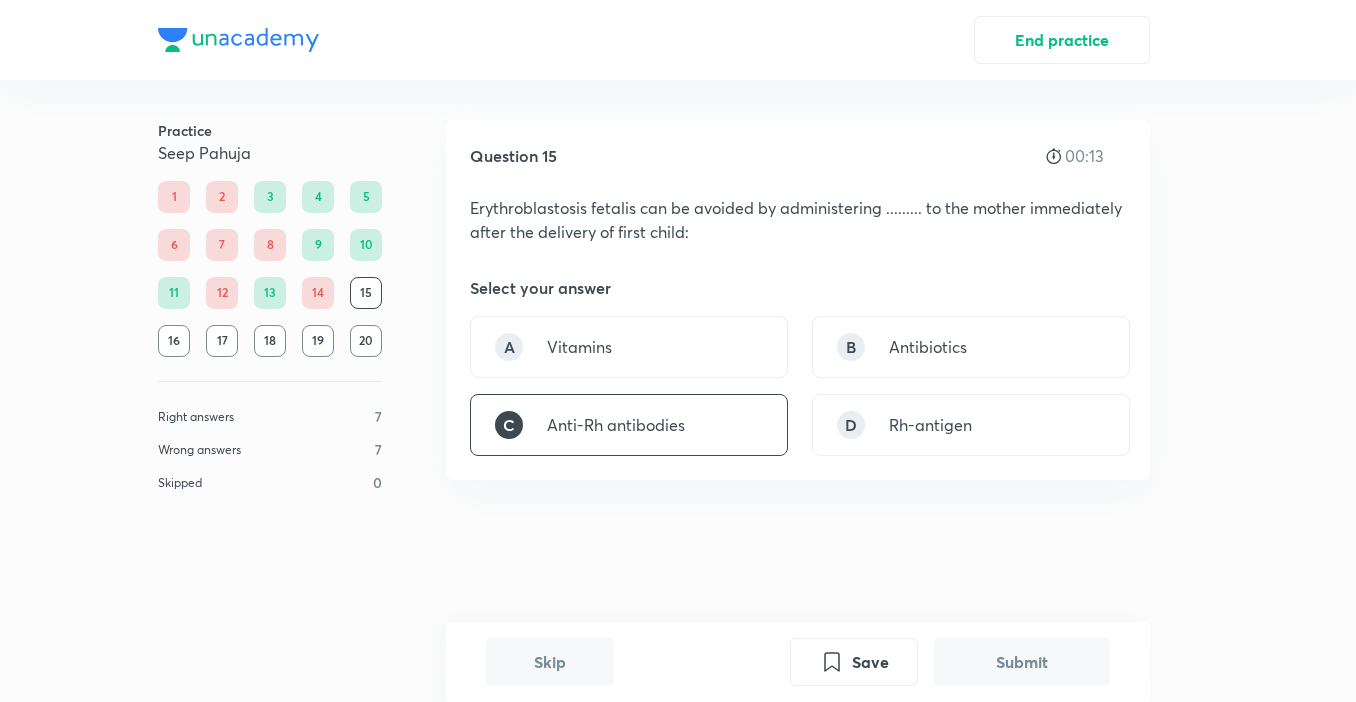 scroll, scrollTop: 520, scrollLeft: 0, axis: vertical 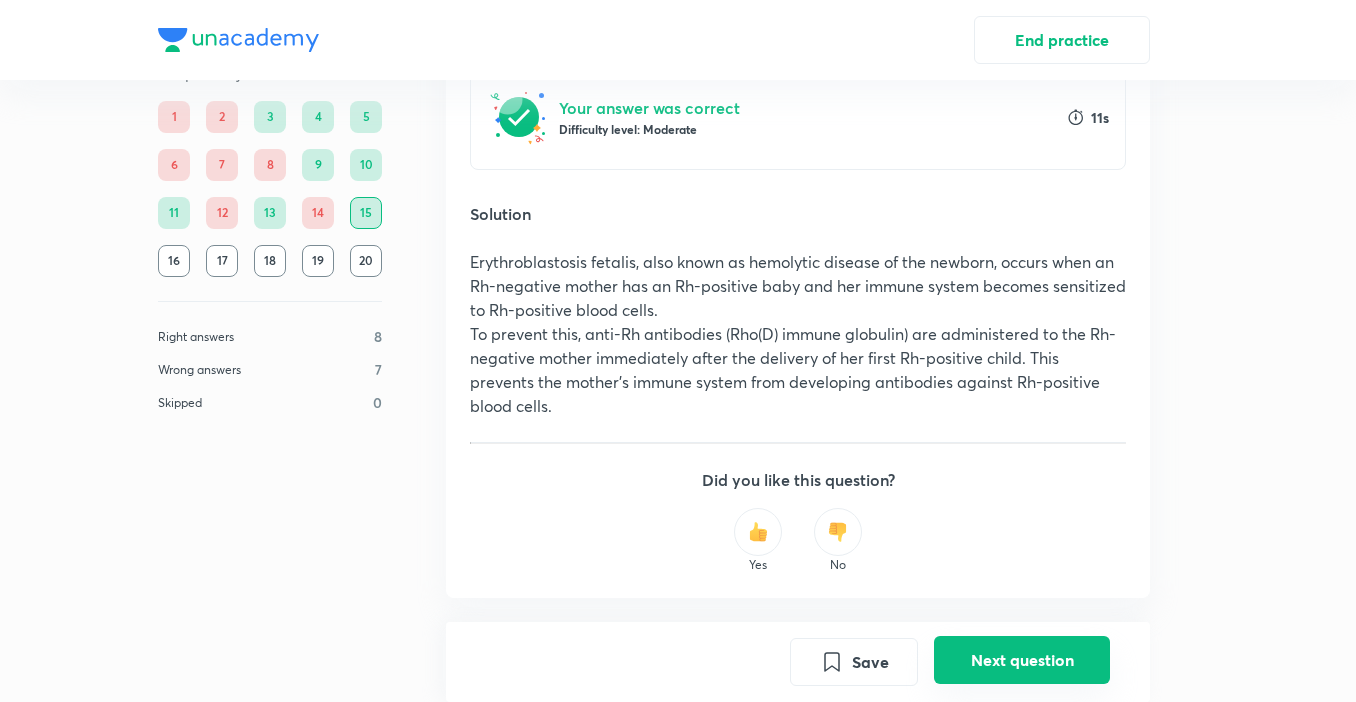 click on "Next question" at bounding box center [1022, 660] 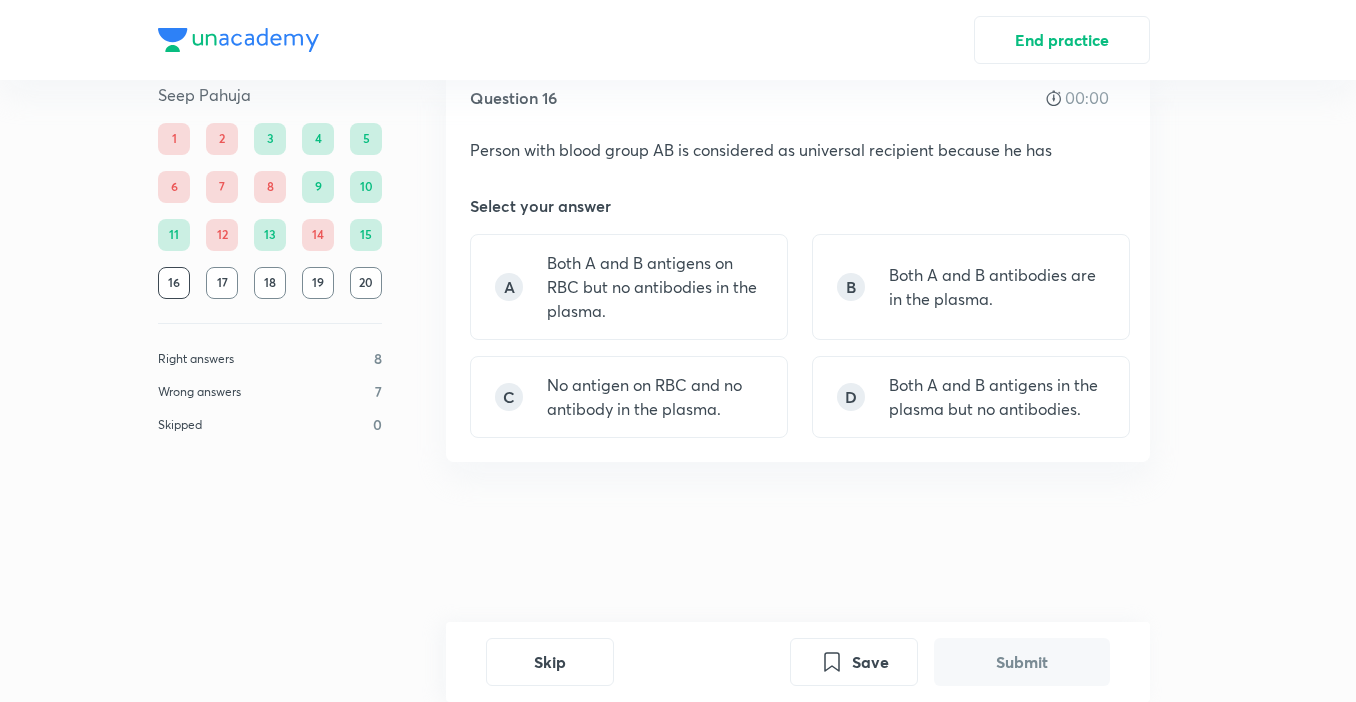 scroll, scrollTop: 0, scrollLeft: 0, axis: both 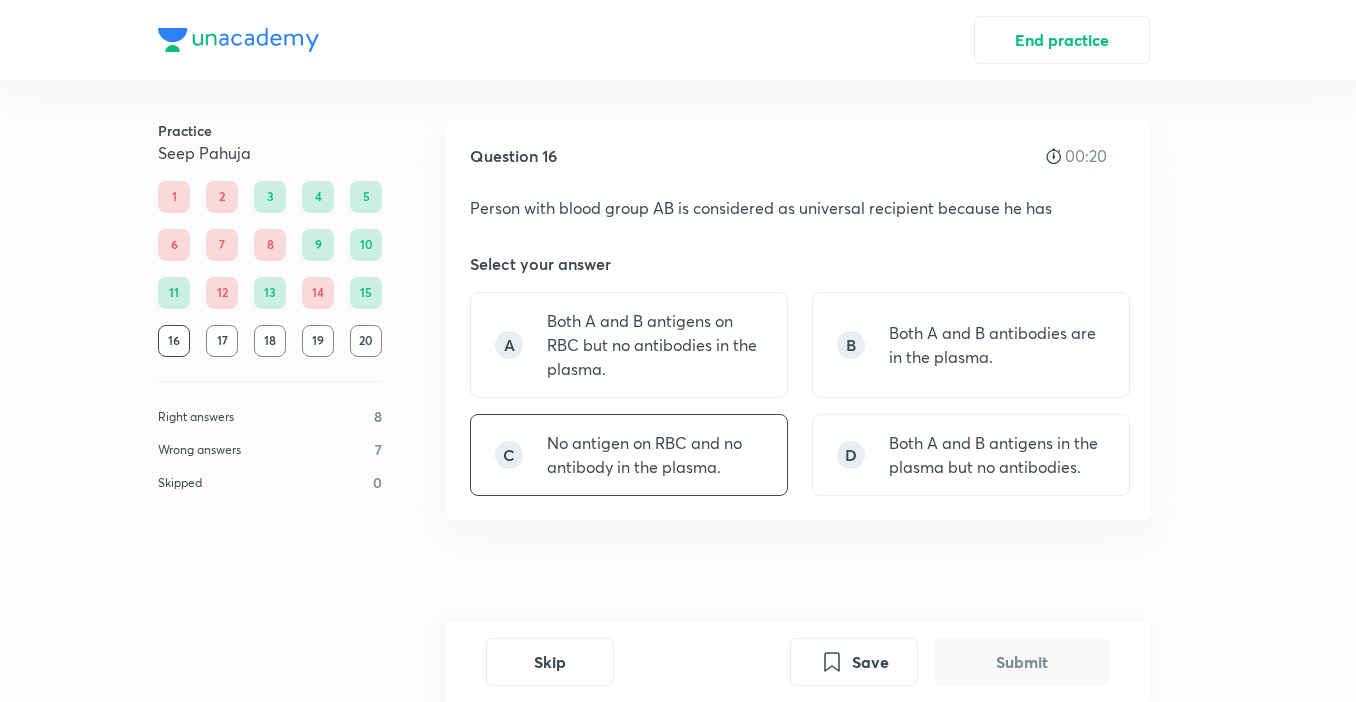 click on "C No antigen on RBC and no antibody in the plasma." at bounding box center (629, 455) 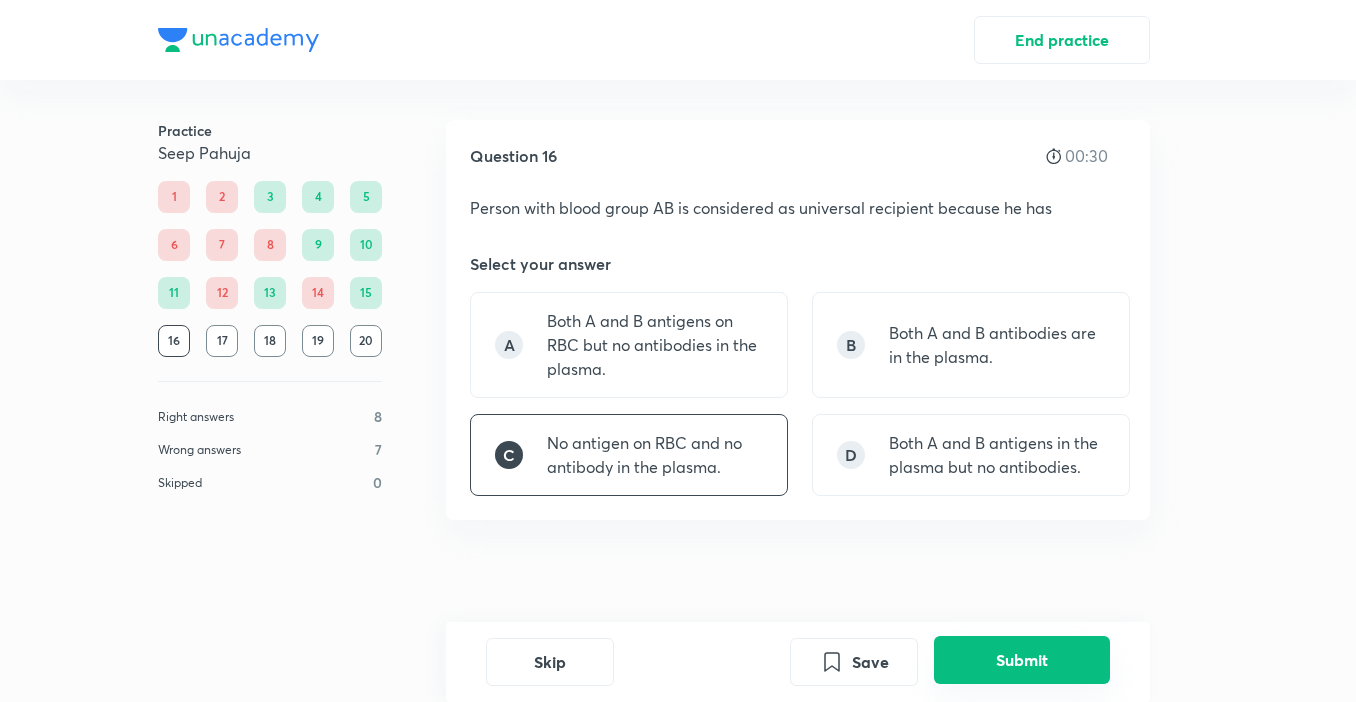 click on "Submit" at bounding box center (1022, 660) 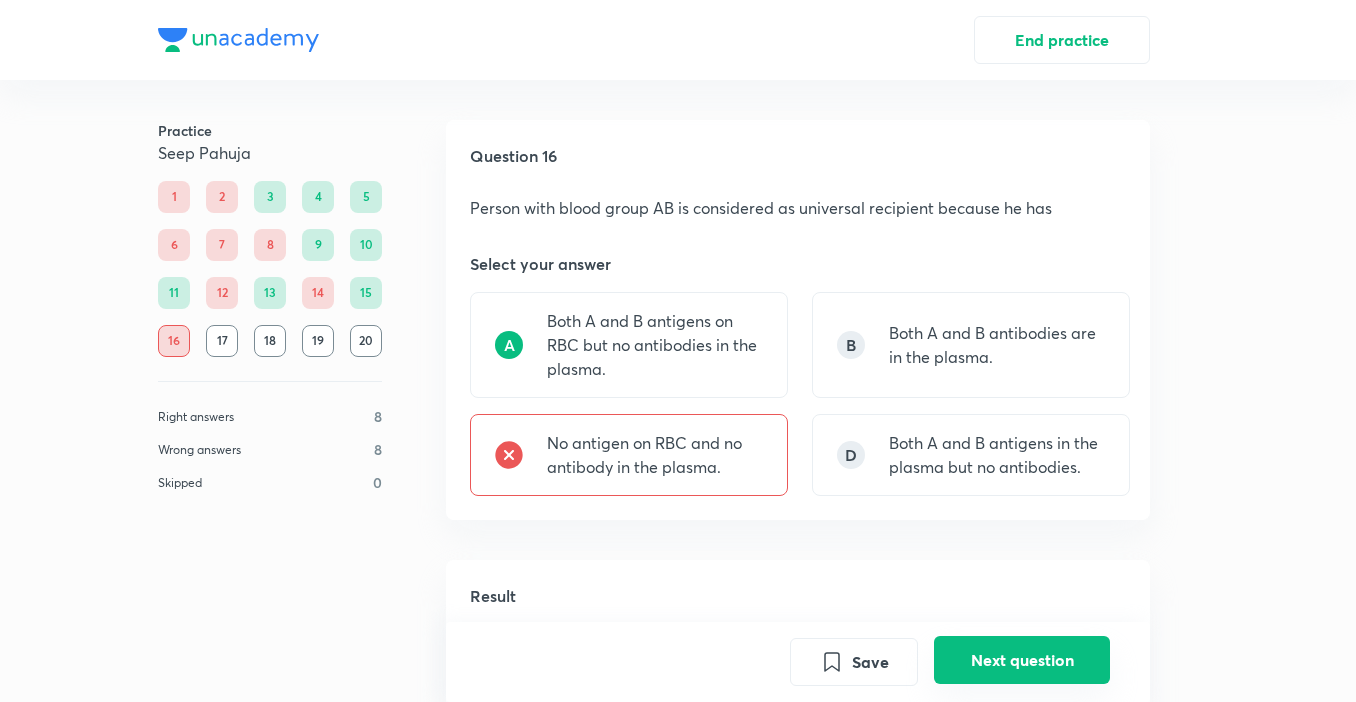 scroll, scrollTop: 475, scrollLeft: 0, axis: vertical 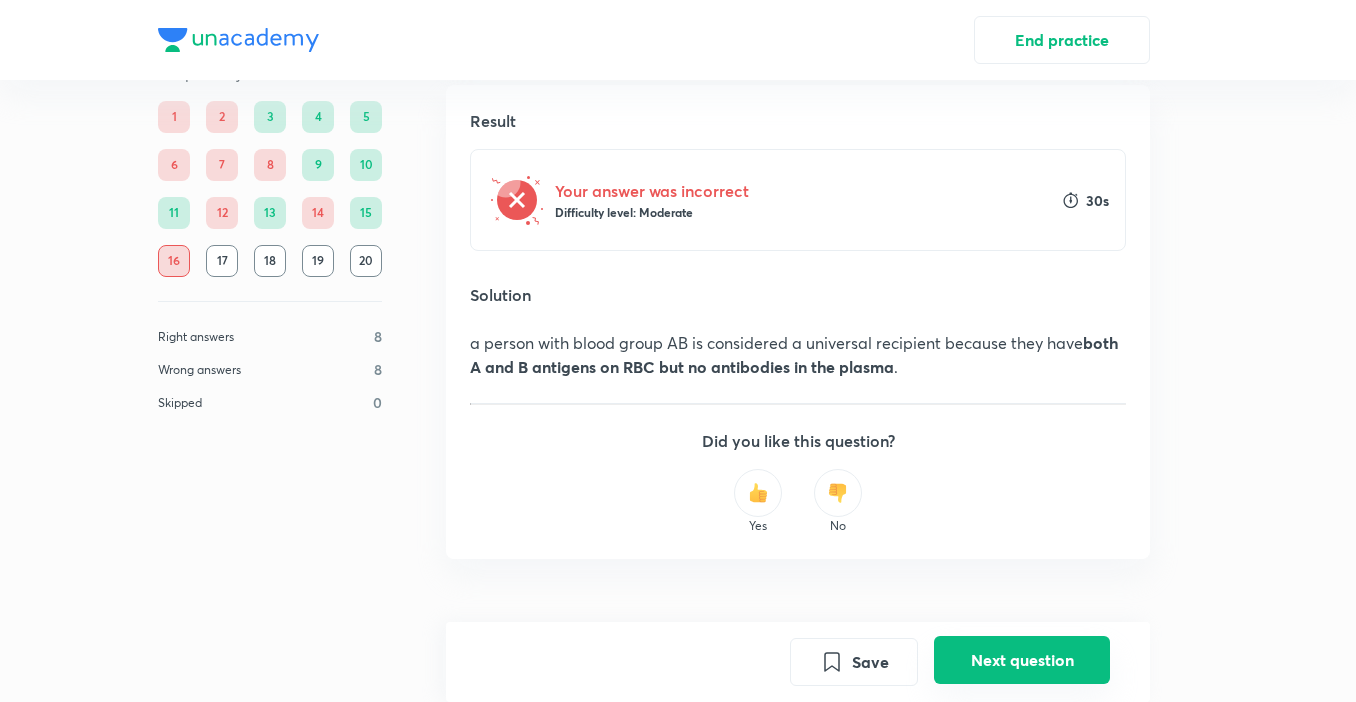 click on "Next question" at bounding box center (1022, 660) 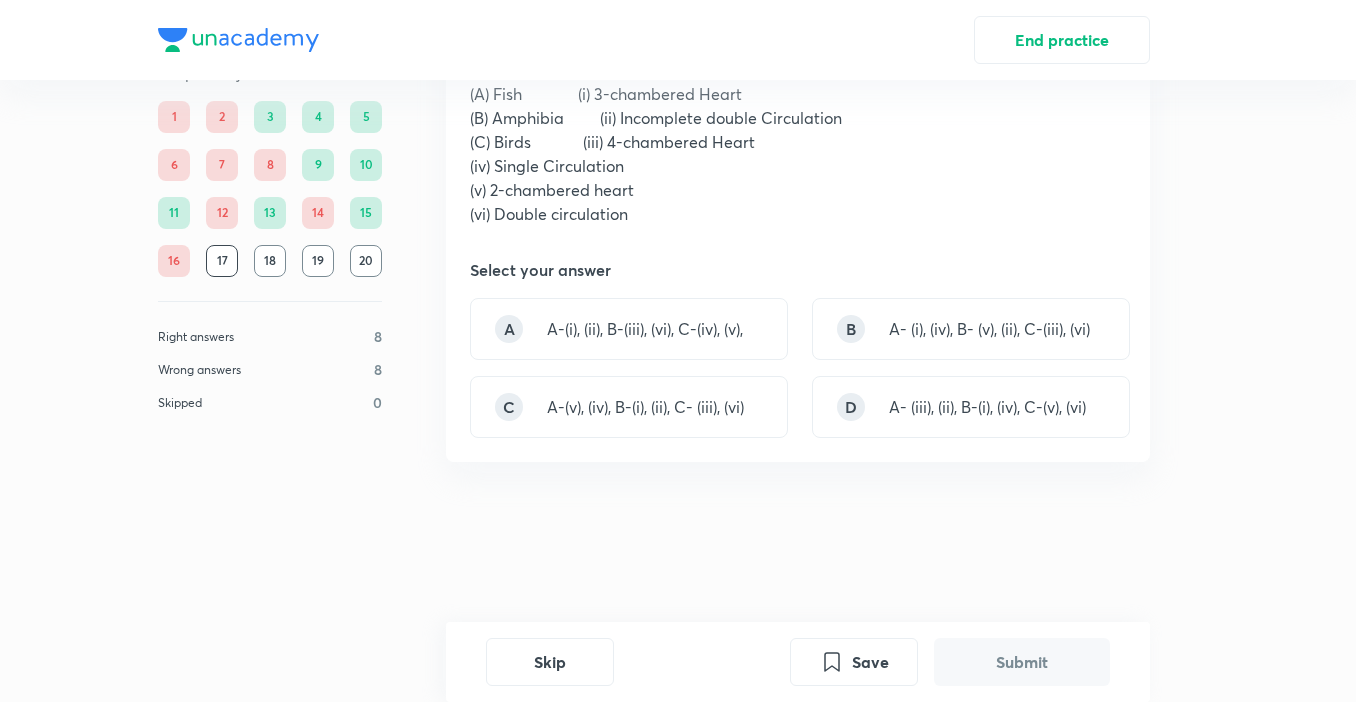 scroll, scrollTop: 0, scrollLeft: 0, axis: both 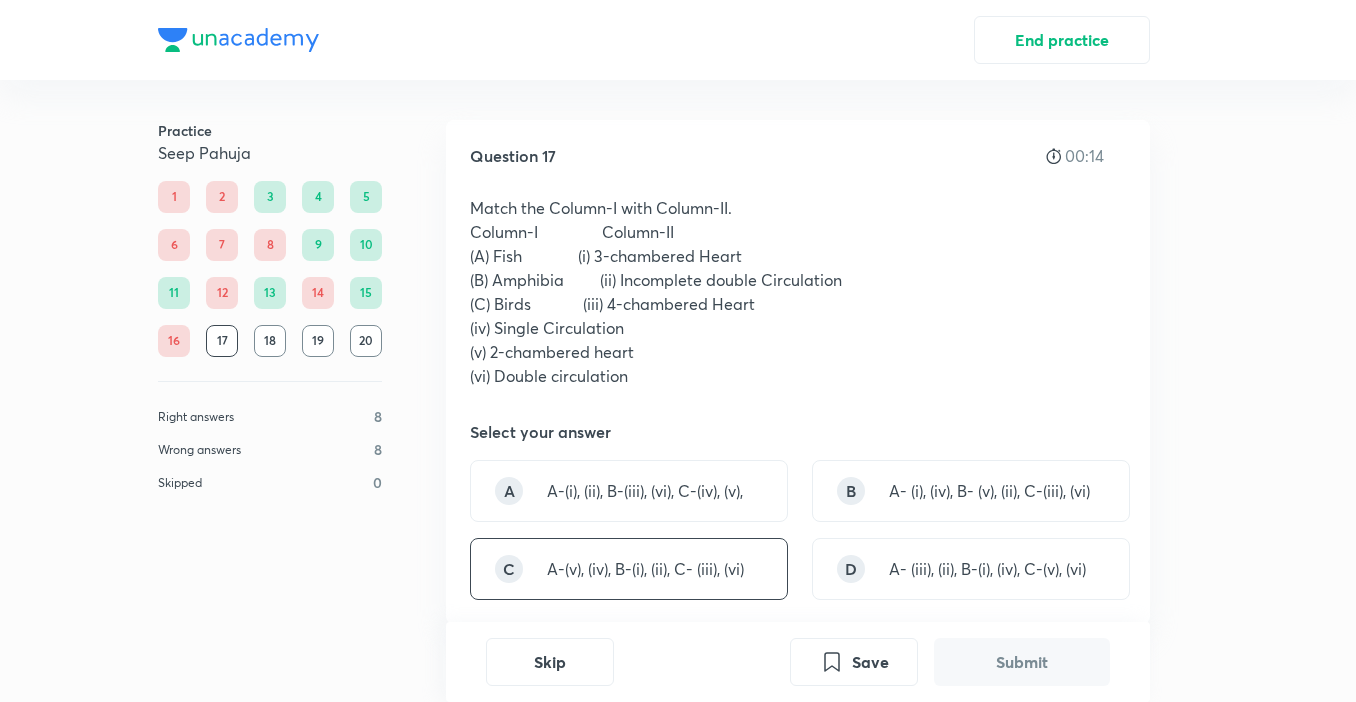 click on "A-(v), (iv), B-(i), (ii), C- (iii), (vi)" at bounding box center [645, 569] 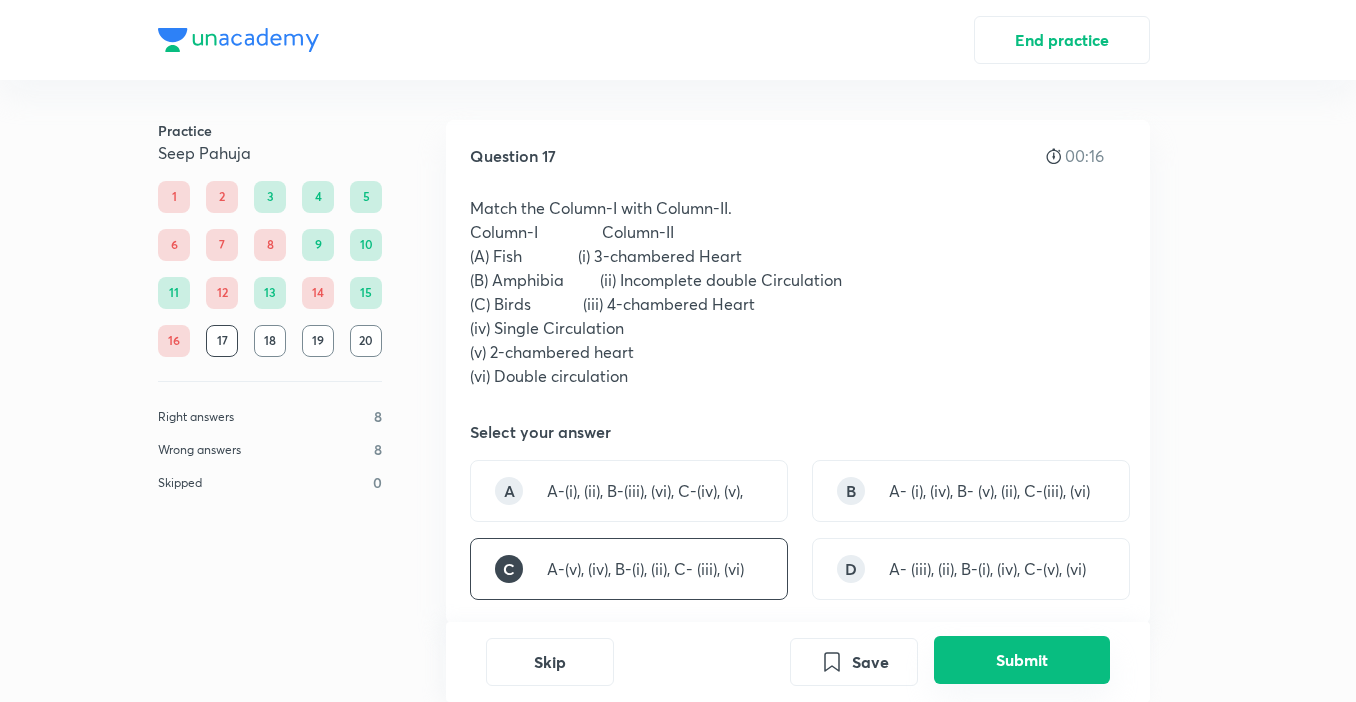 click on "Submit" at bounding box center [1022, 660] 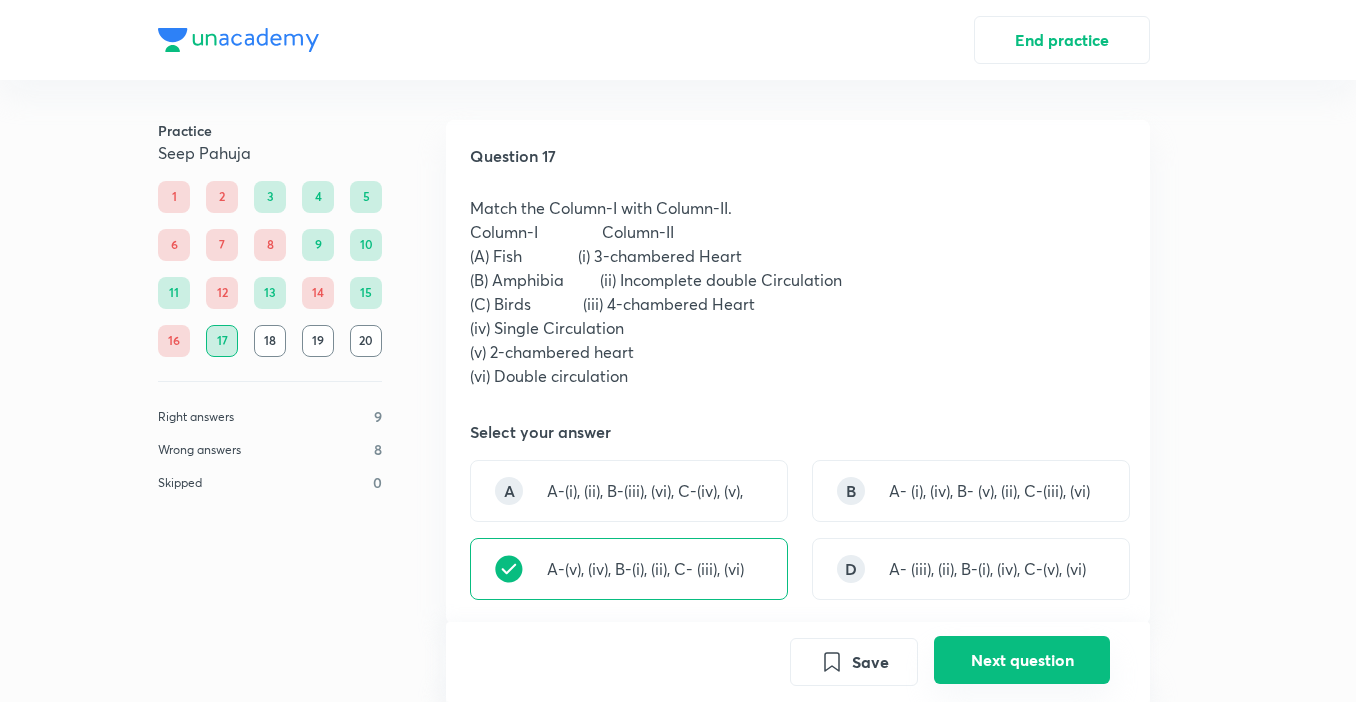 scroll, scrollTop: 603, scrollLeft: 0, axis: vertical 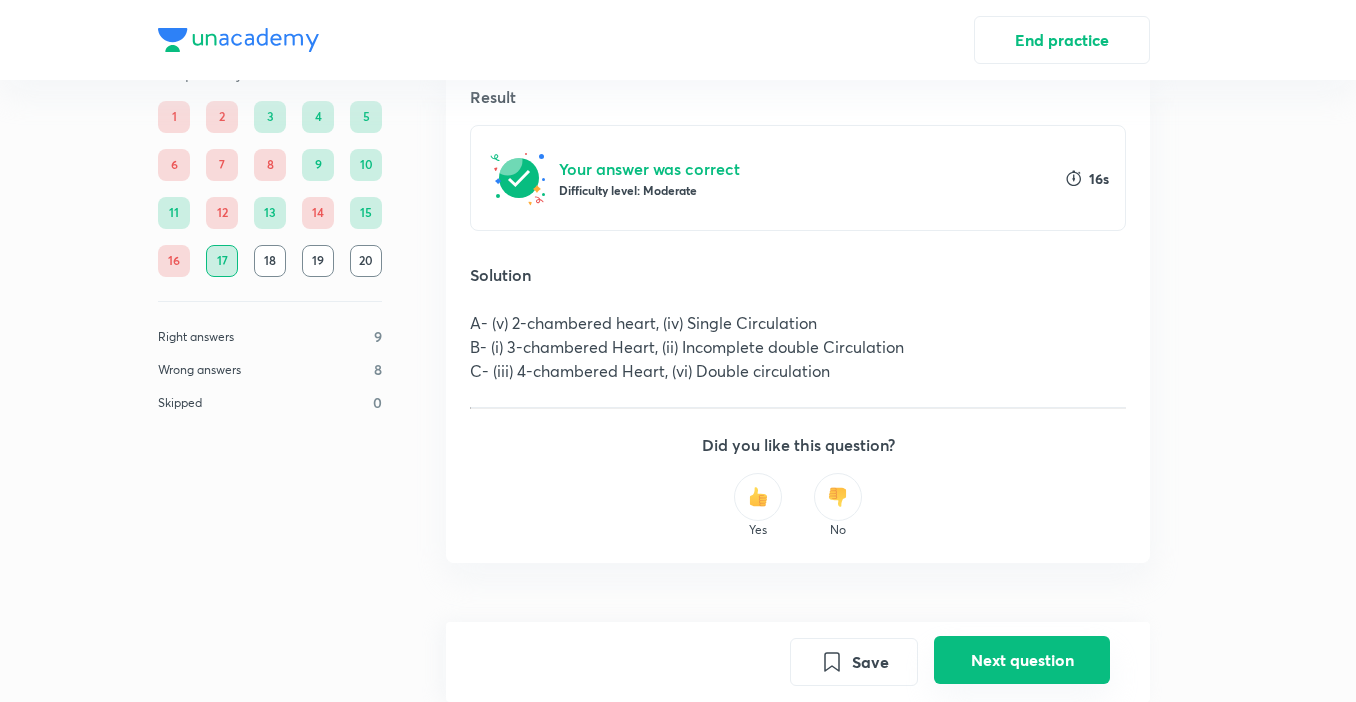 click on "Next question" at bounding box center (1022, 660) 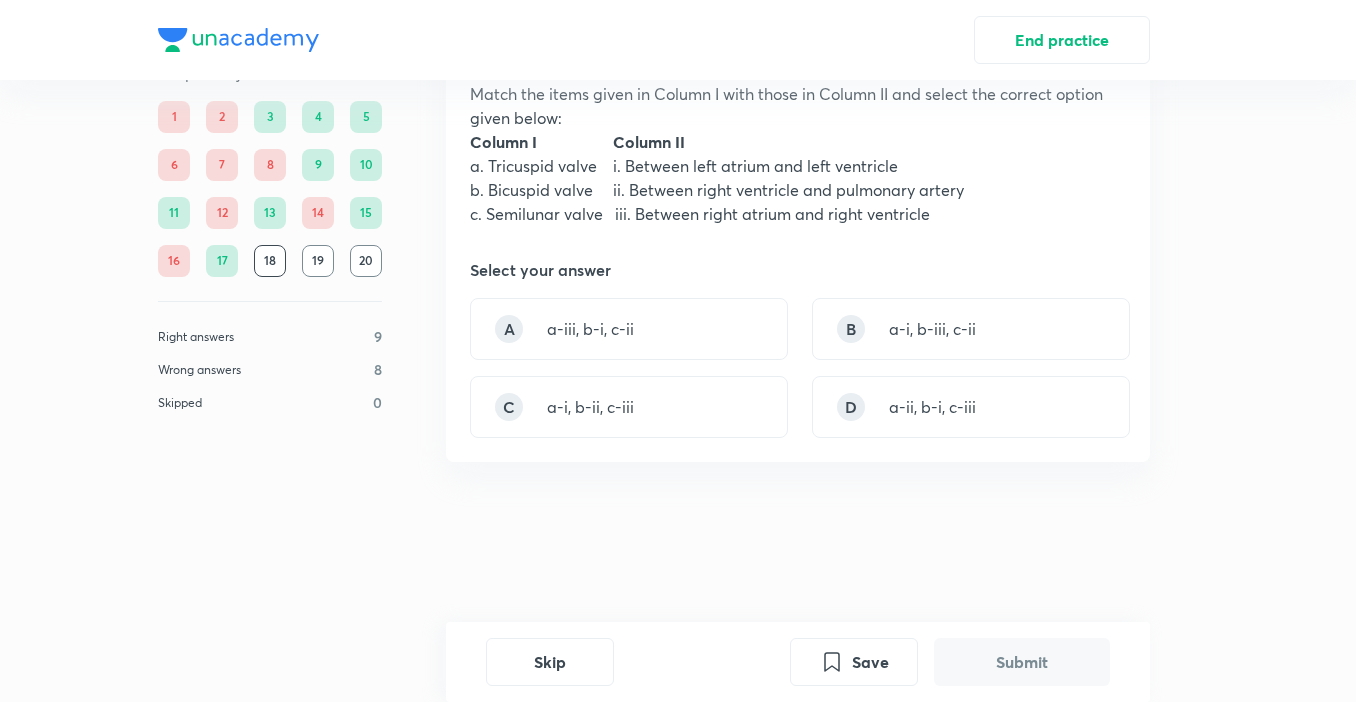 scroll, scrollTop: 0, scrollLeft: 0, axis: both 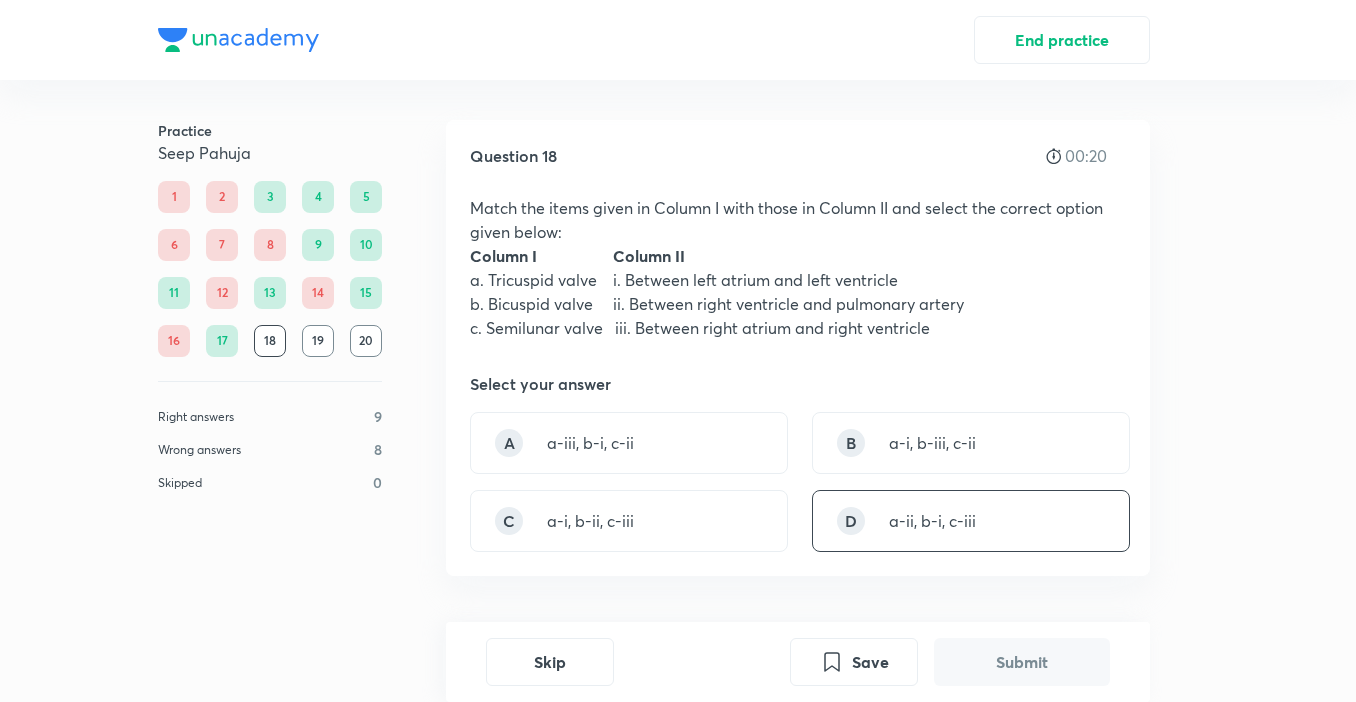 click on "a-ii, b-i, c-iii" at bounding box center [932, 521] 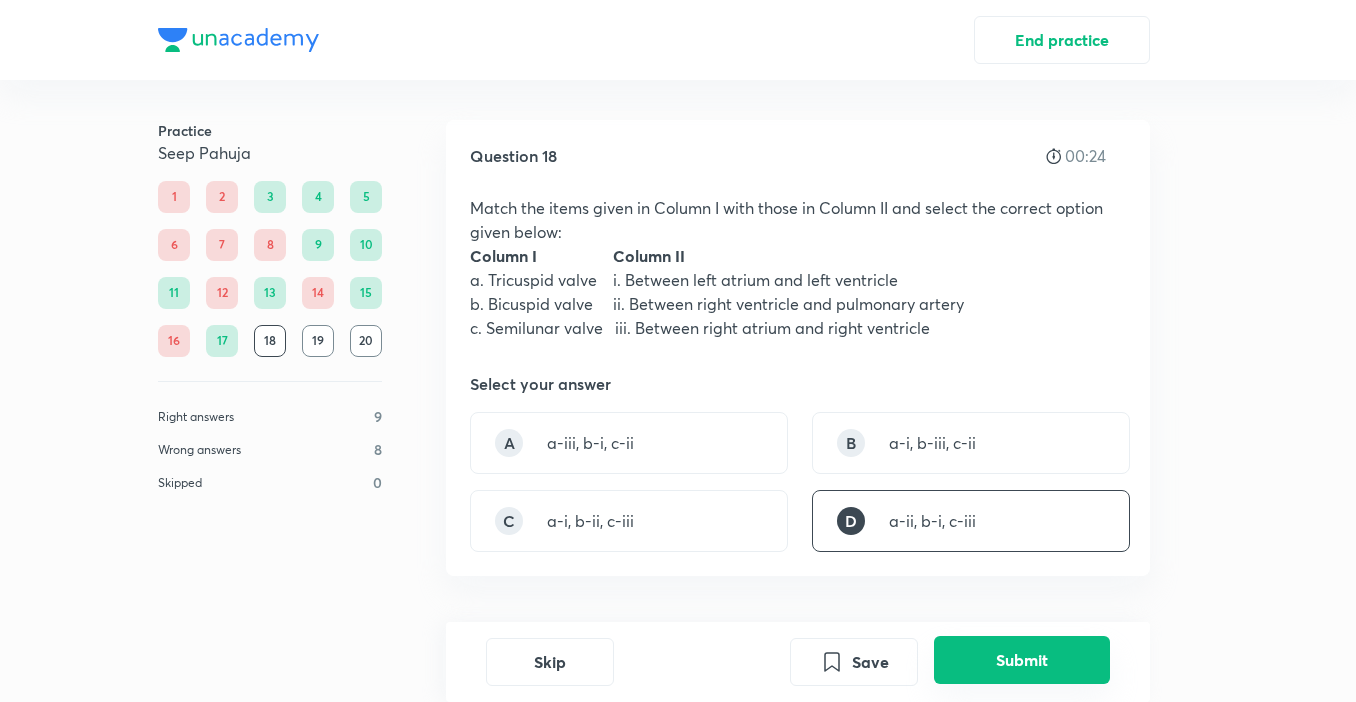 click on "Submit" at bounding box center [1022, 660] 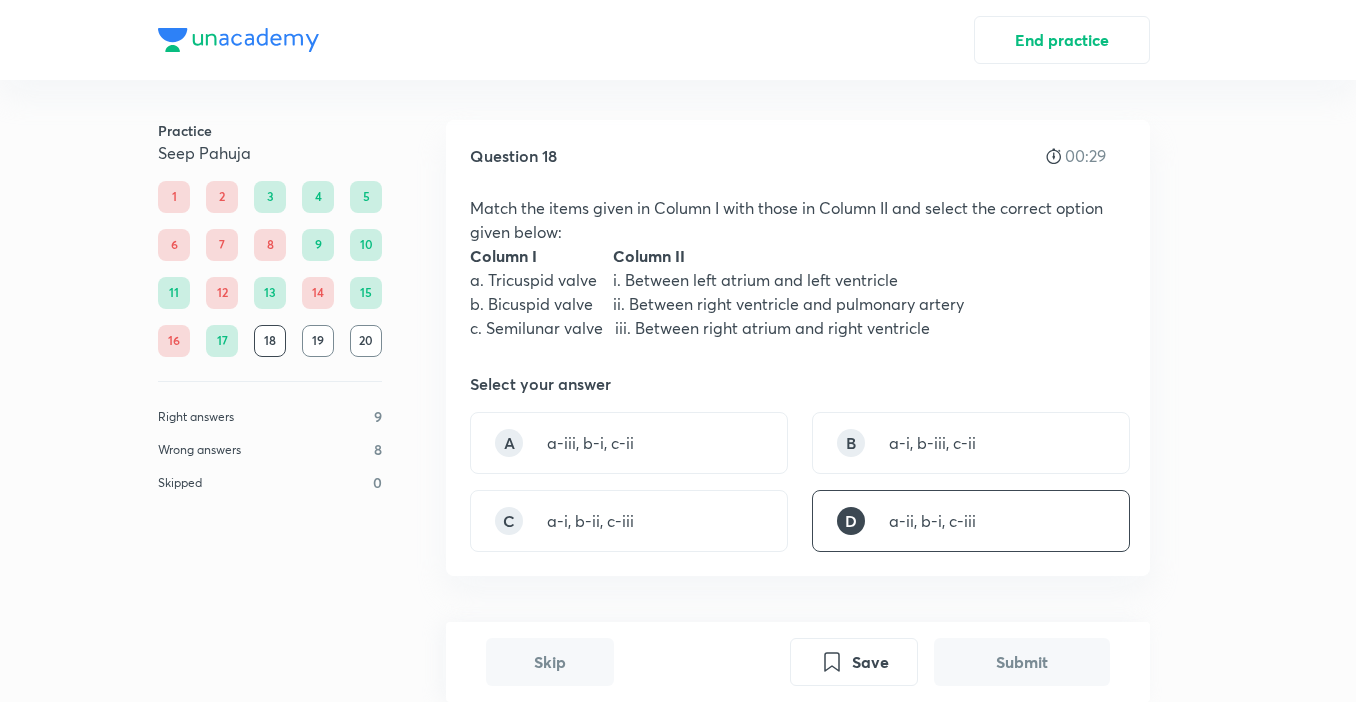 scroll, scrollTop: 579, scrollLeft: 0, axis: vertical 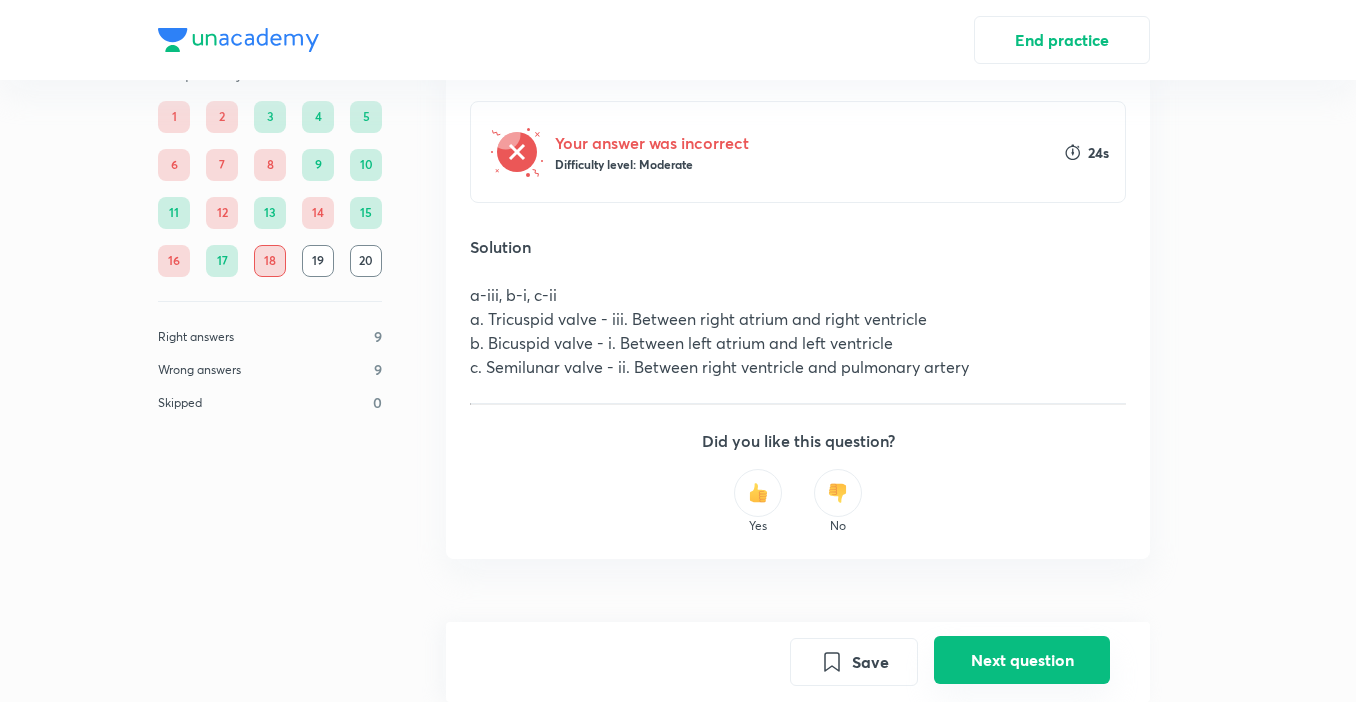 click on "Next question" at bounding box center [1022, 660] 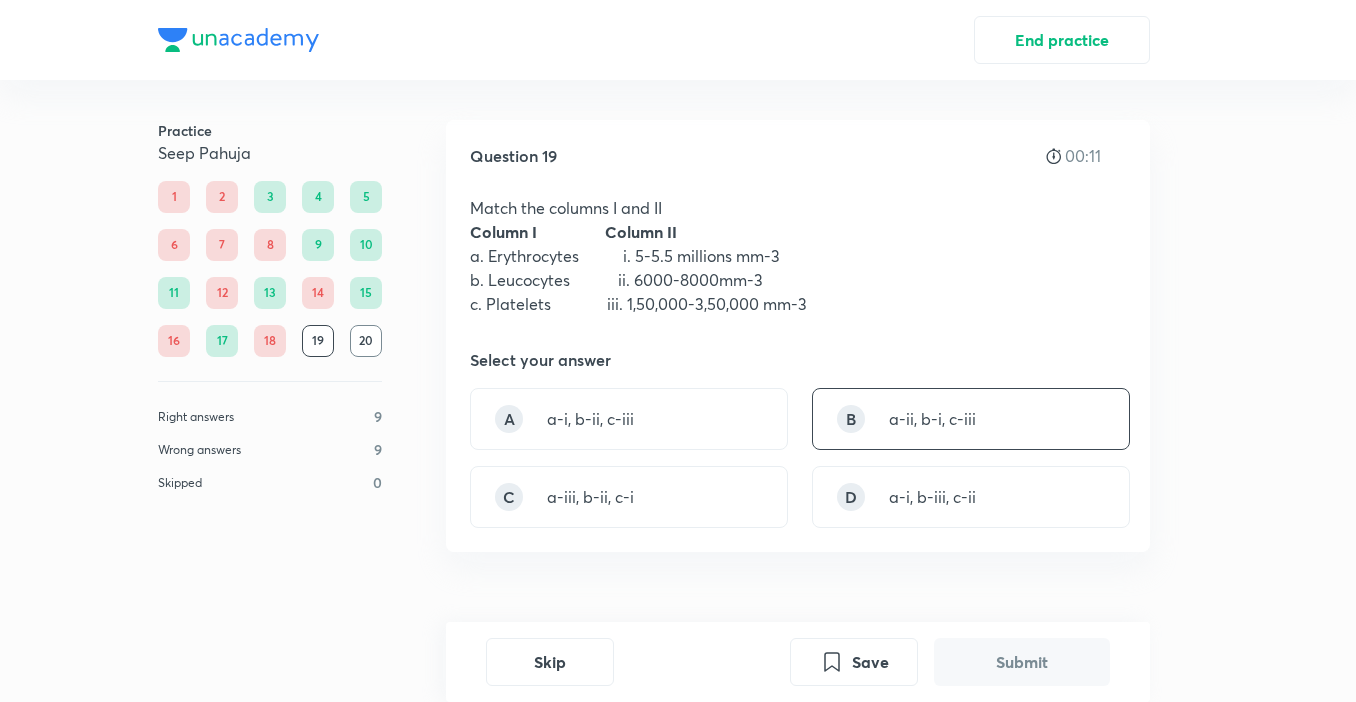 click on "a-ii, b-i, c-iii" at bounding box center [932, 419] 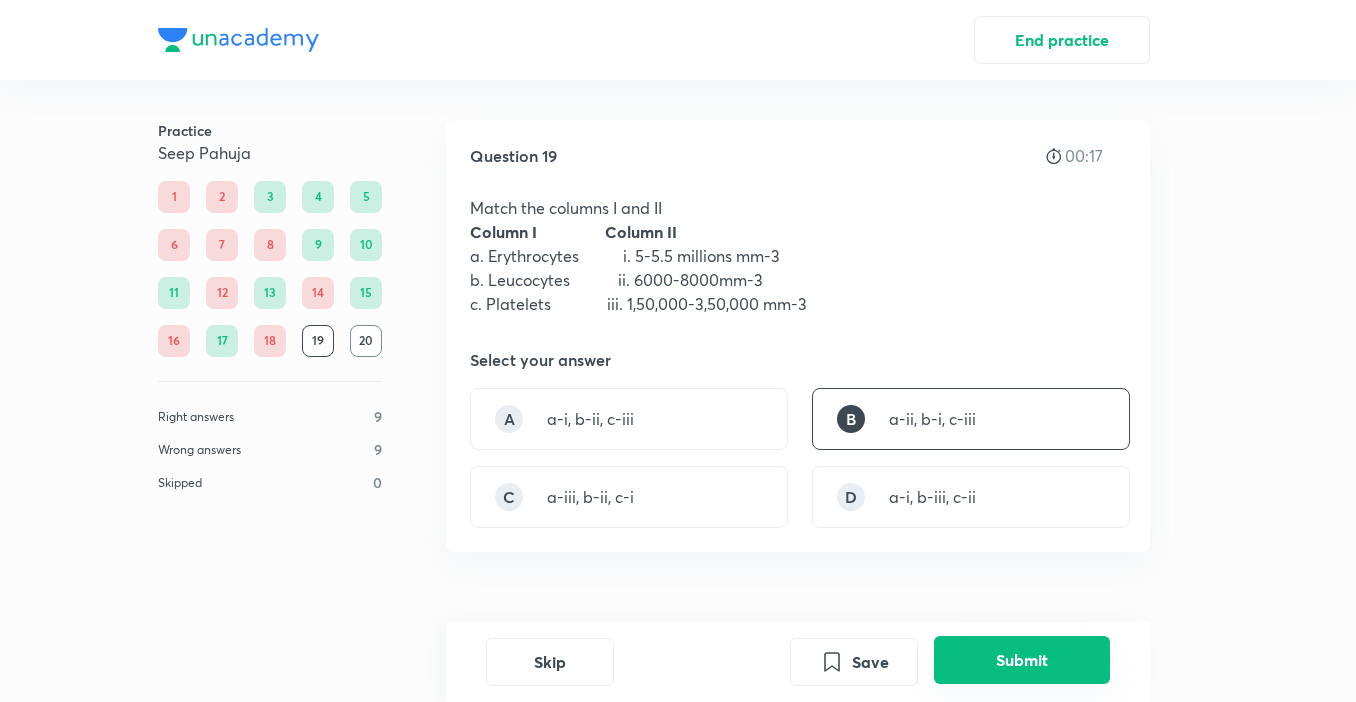 click on "Submit" at bounding box center [1022, 660] 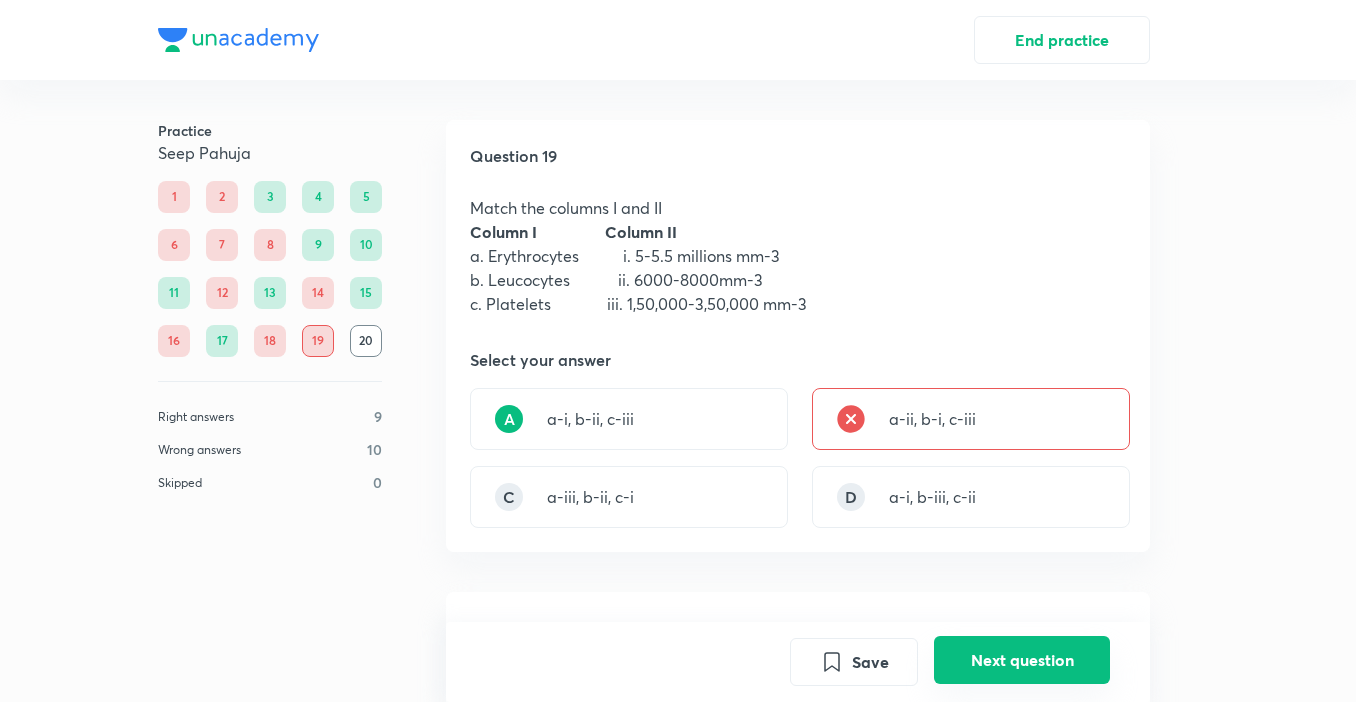 scroll, scrollTop: 592, scrollLeft: 0, axis: vertical 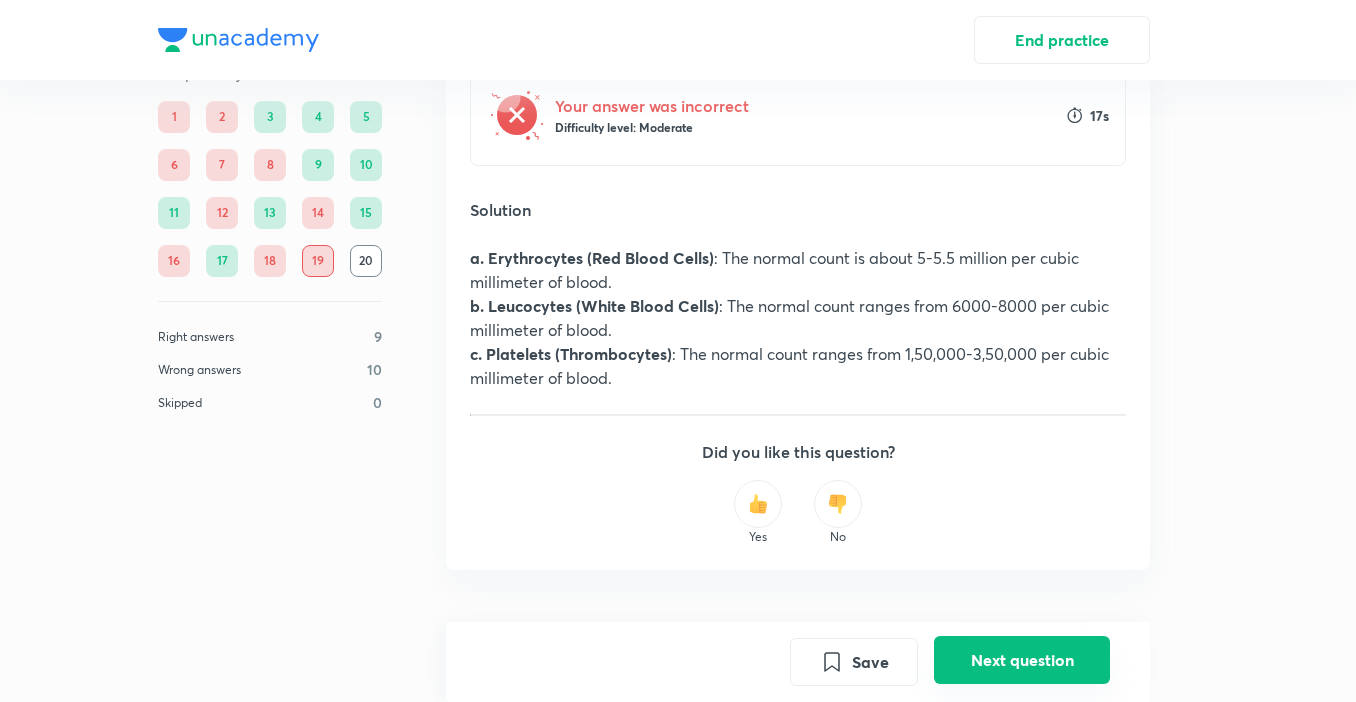 click on "Next question" at bounding box center [1022, 660] 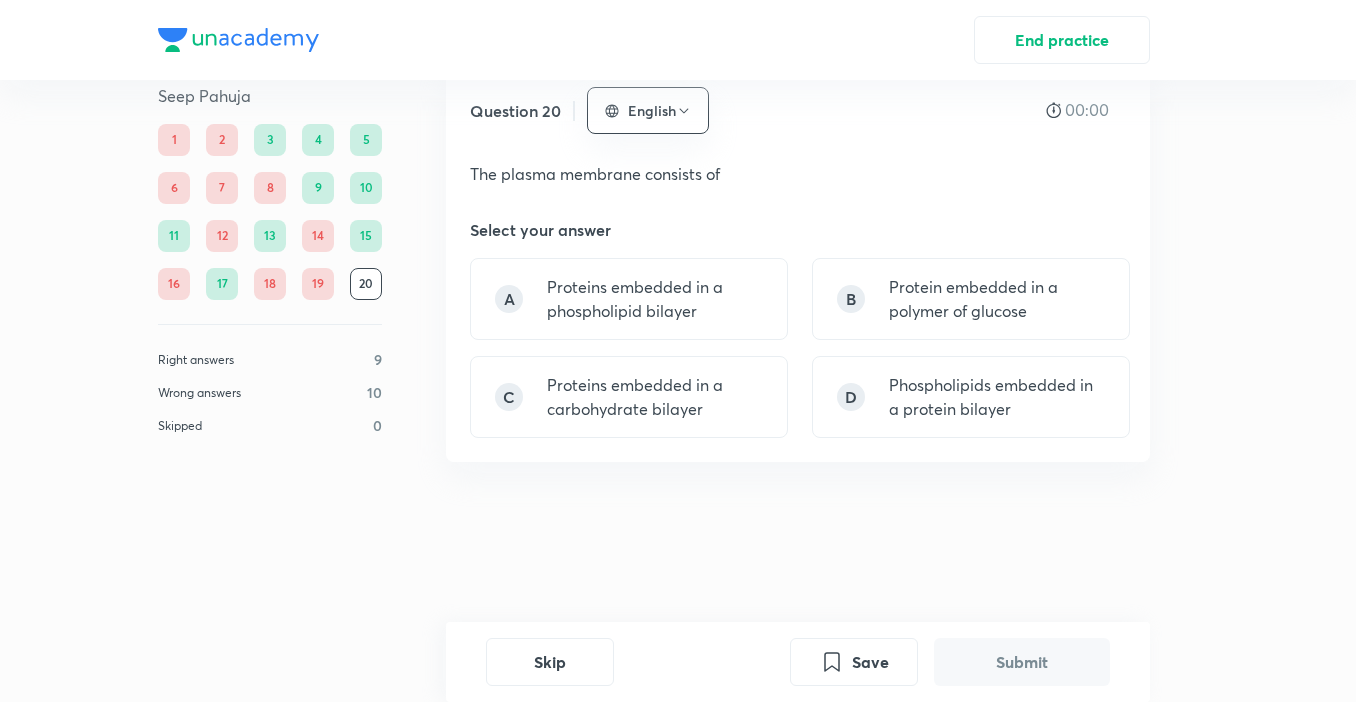 scroll, scrollTop: 0, scrollLeft: 0, axis: both 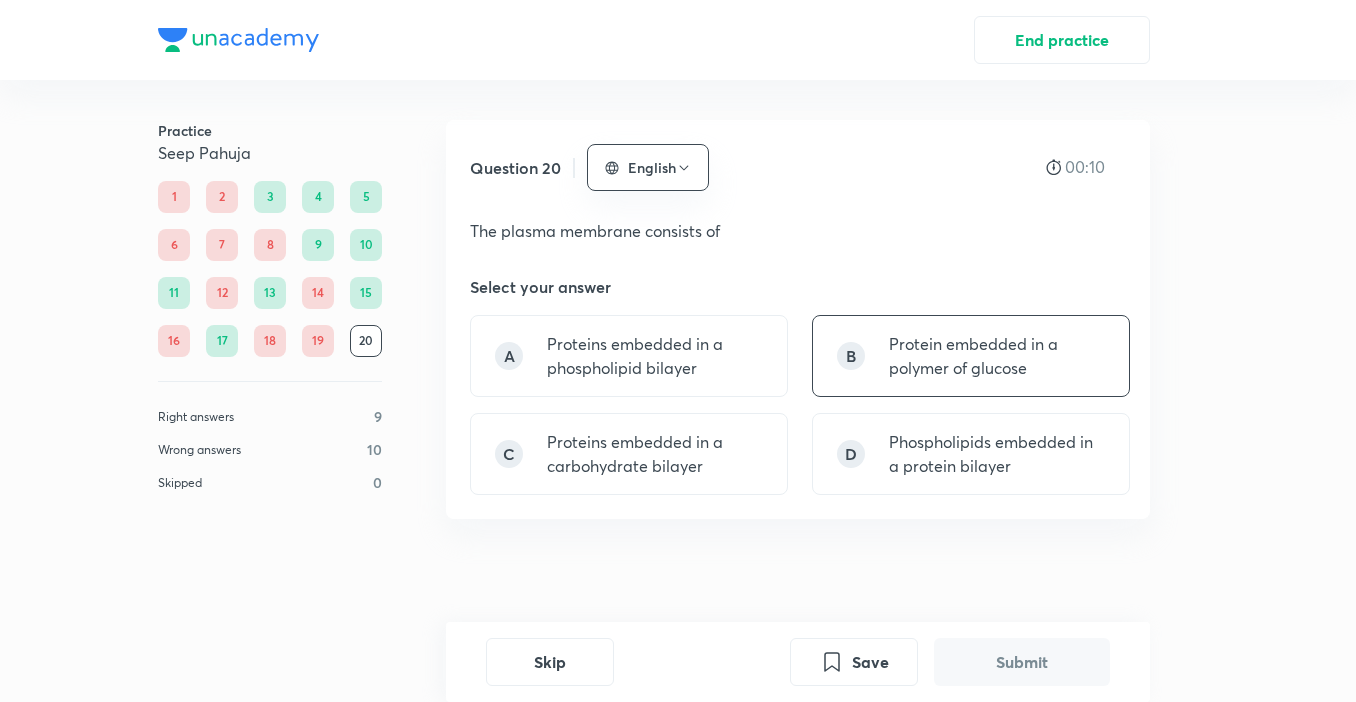 click on "Protein embedded in a polymer of glucose" at bounding box center [997, 356] 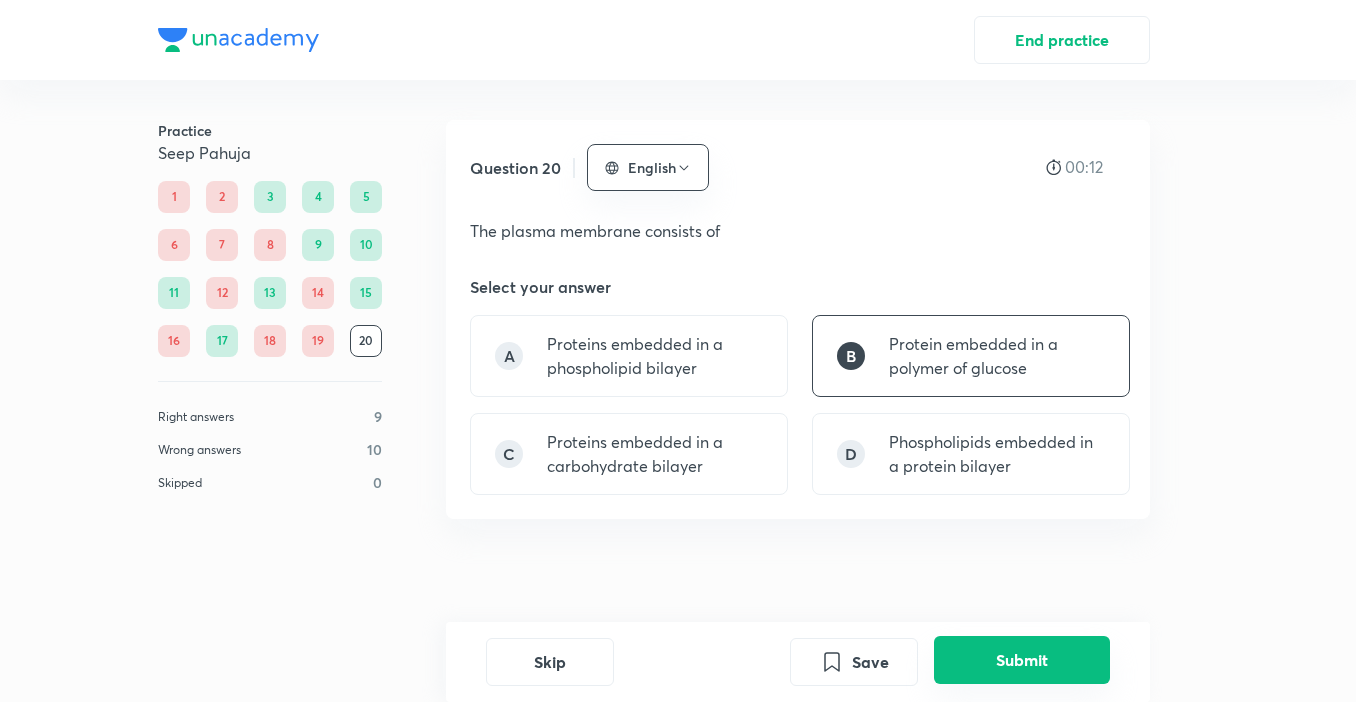 click on "Submit" at bounding box center [1022, 660] 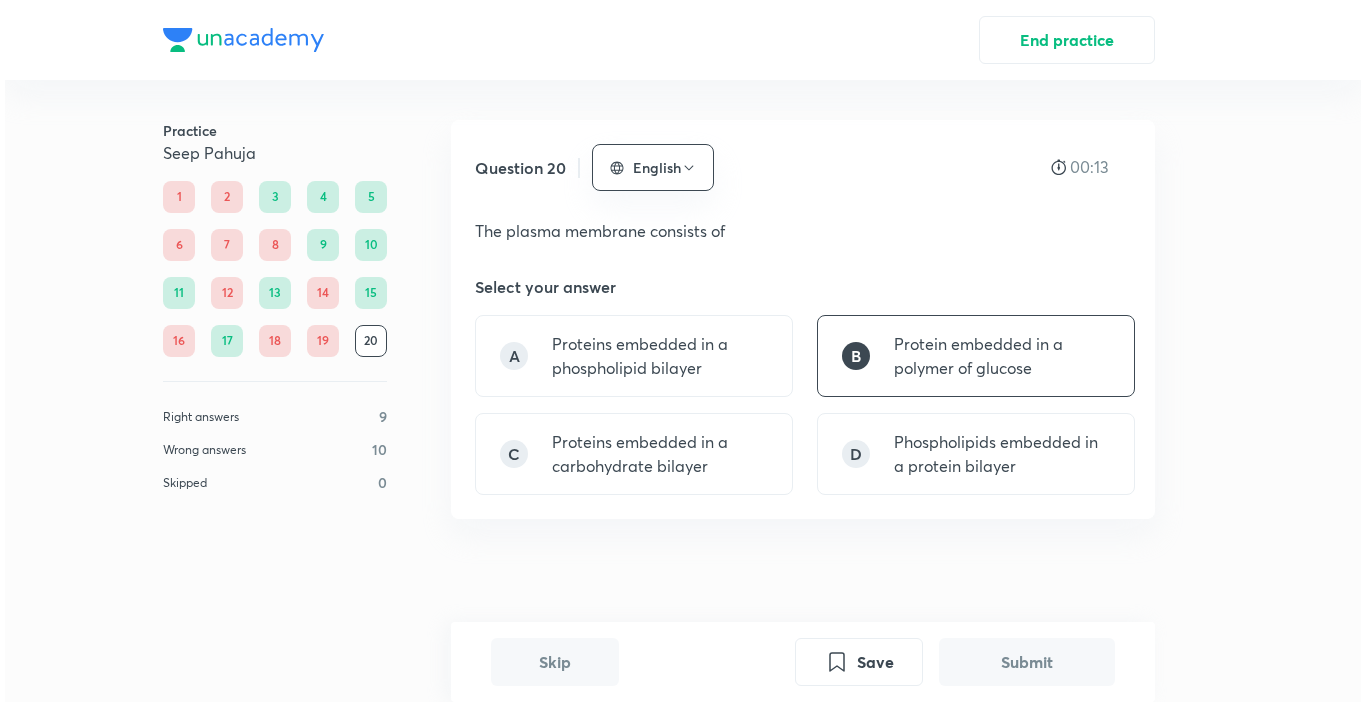 scroll, scrollTop: 450, scrollLeft: 0, axis: vertical 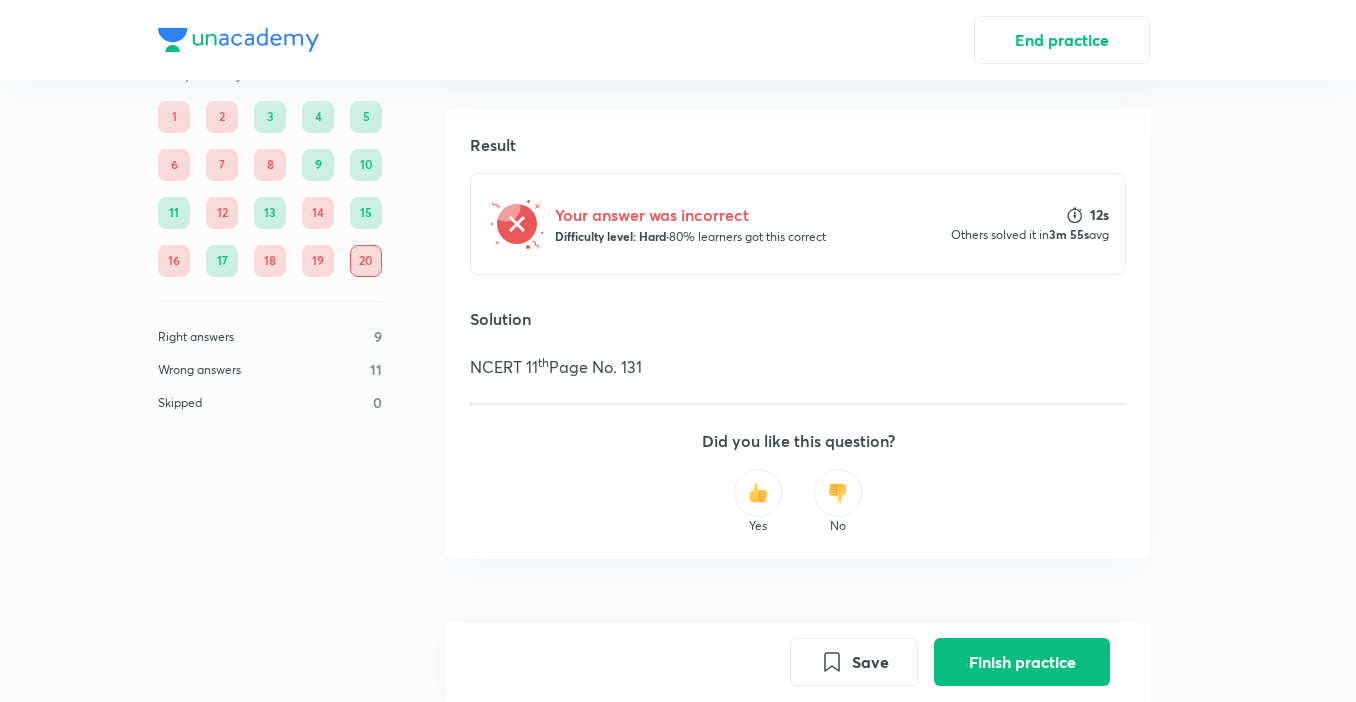 click on "Finish practice" at bounding box center [1022, 662] 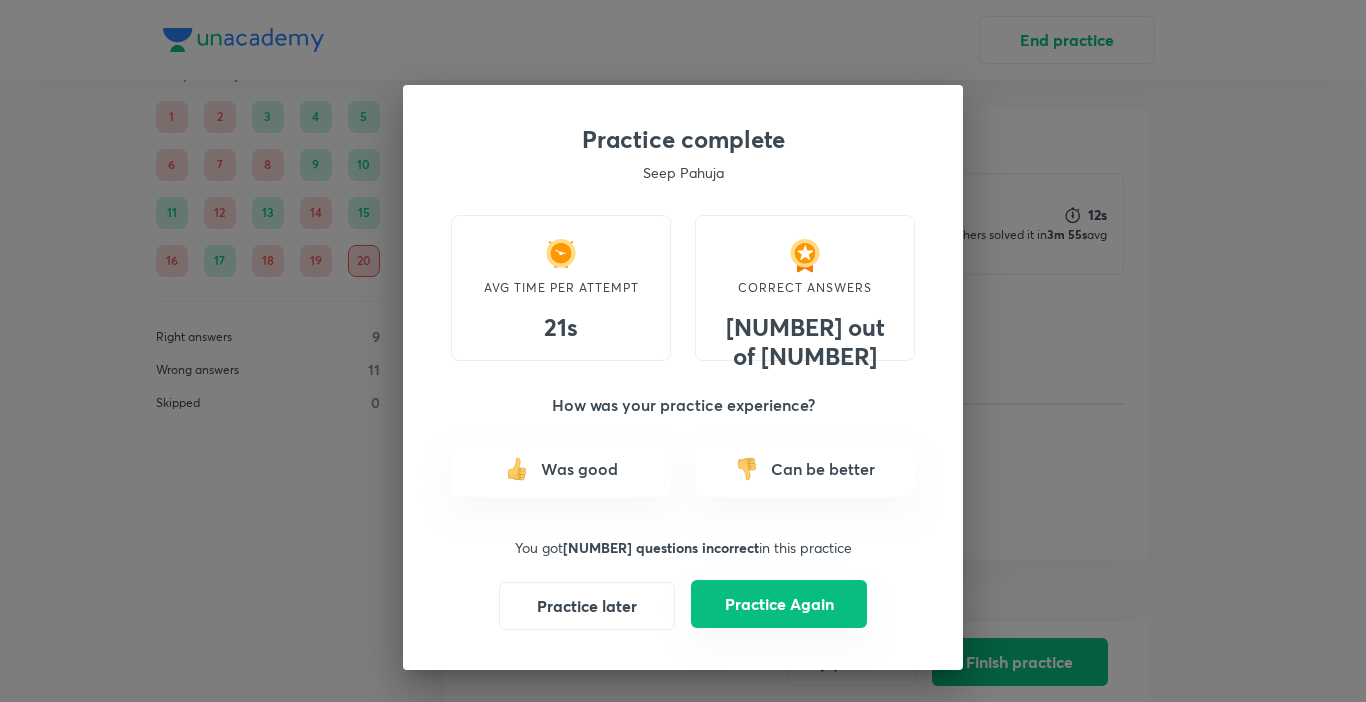 click on "Practice Again" at bounding box center [779, 604] 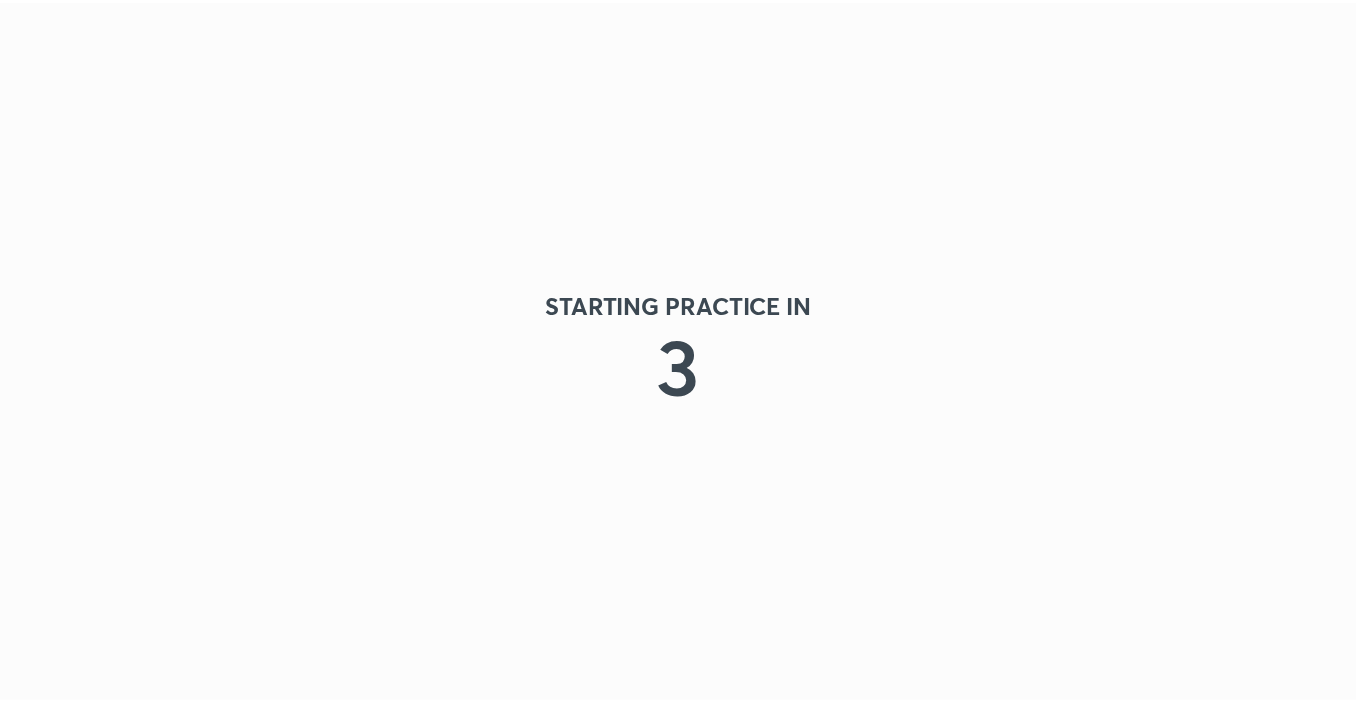 scroll, scrollTop: 0, scrollLeft: 0, axis: both 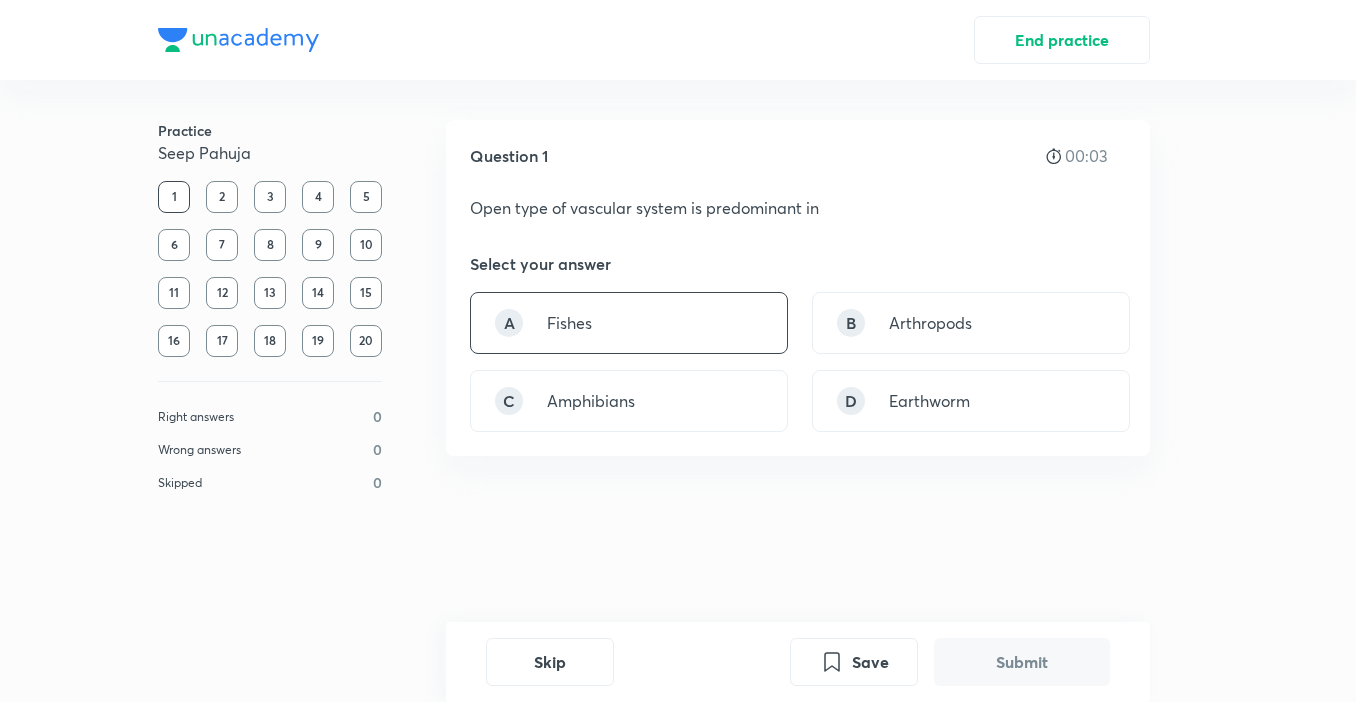 click on "A Fishes" at bounding box center [629, 323] 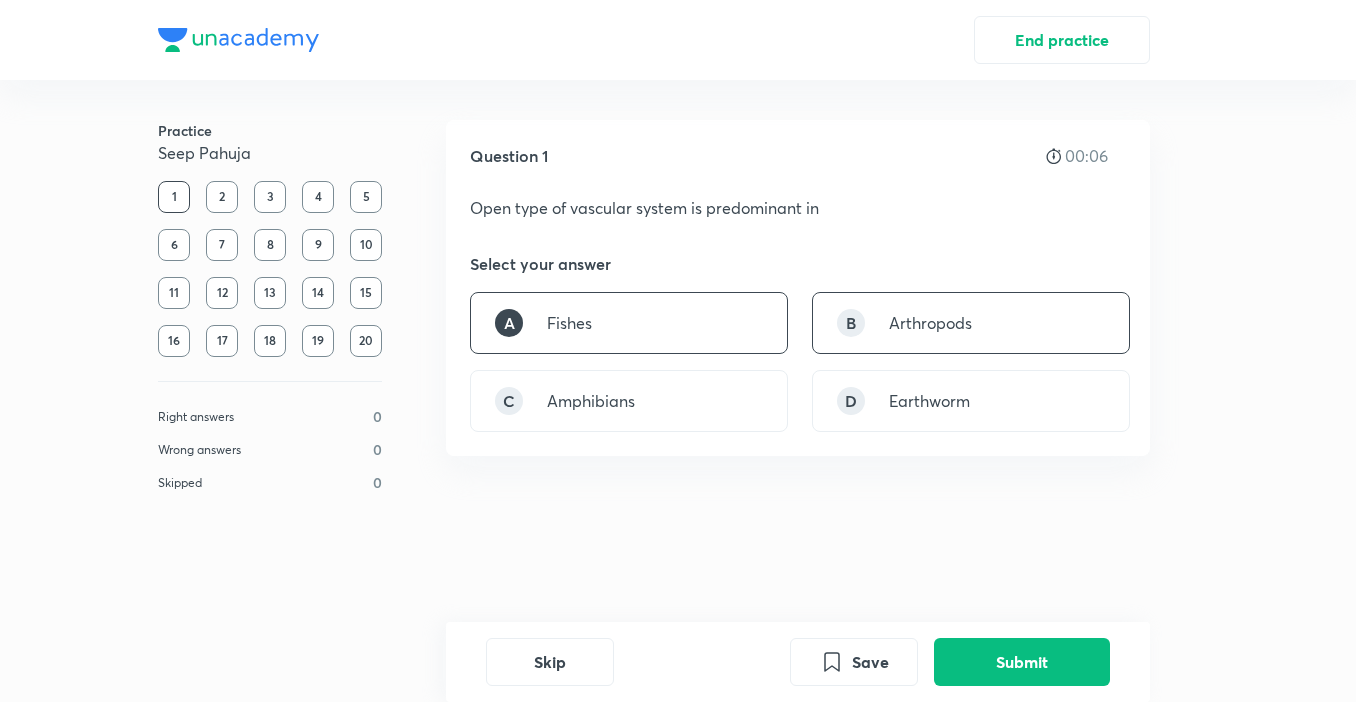 click on "Arthropods" at bounding box center [930, 323] 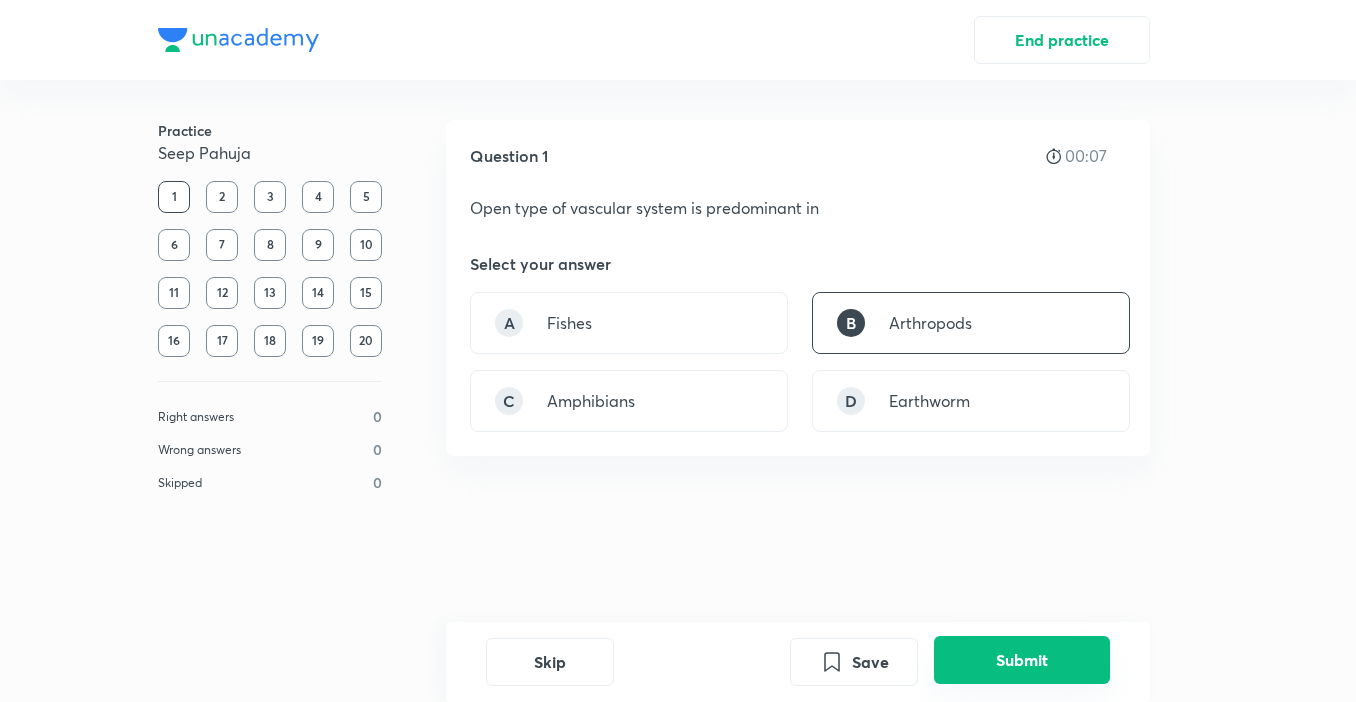 click on "Submit" at bounding box center (1022, 660) 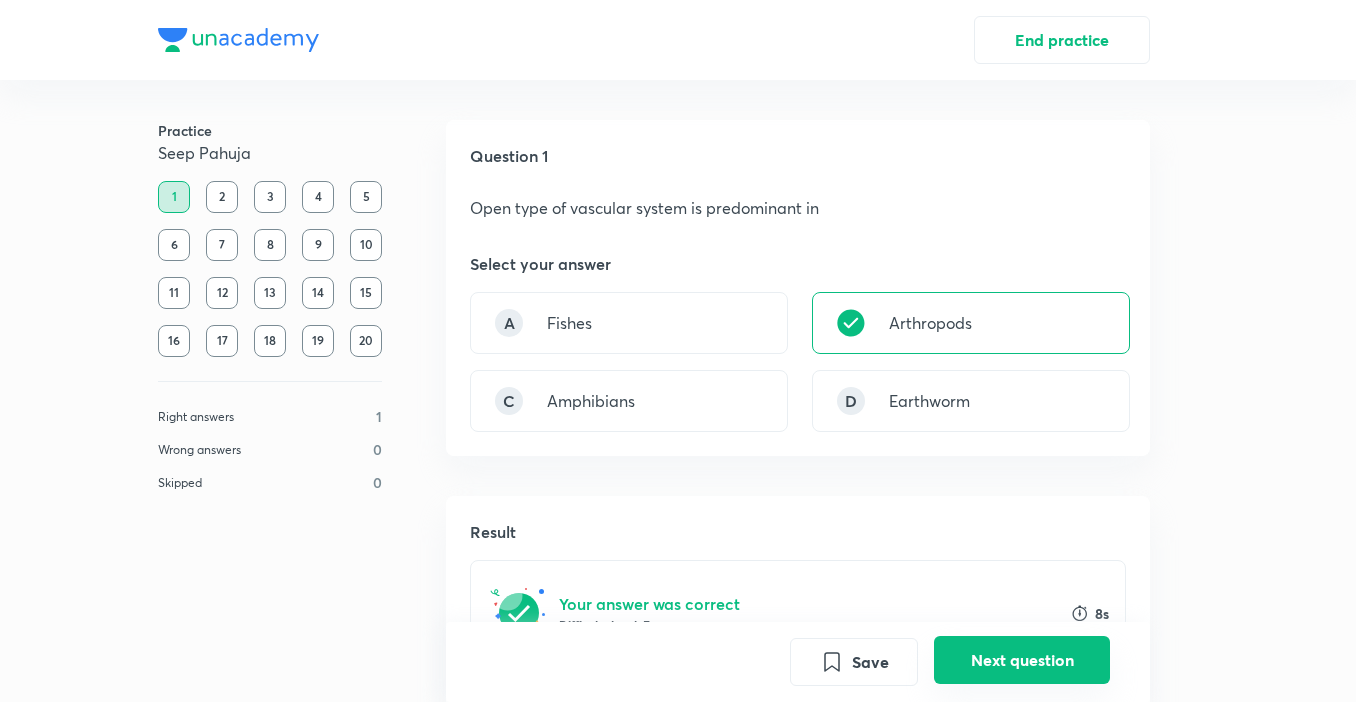 scroll, scrollTop: 387, scrollLeft: 0, axis: vertical 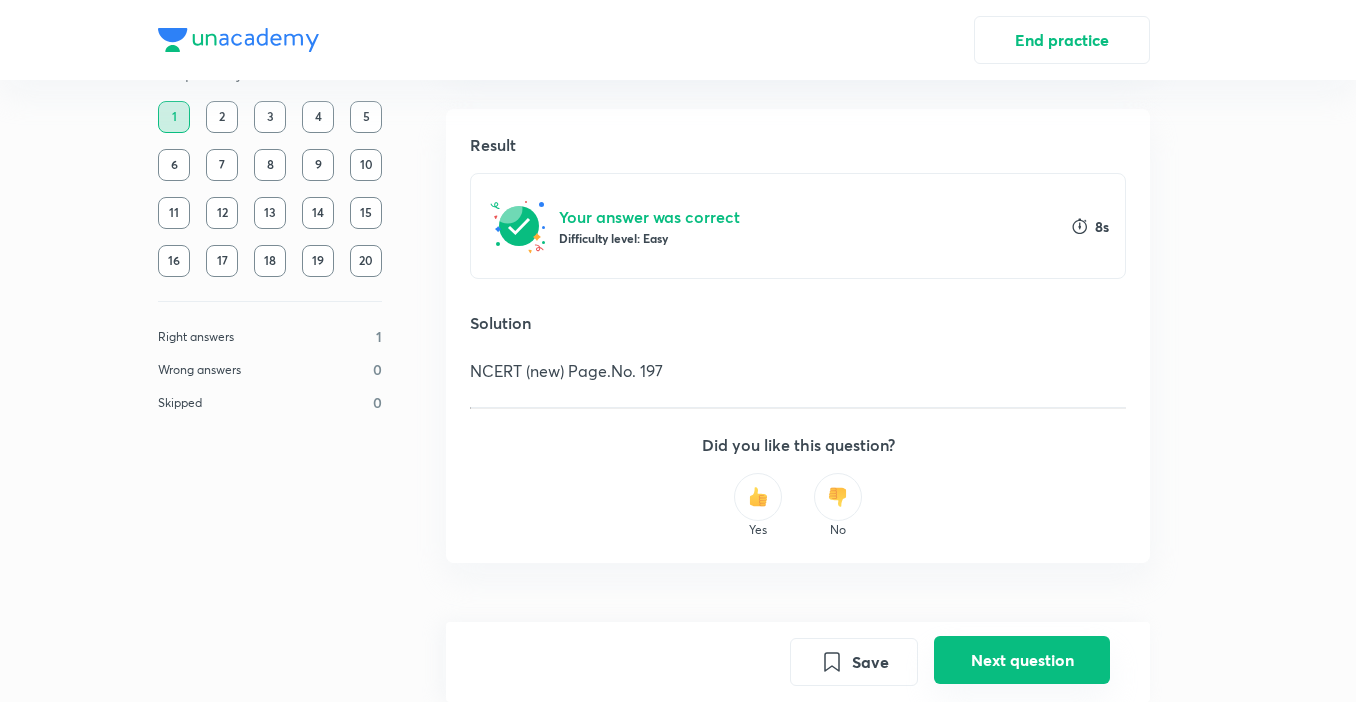 click on "Next question" at bounding box center [1022, 660] 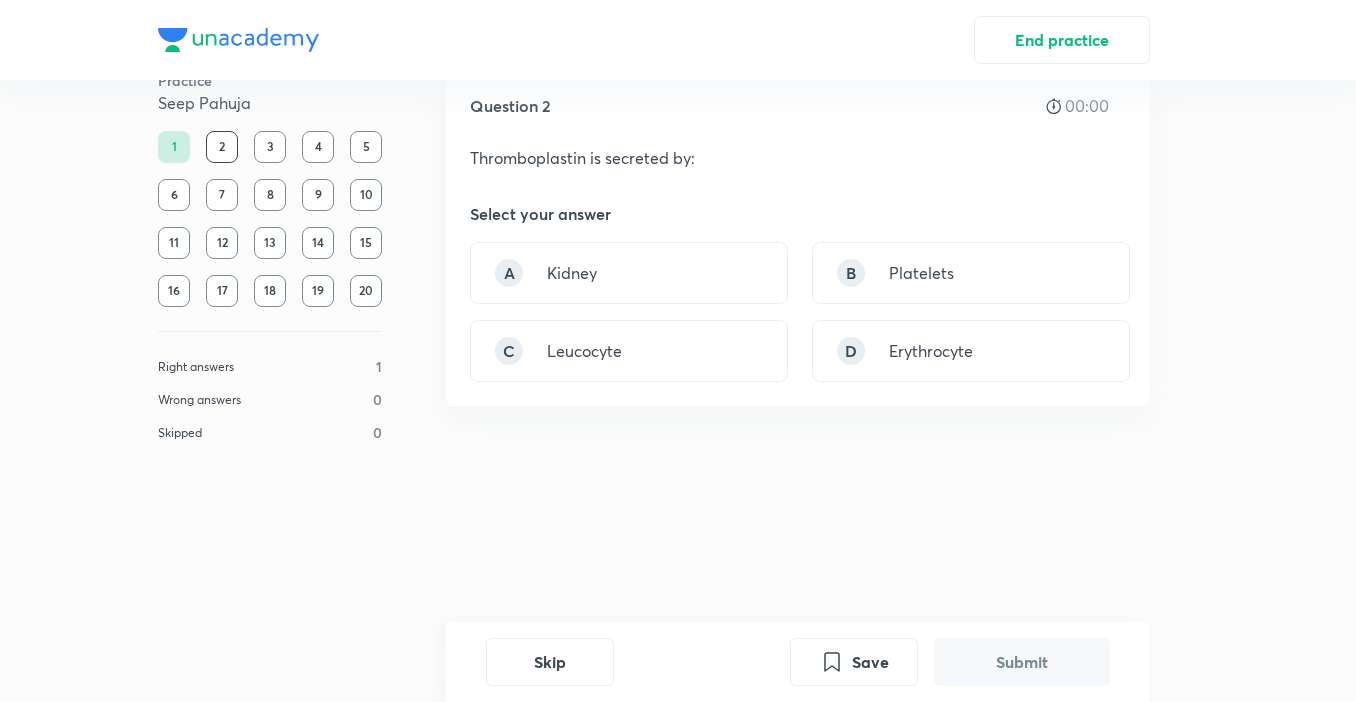 scroll, scrollTop: 0, scrollLeft: 0, axis: both 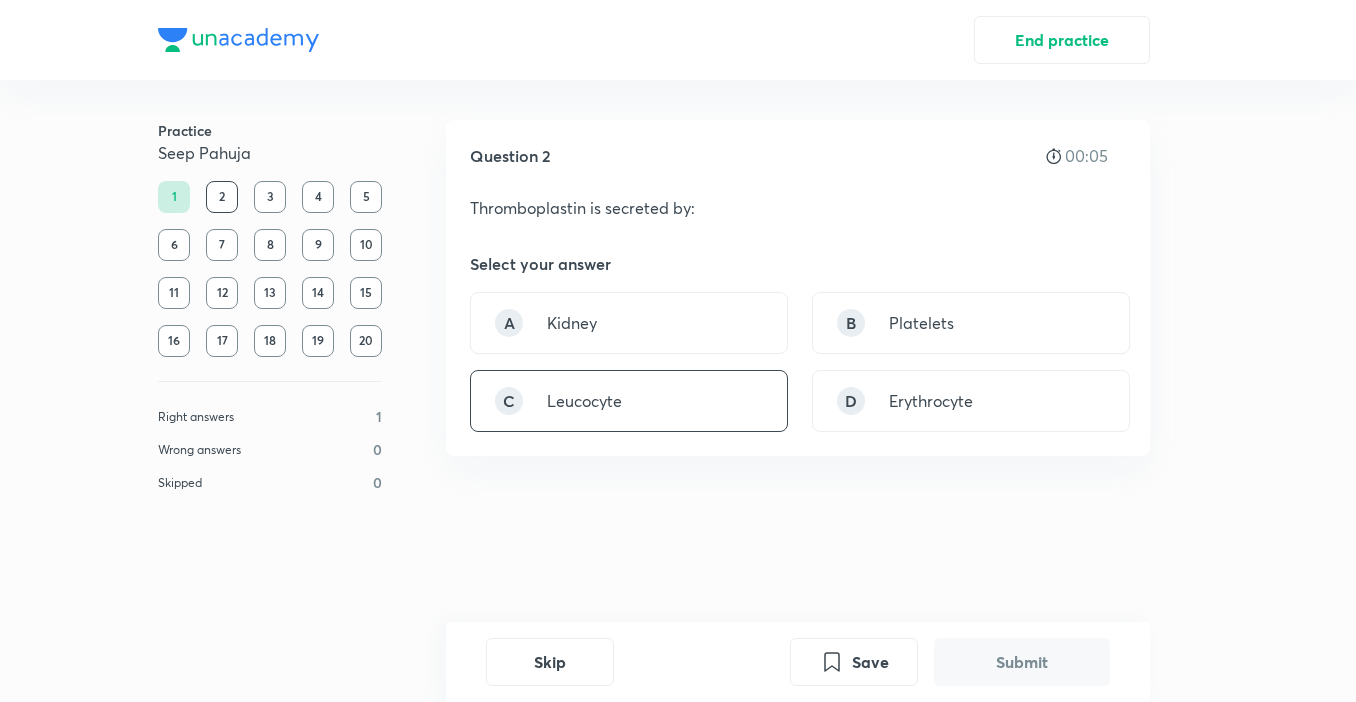 click on "Leucocyte" at bounding box center (584, 401) 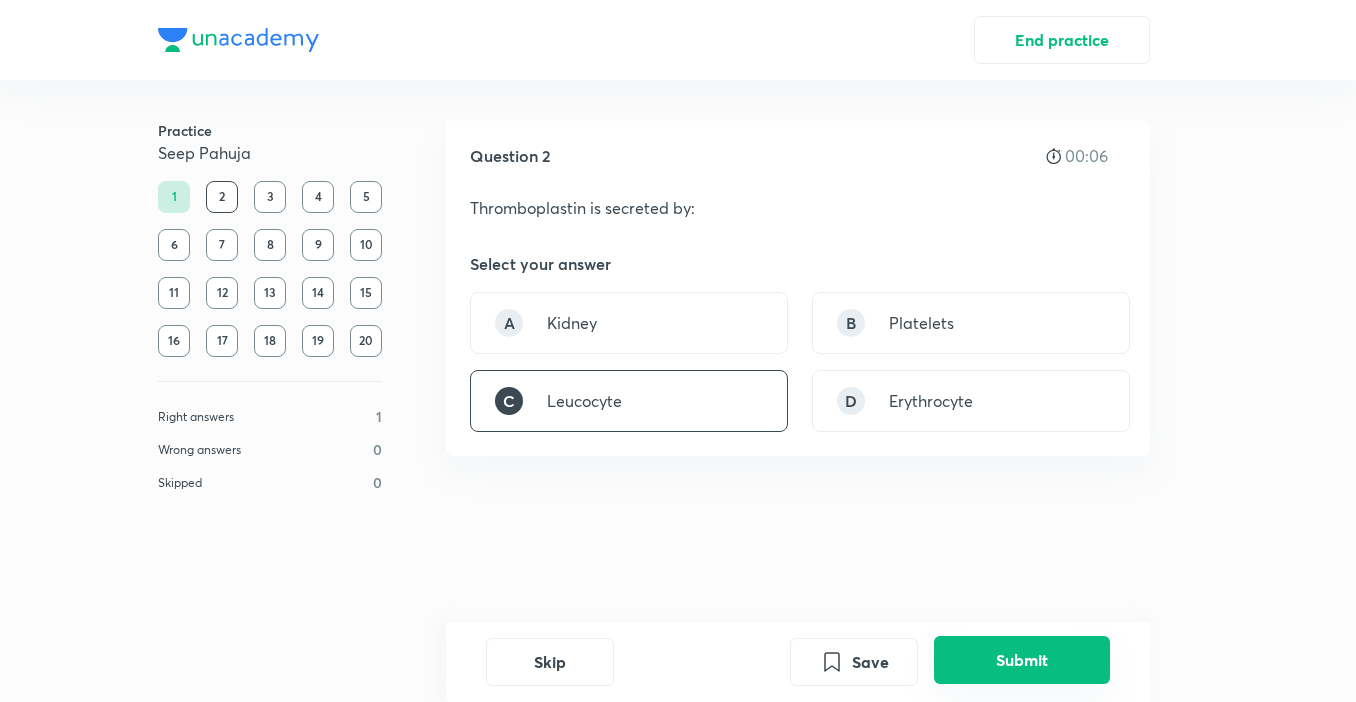 click on "Submit" at bounding box center [1022, 660] 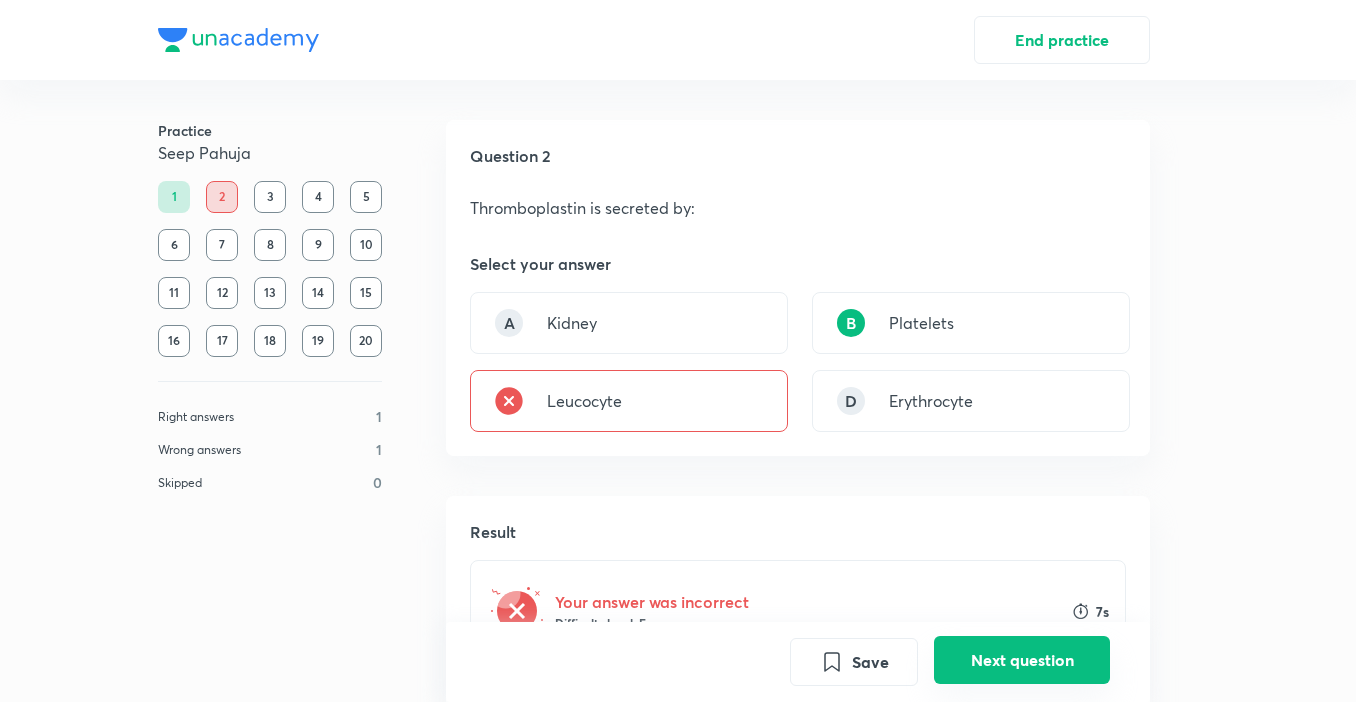 scroll, scrollTop: 411, scrollLeft: 0, axis: vertical 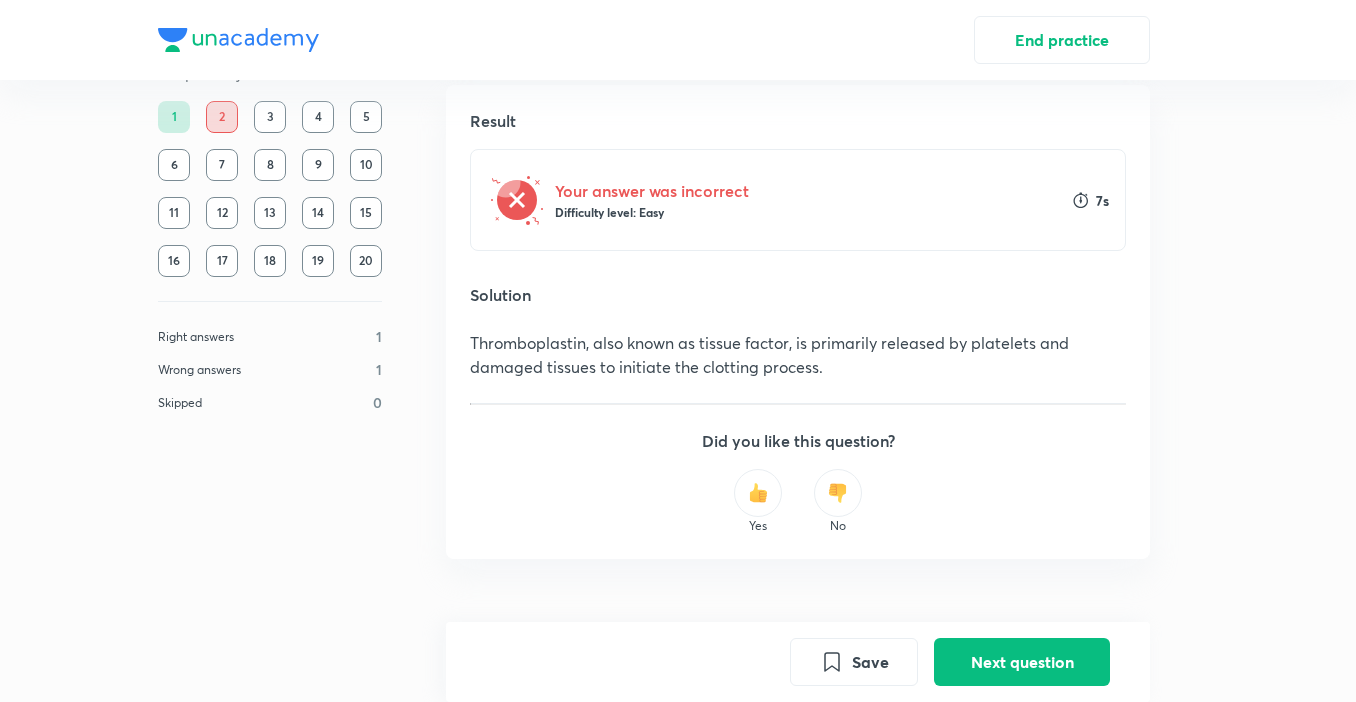 click at bounding box center [758, 493] 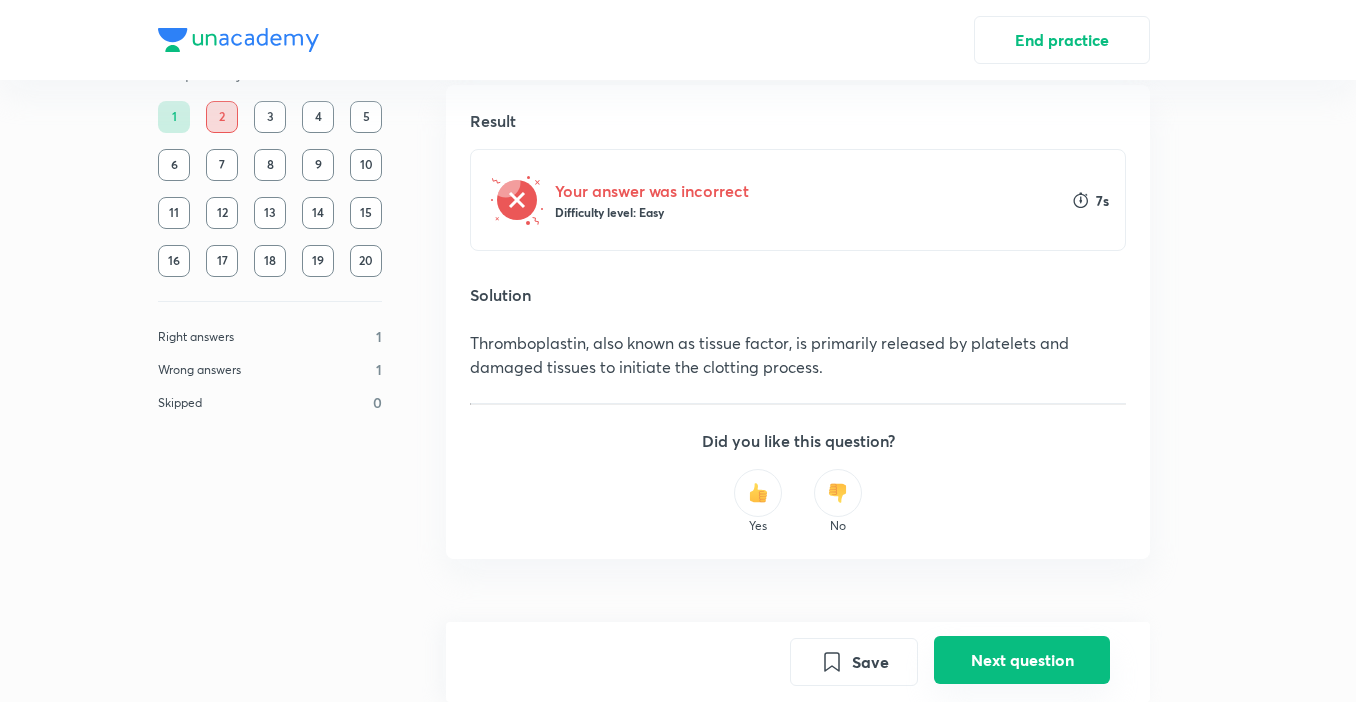 click on "Next question" at bounding box center (1022, 660) 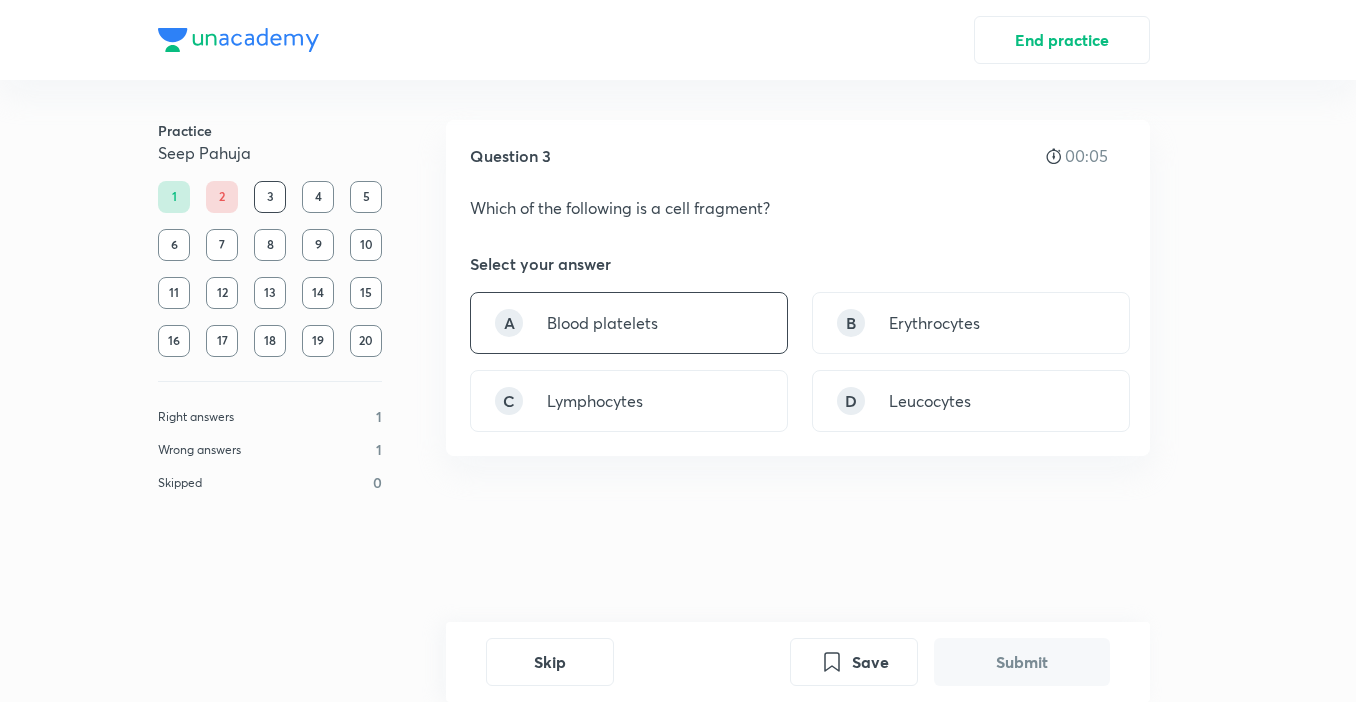 click on "A Blood platelets" at bounding box center [629, 323] 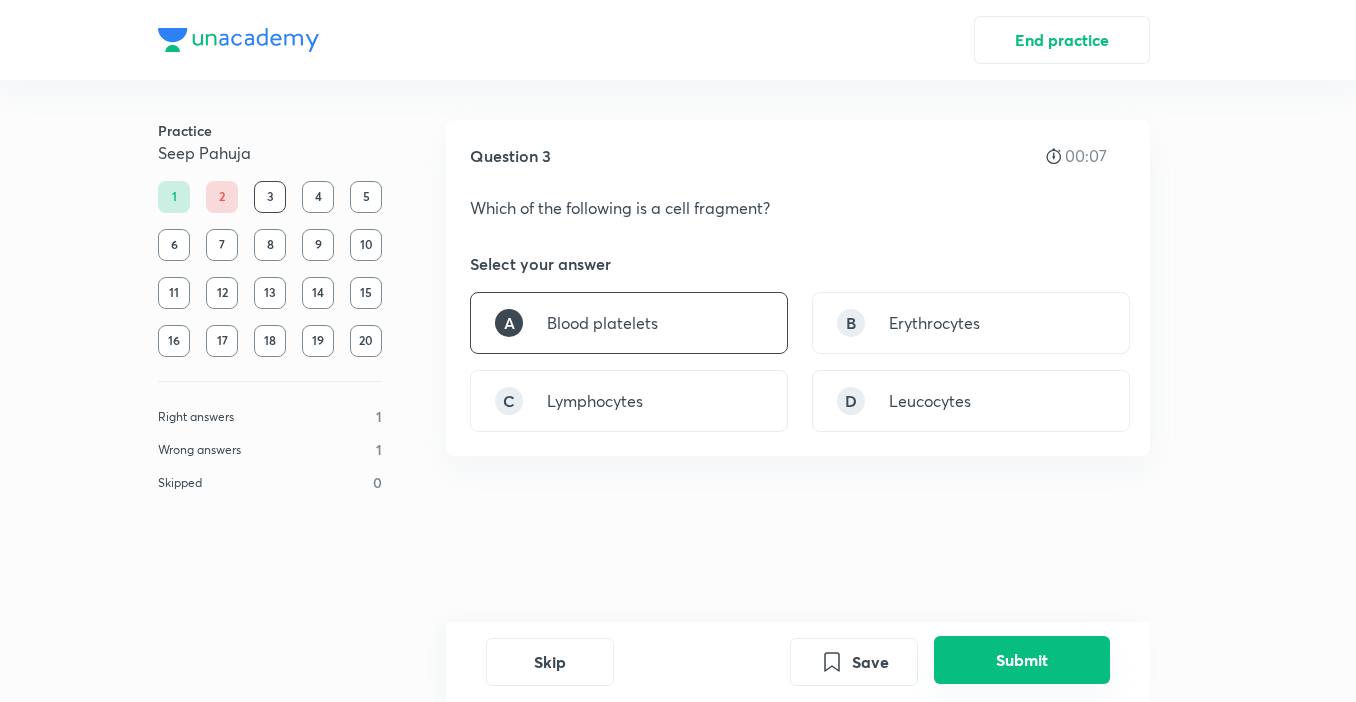 click on "Submit" at bounding box center [1022, 660] 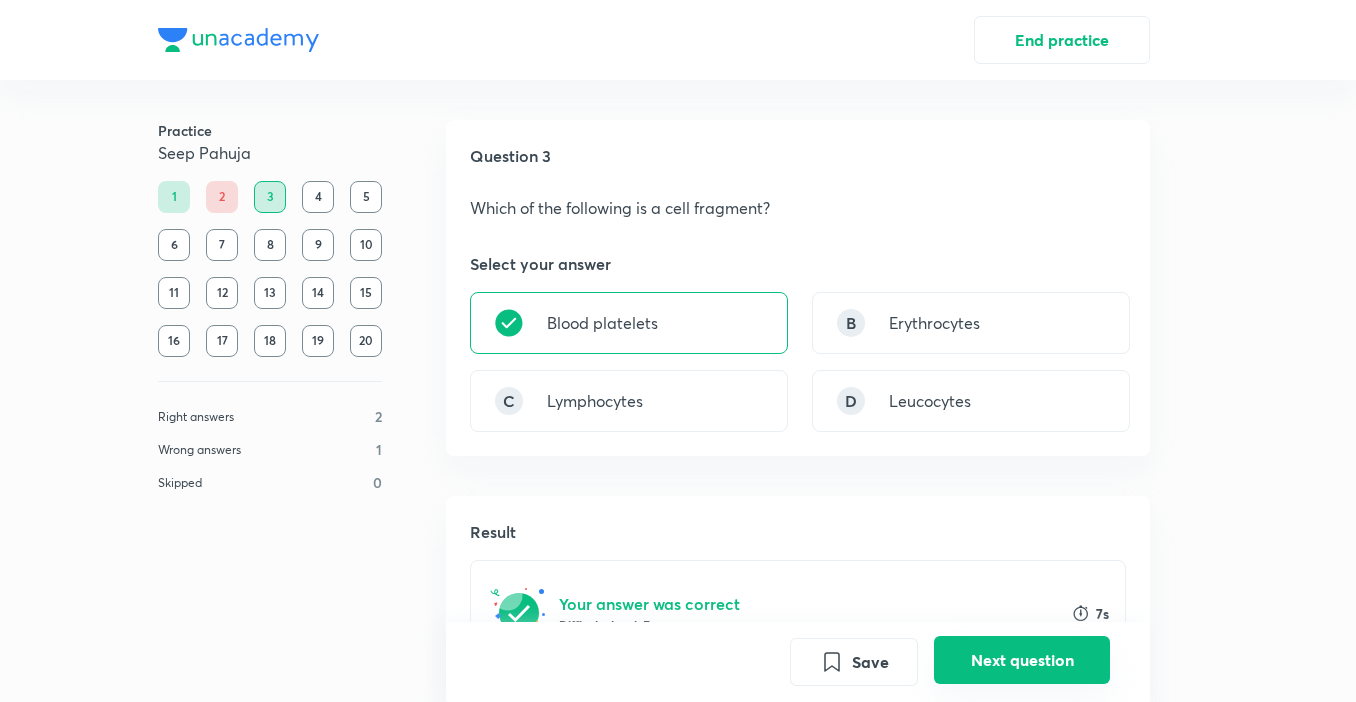 scroll, scrollTop: 313, scrollLeft: 0, axis: vertical 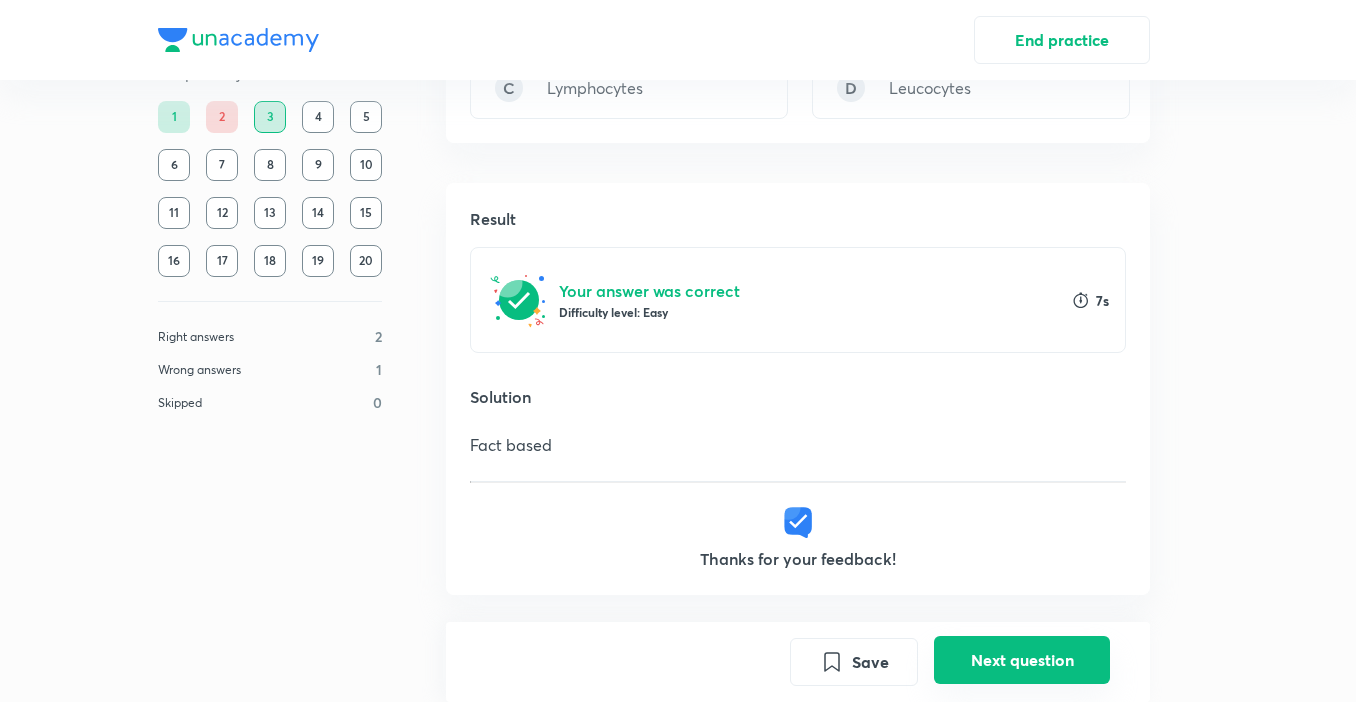 click on "Next question" at bounding box center (1022, 660) 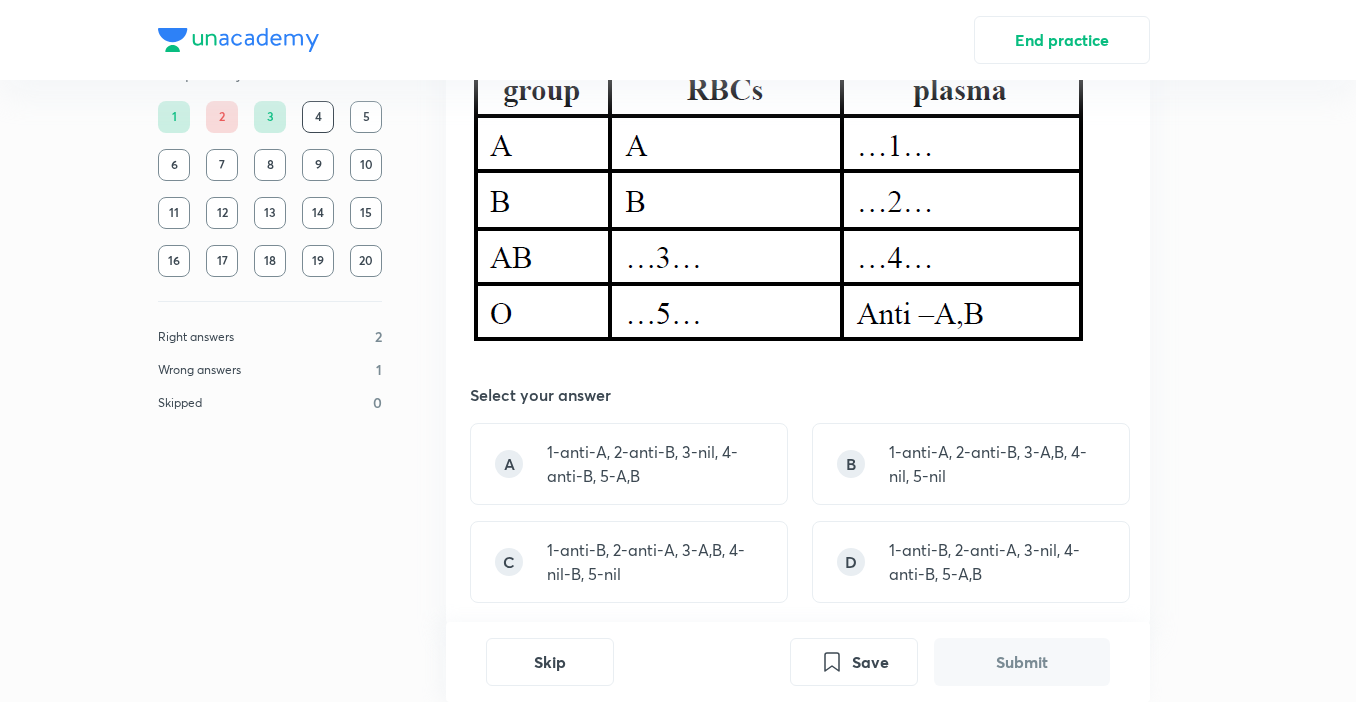 scroll, scrollTop: 231, scrollLeft: 0, axis: vertical 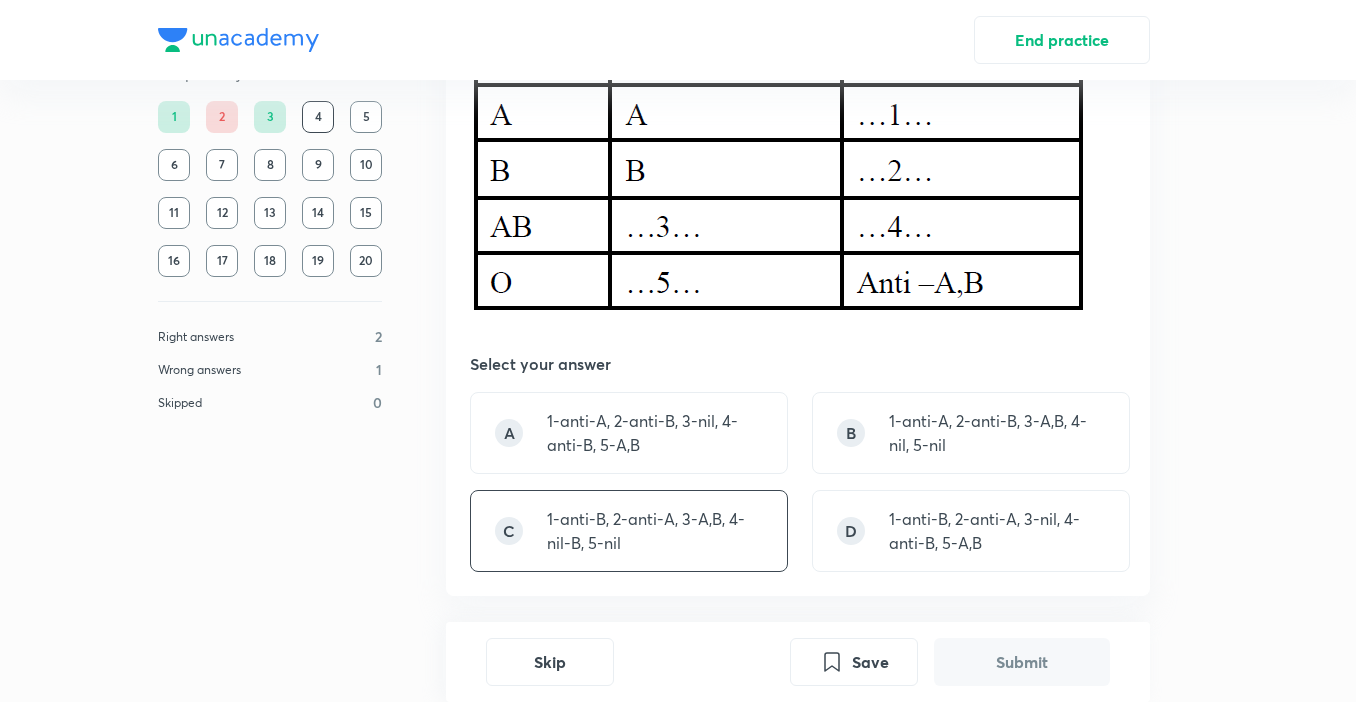click on "1-anti-B, 2-anti-A, 3-A,B, 4-nil-B, 5-nil" at bounding box center (655, 531) 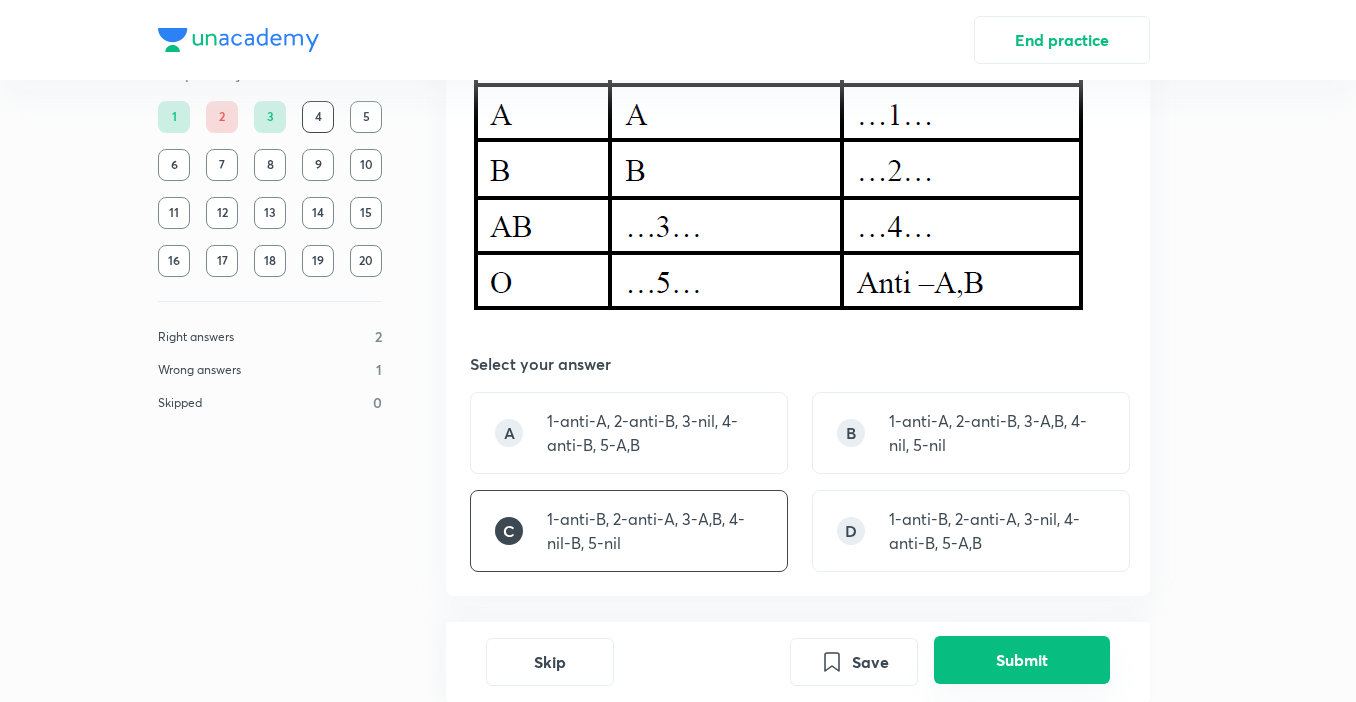 click on "Submit" at bounding box center (1022, 660) 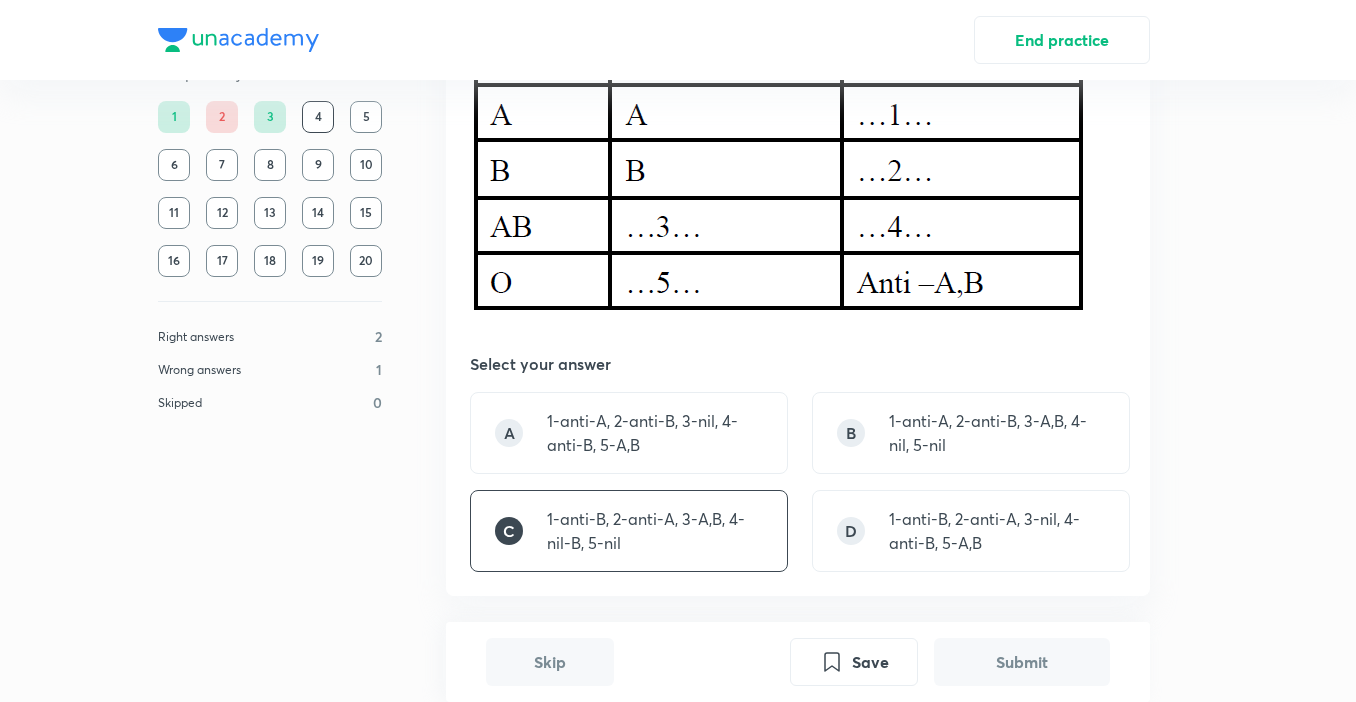 scroll, scrollTop: 867, scrollLeft: 0, axis: vertical 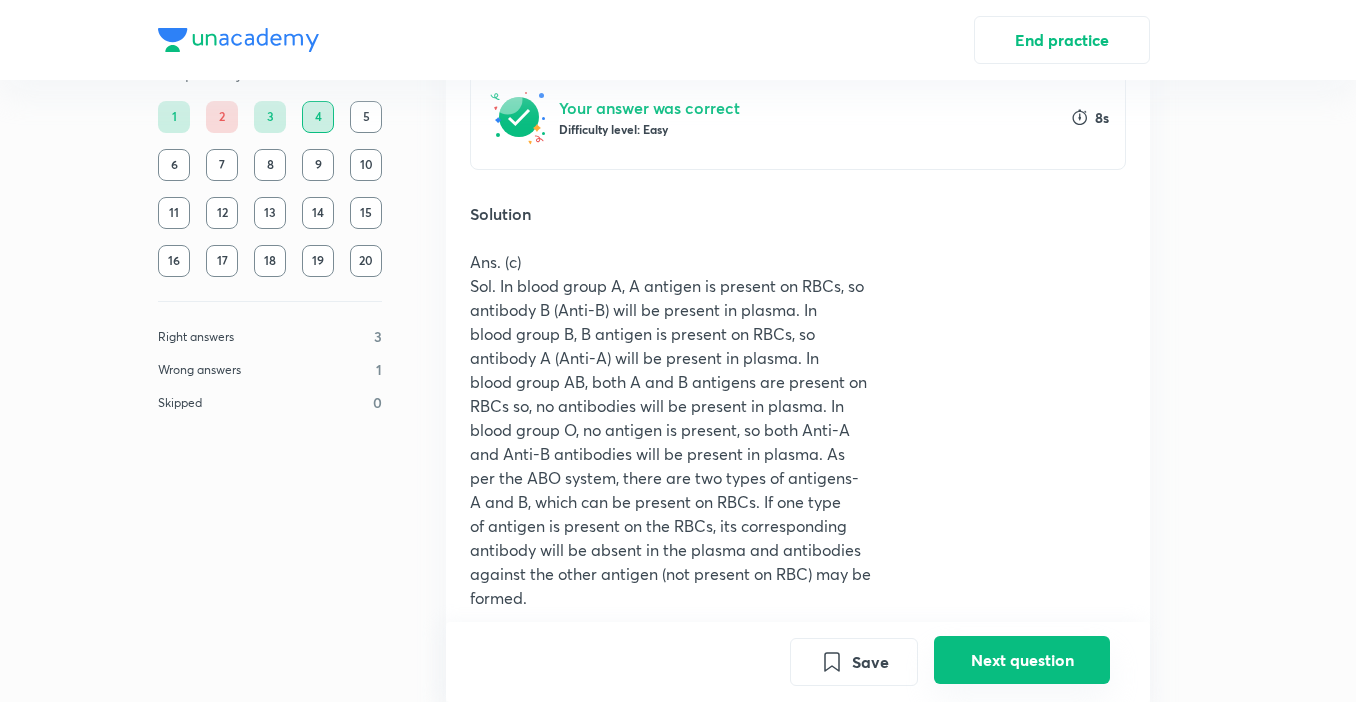 click on "Next question" at bounding box center [1022, 660] 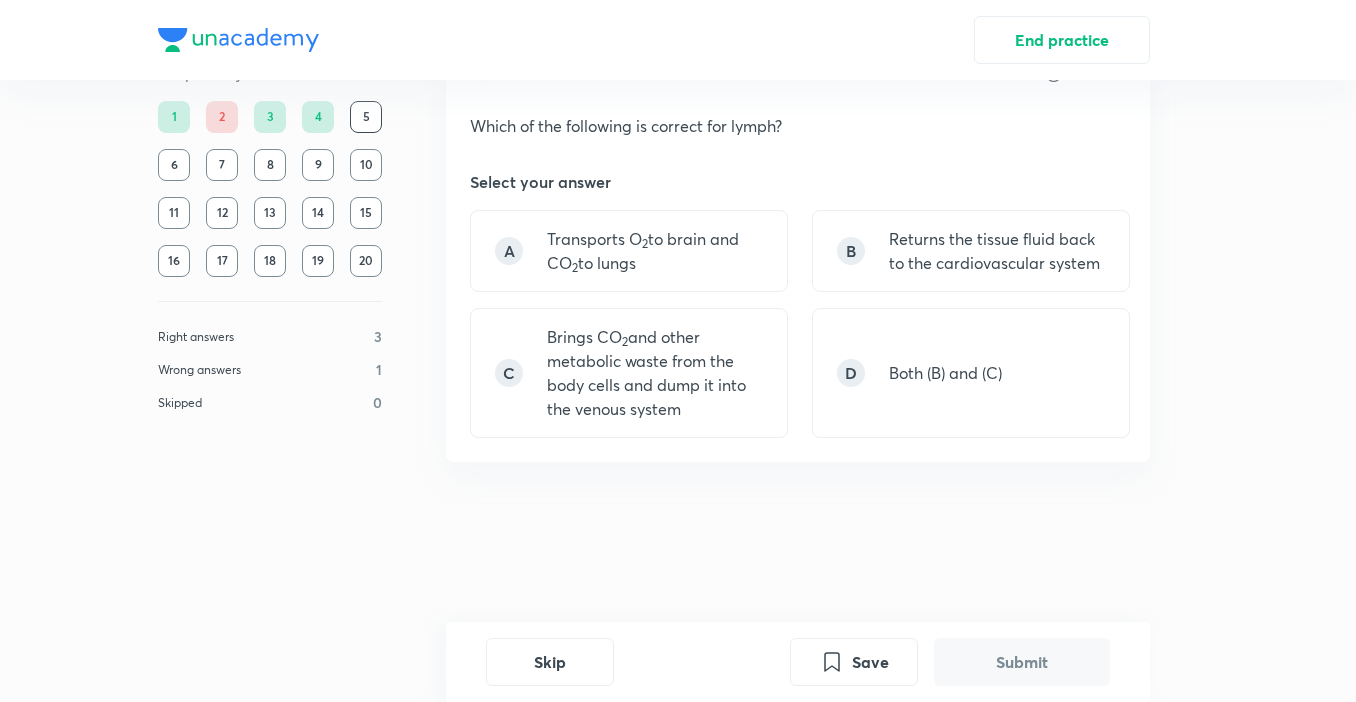 scroll, scrollTop: 0, scrollLeft: 0, axis: both 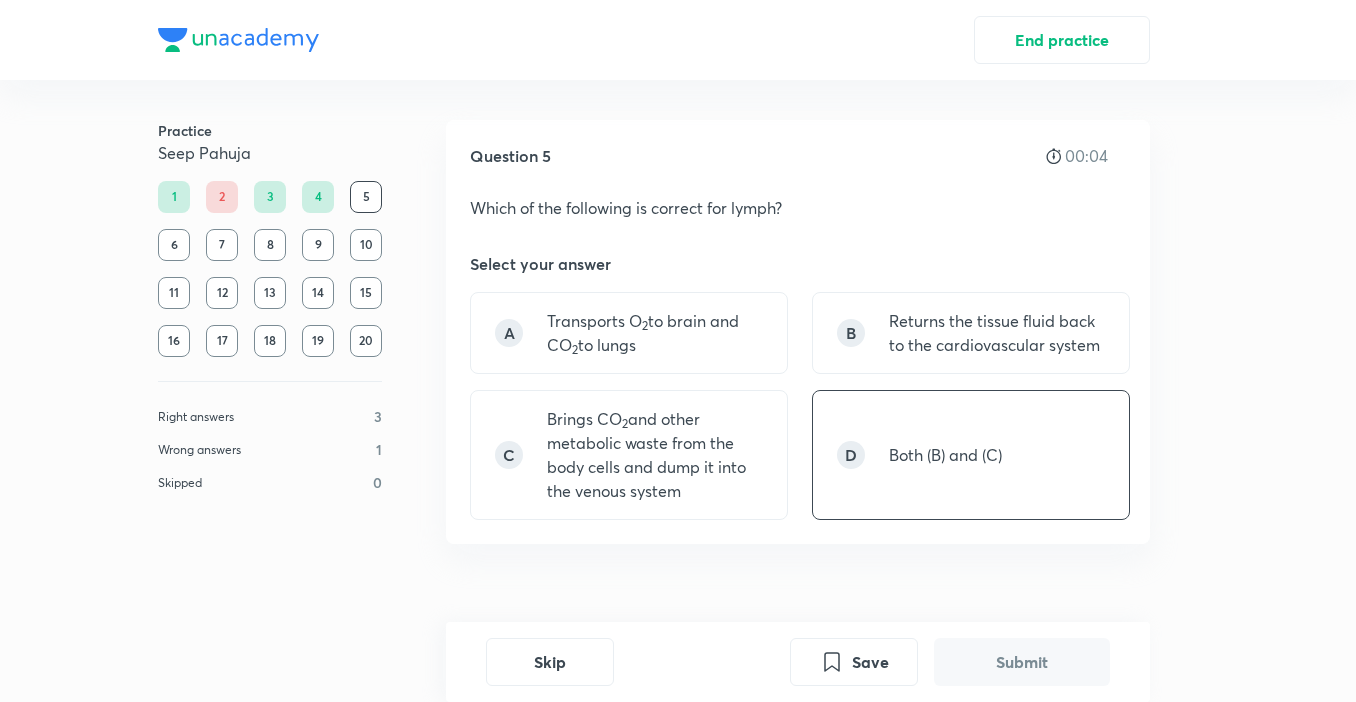click on "D Both (B) and (C)" at bounding box center (971, 455) 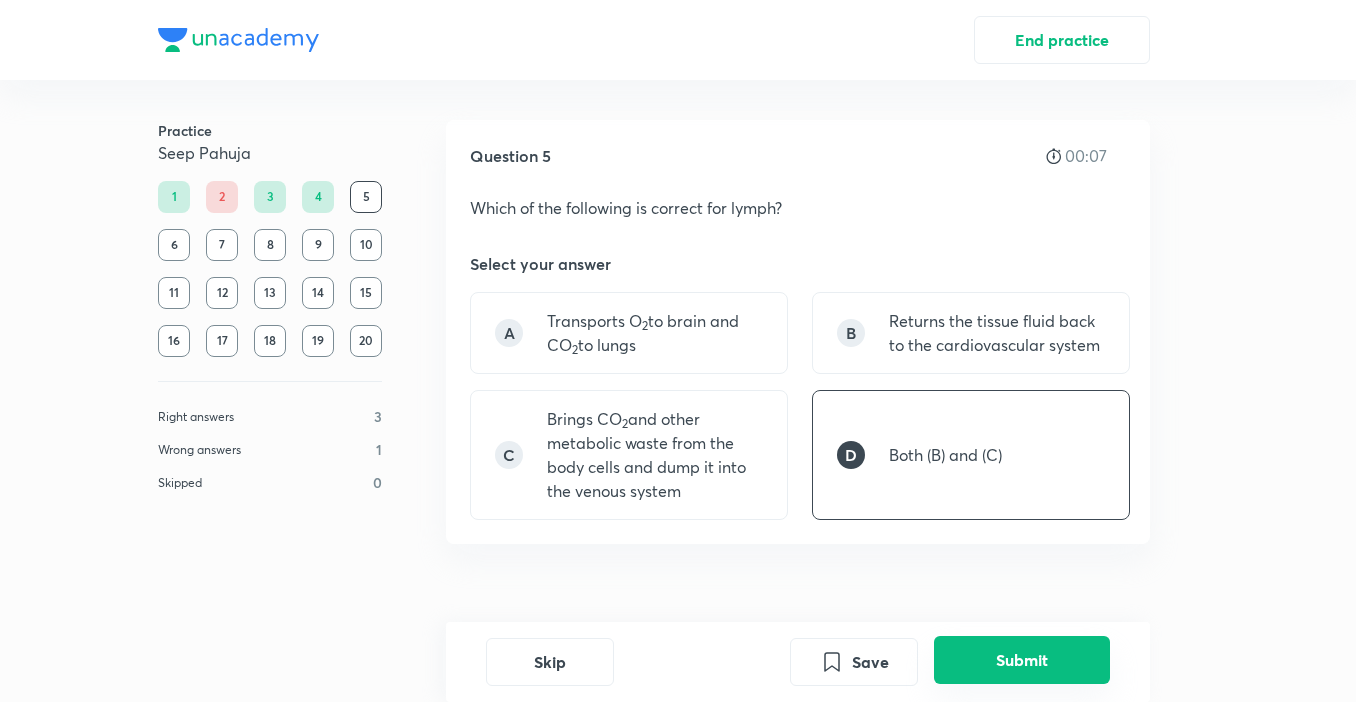 click on "Submit" at bounding box center (1022, 660) 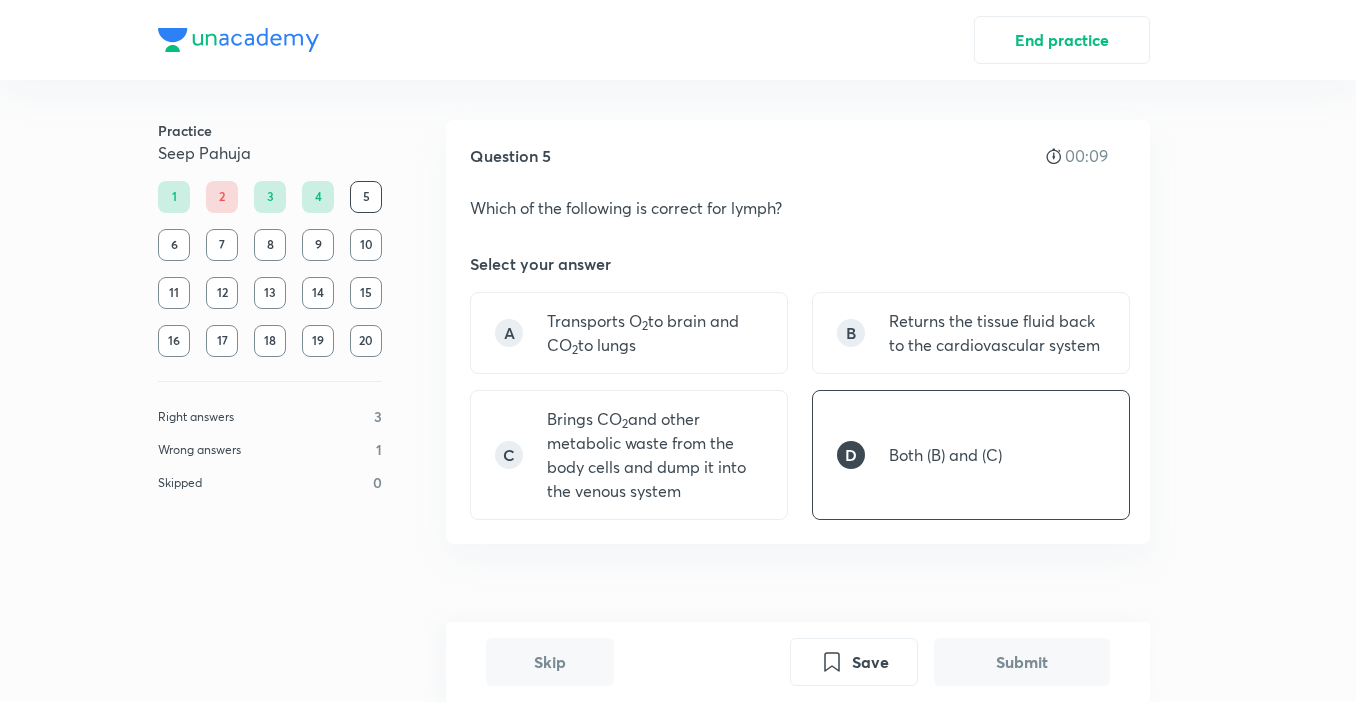 scroll, scrollTop: 499, scrollLeft: 0, axis: vertical 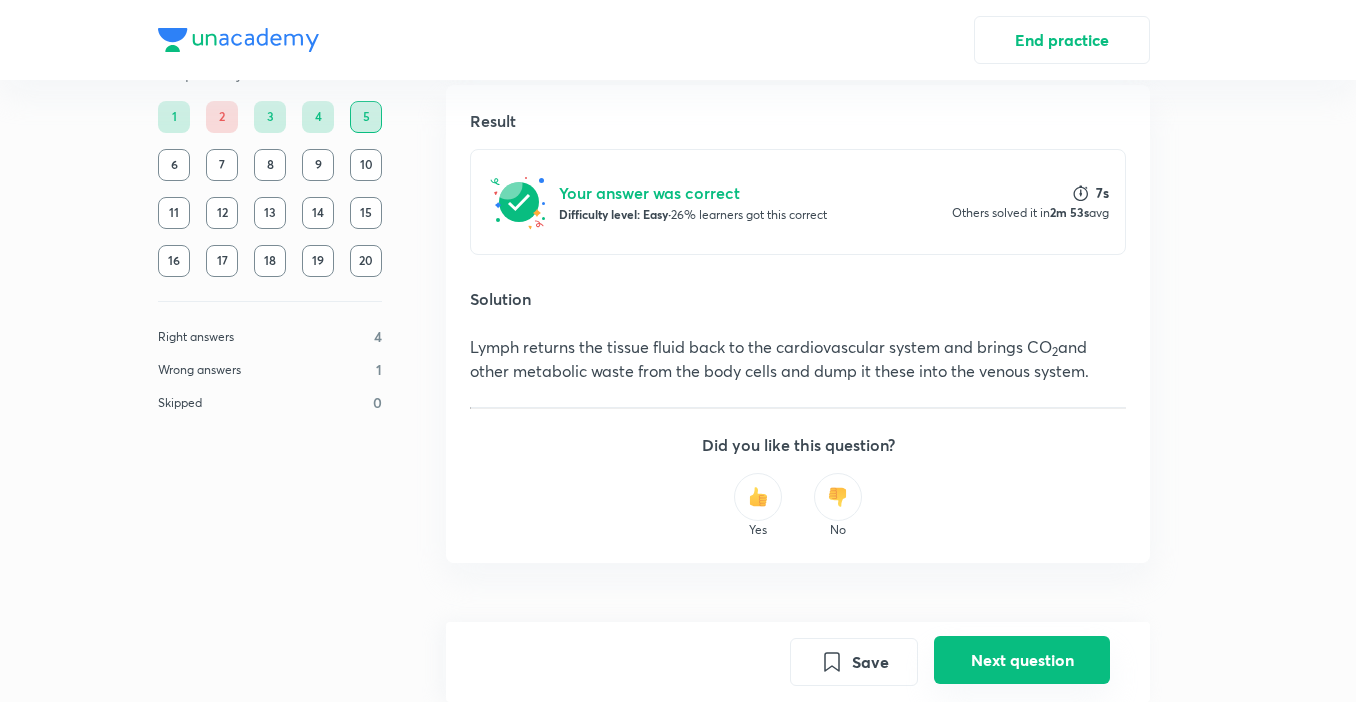 click on "Next question" at bounding box center (1022, 660) 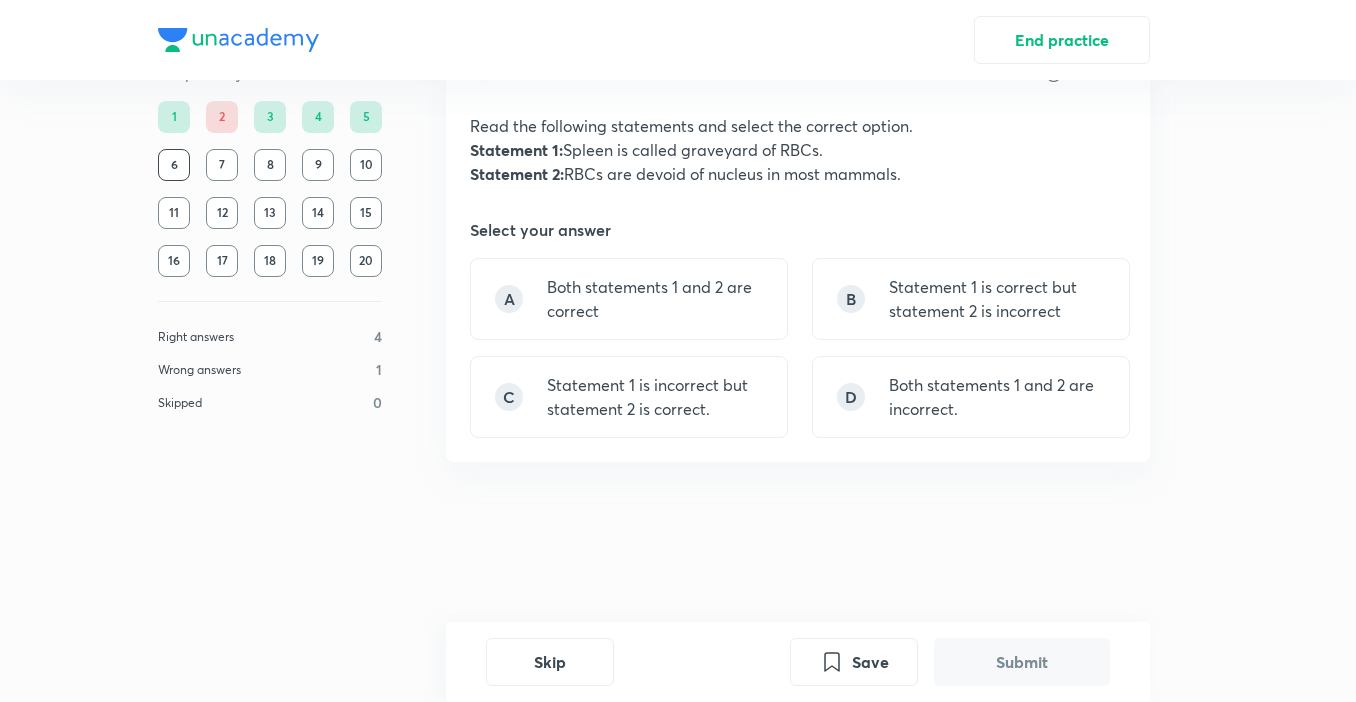 scroll, scrollTop: 0, scrollLeft: 0, axis: both 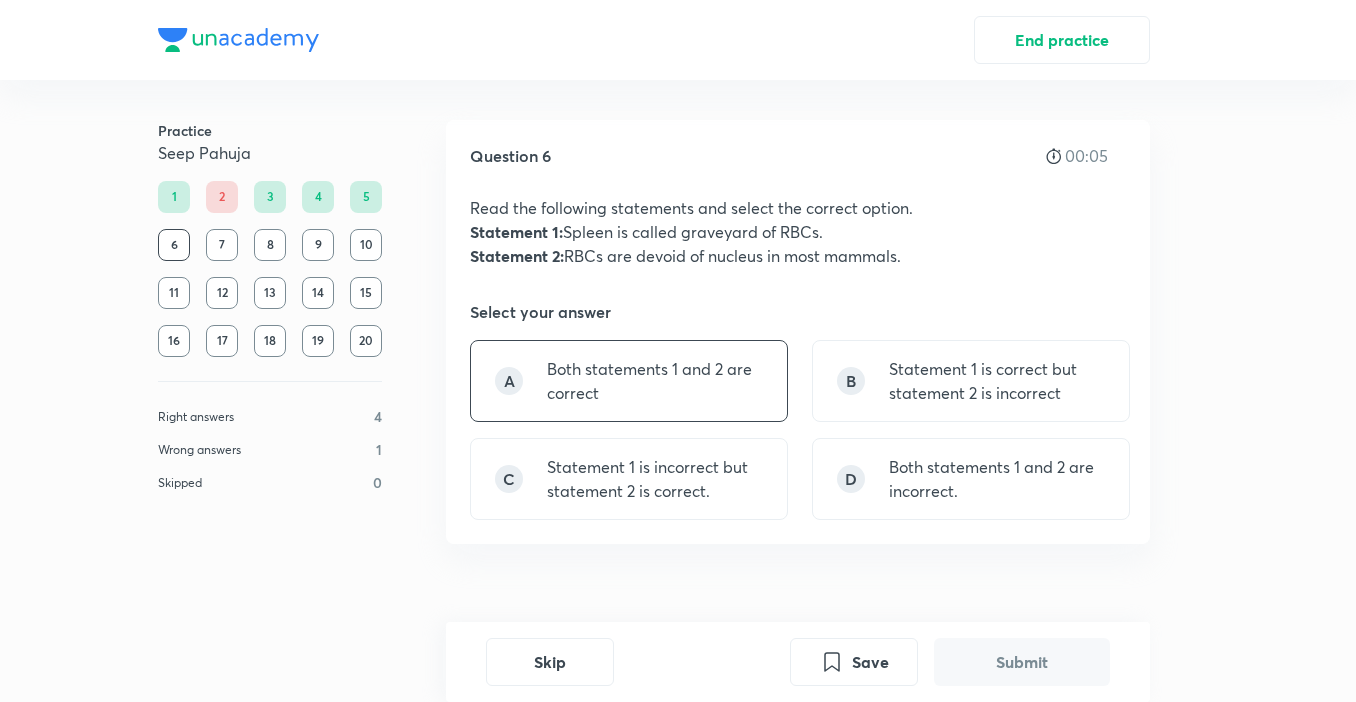 click on "Both statements 1 and 2 are correct" at bounding box center [655, 381] 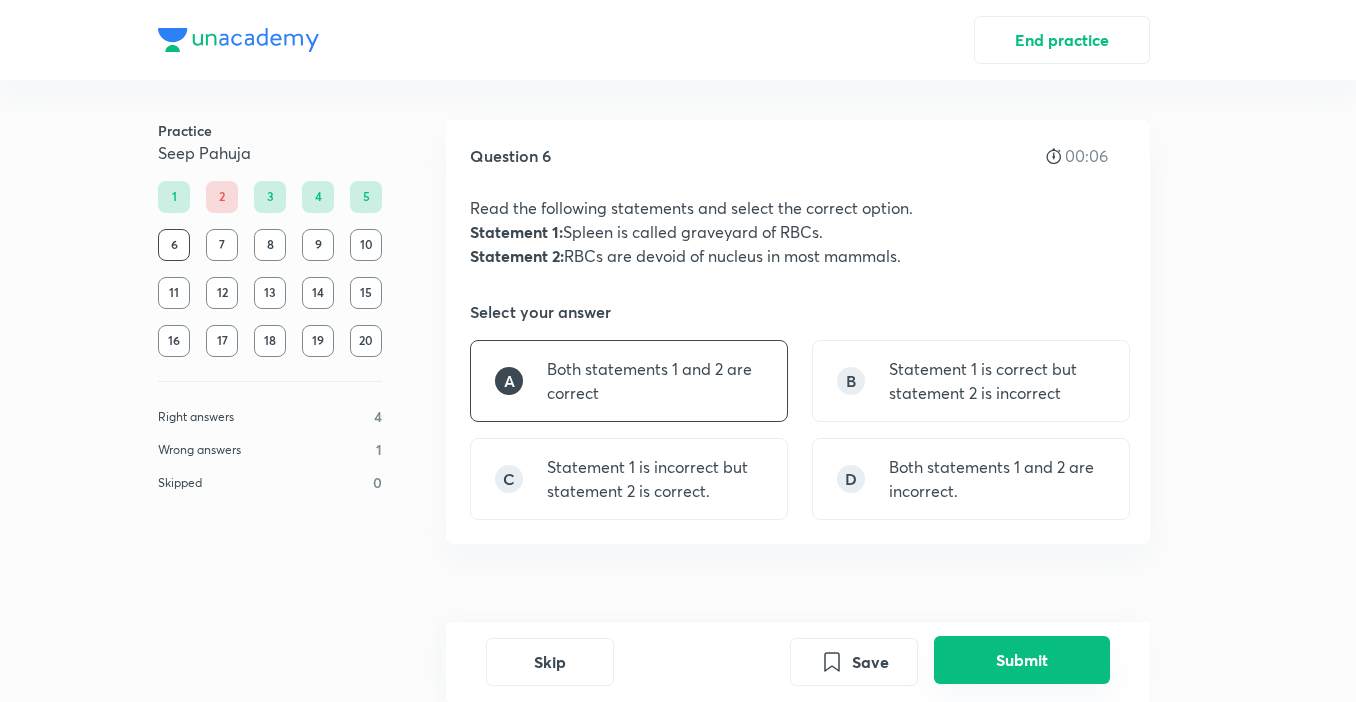 click on "Submit" at bounding box center (1022, 660) 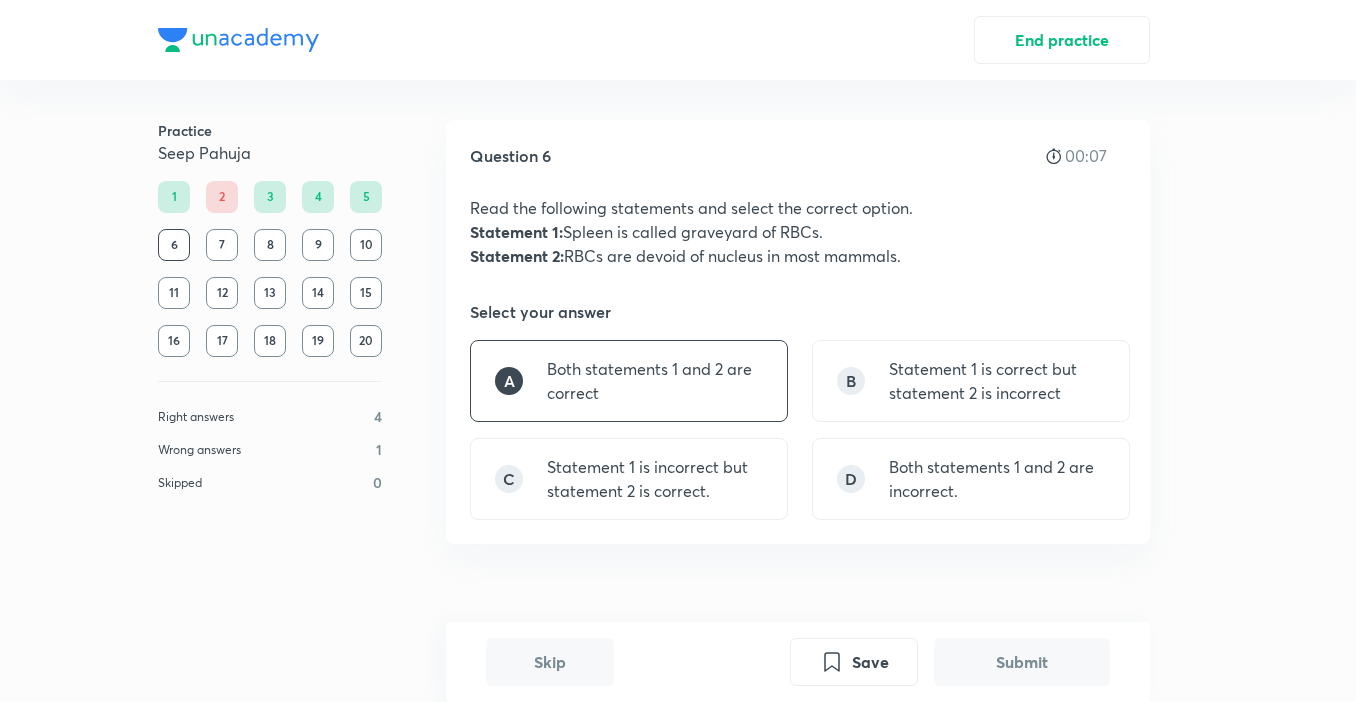 scroll, scrollTop: 568, scrollLeft: 0, axis: vertical 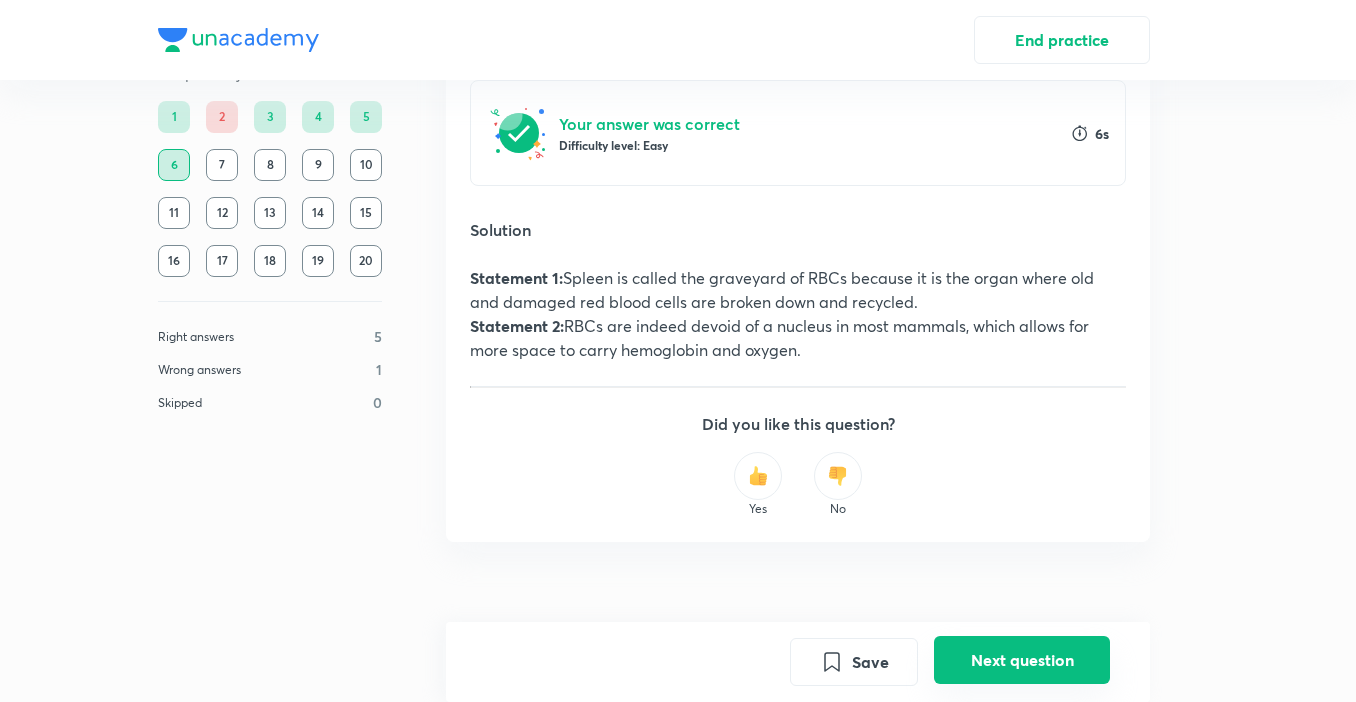 click on "Next question" at bounding box center [1022, 660] 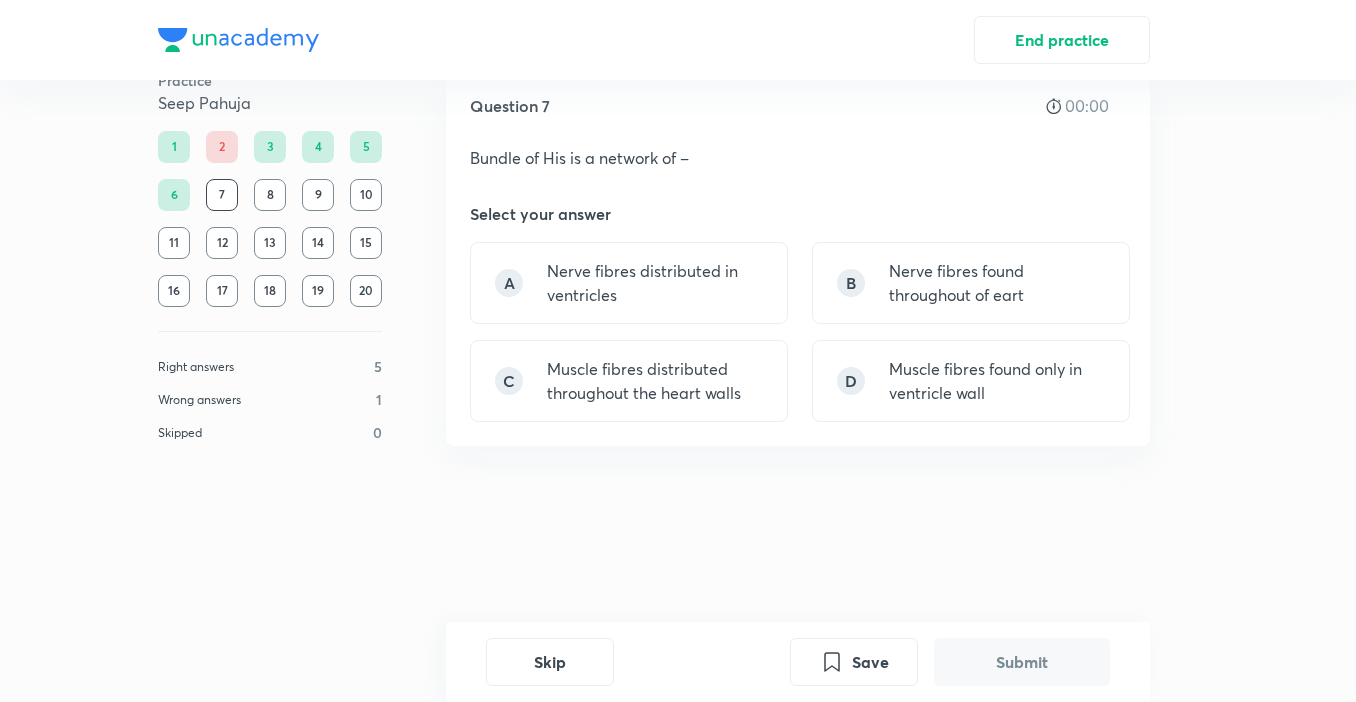 scroll, scrollTop: 0, scrollLeft: 0, axis: both 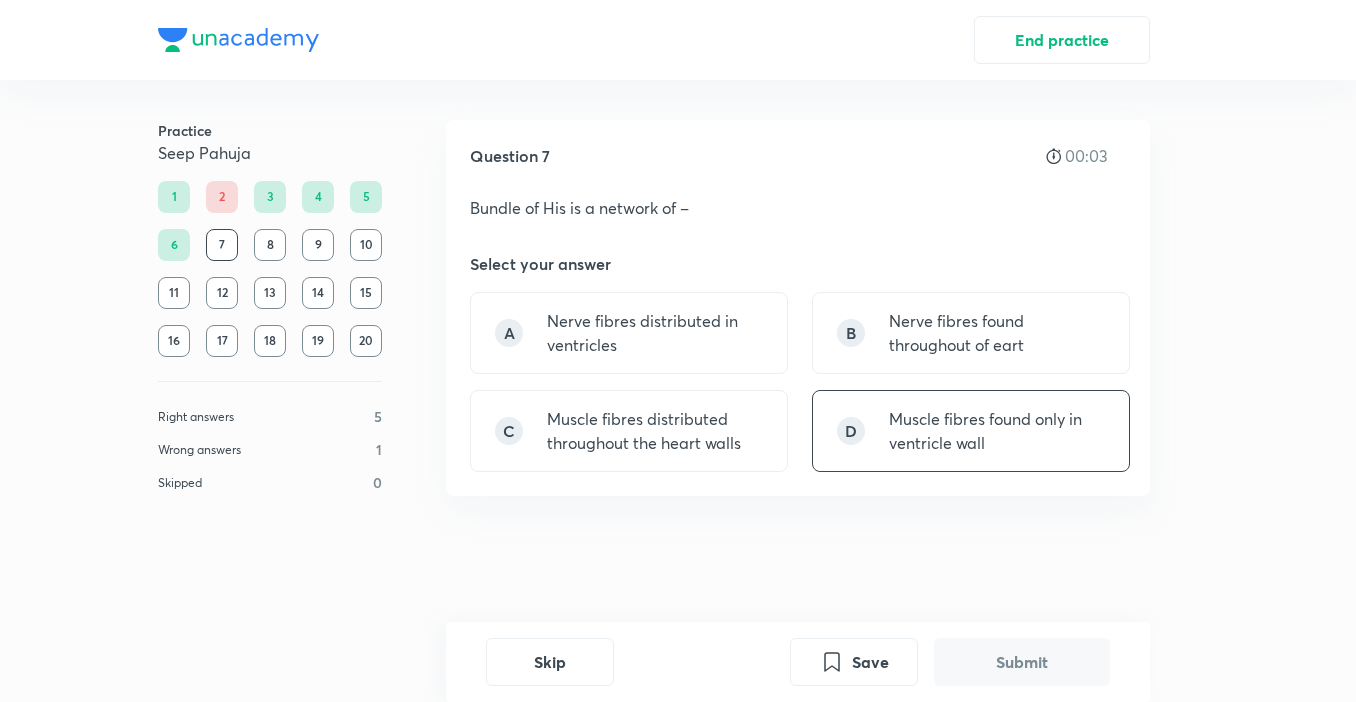 click on "Muscle fibres found only in ventricle wall" at bounding box center [997, 431] 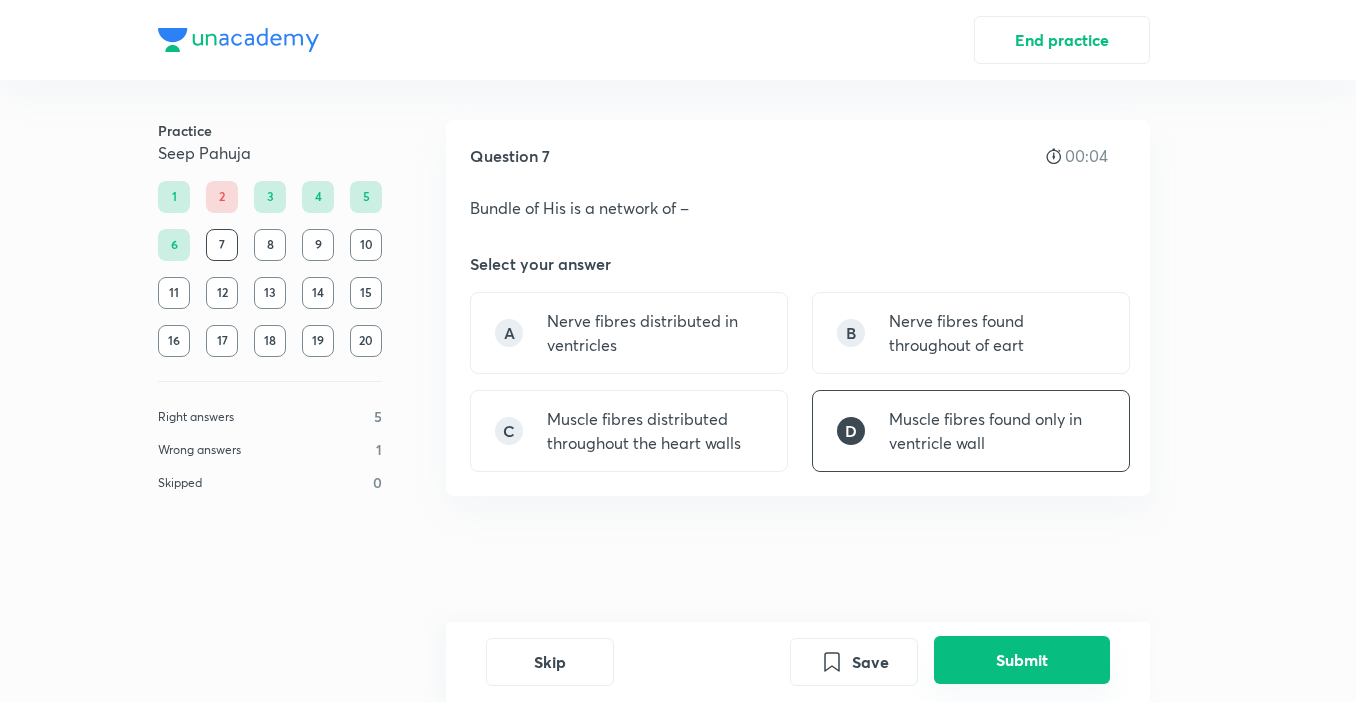 click on "Submit" at bounding box center (1022, 660) 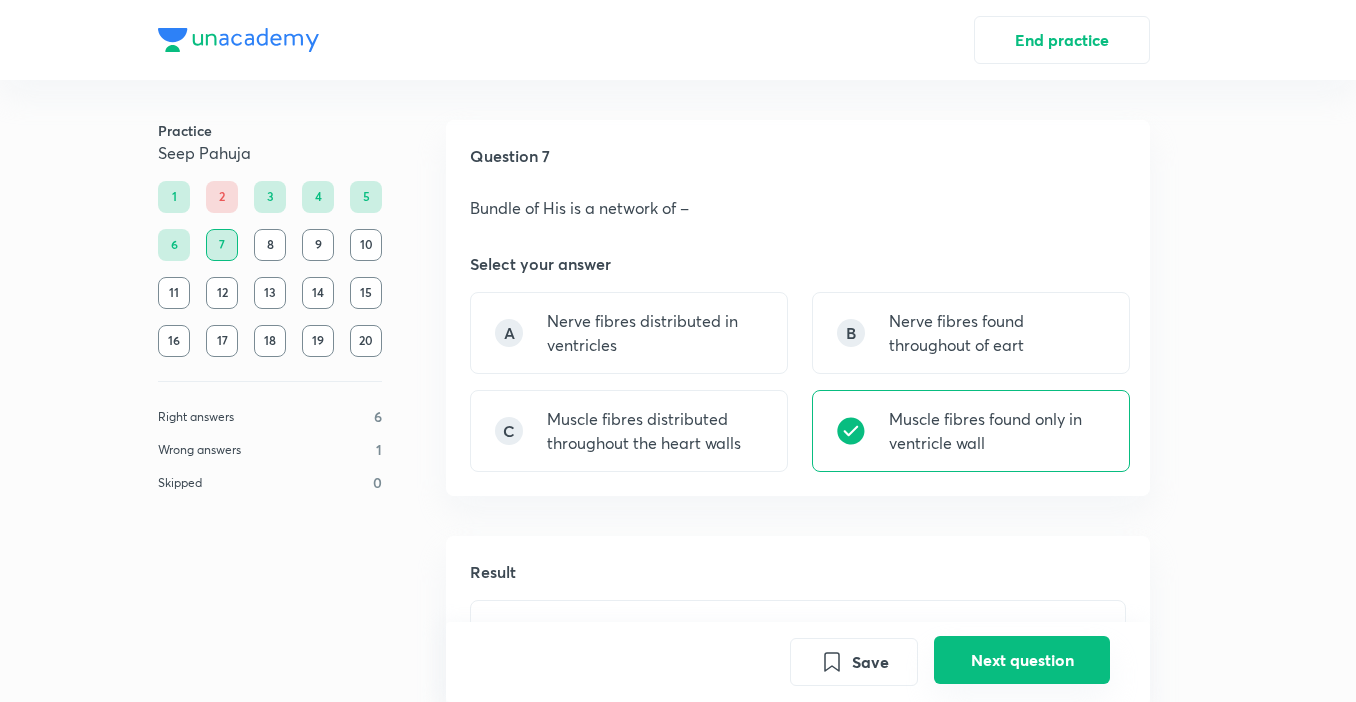 scroll, scrollTop: 448, scrollLeft: 0, axis: vertical 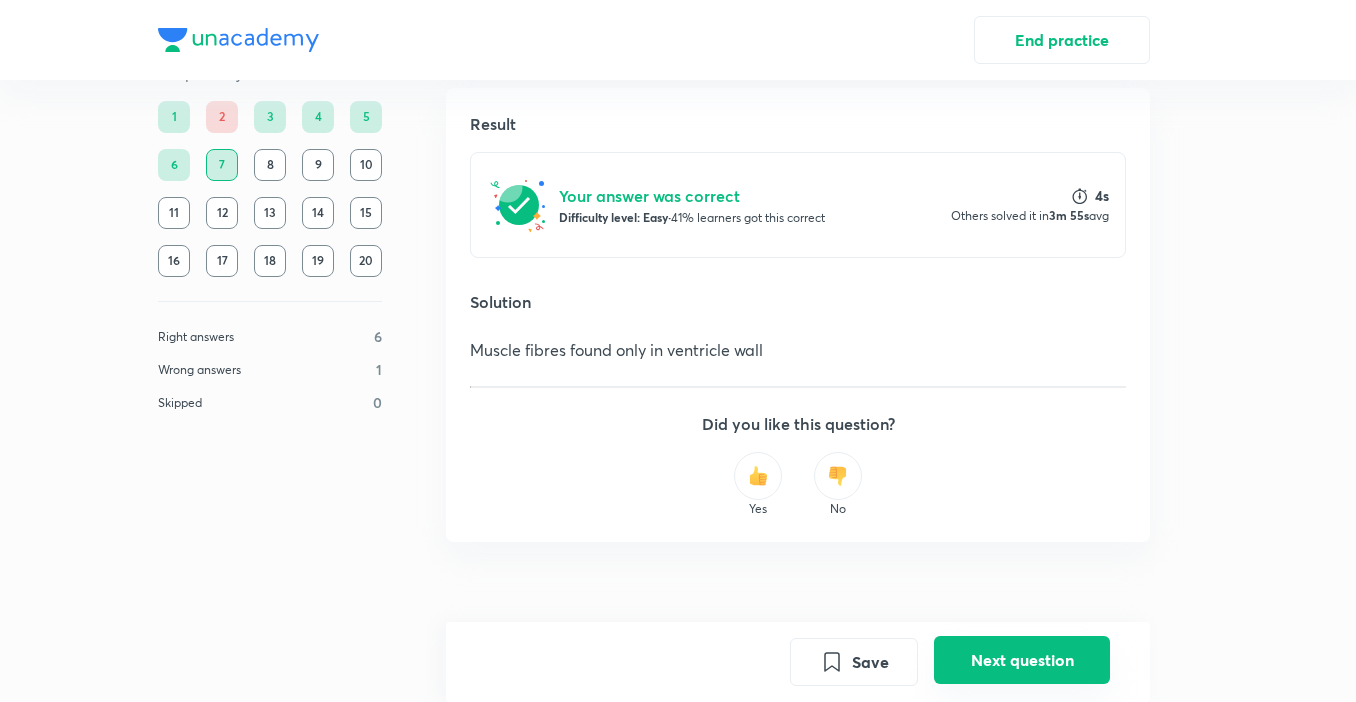 click on "Next question" at bounding box center (1022, 660) 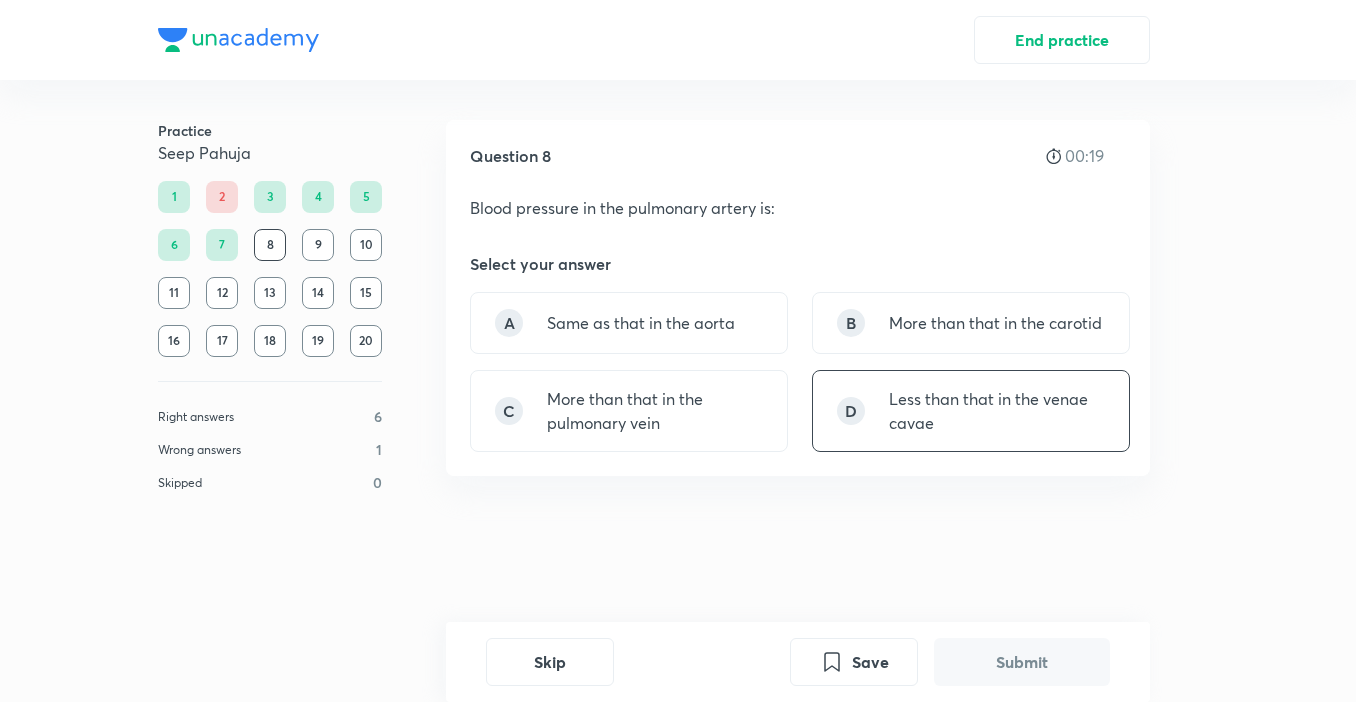 click on "D  Less than that in the venae cavae" at bounding box center [971, 411] 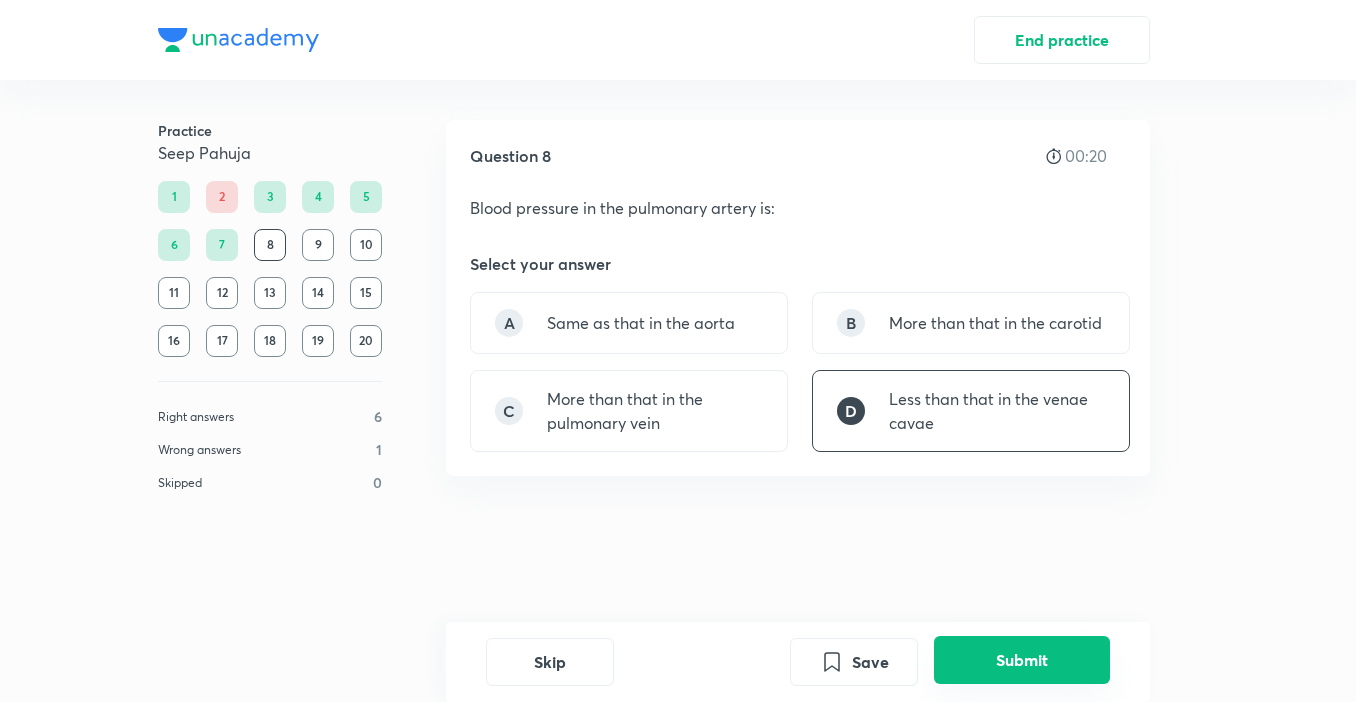 click on "Submit" at bounding box center [1022, 660] 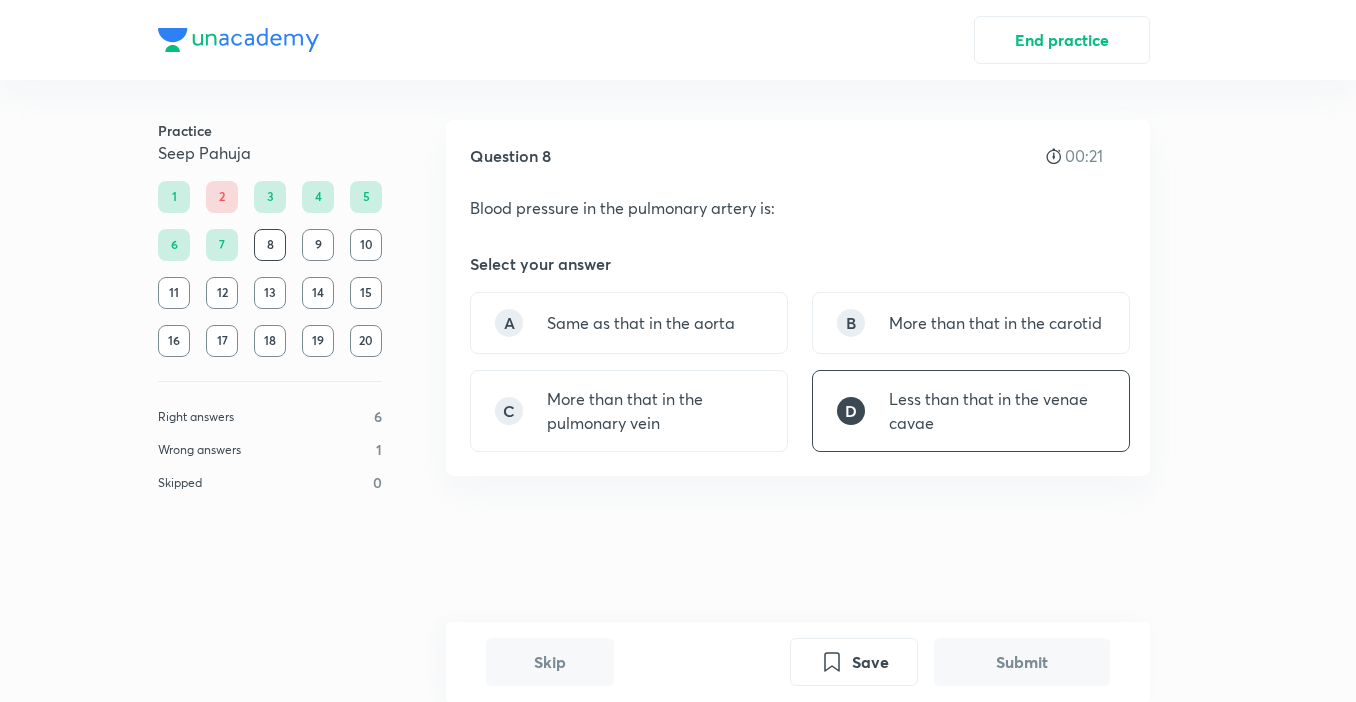 scroll, scrollTop: 424, scrollLeft: 0, axis: vertical 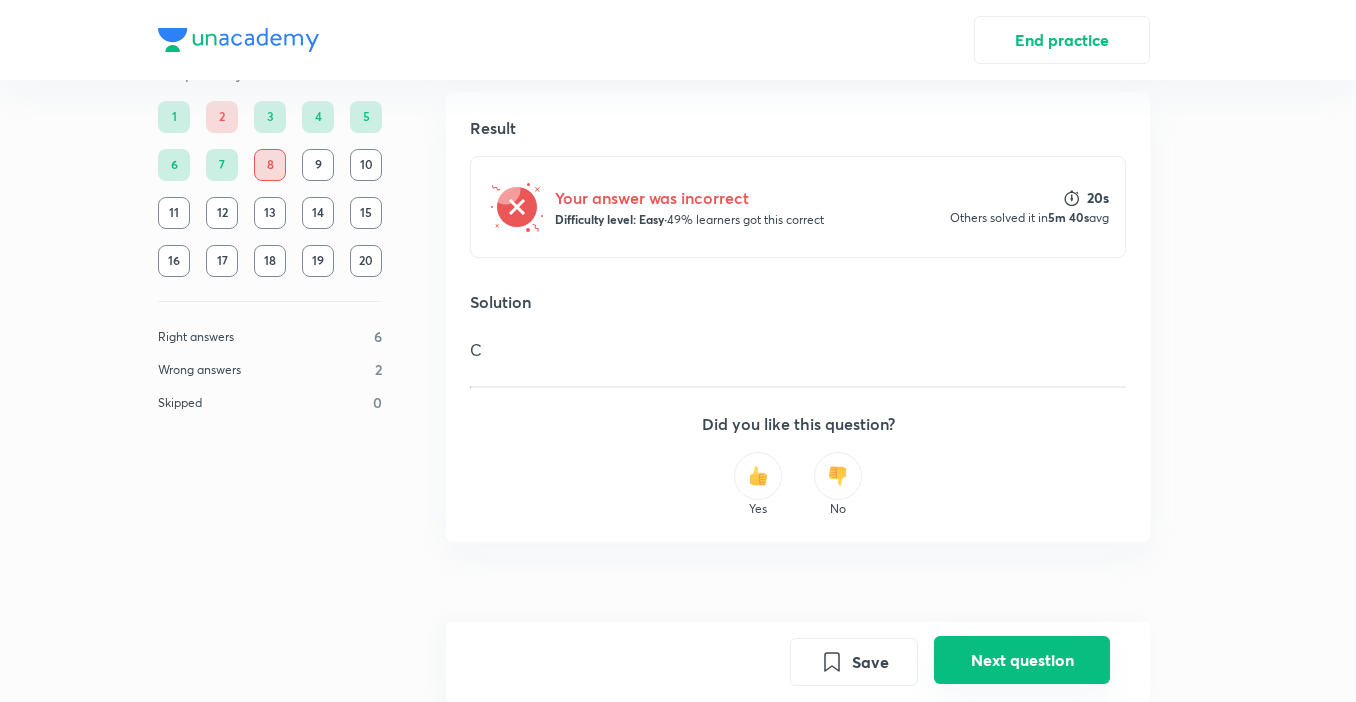 click on "Next question" at bounding box center [1022, 660] 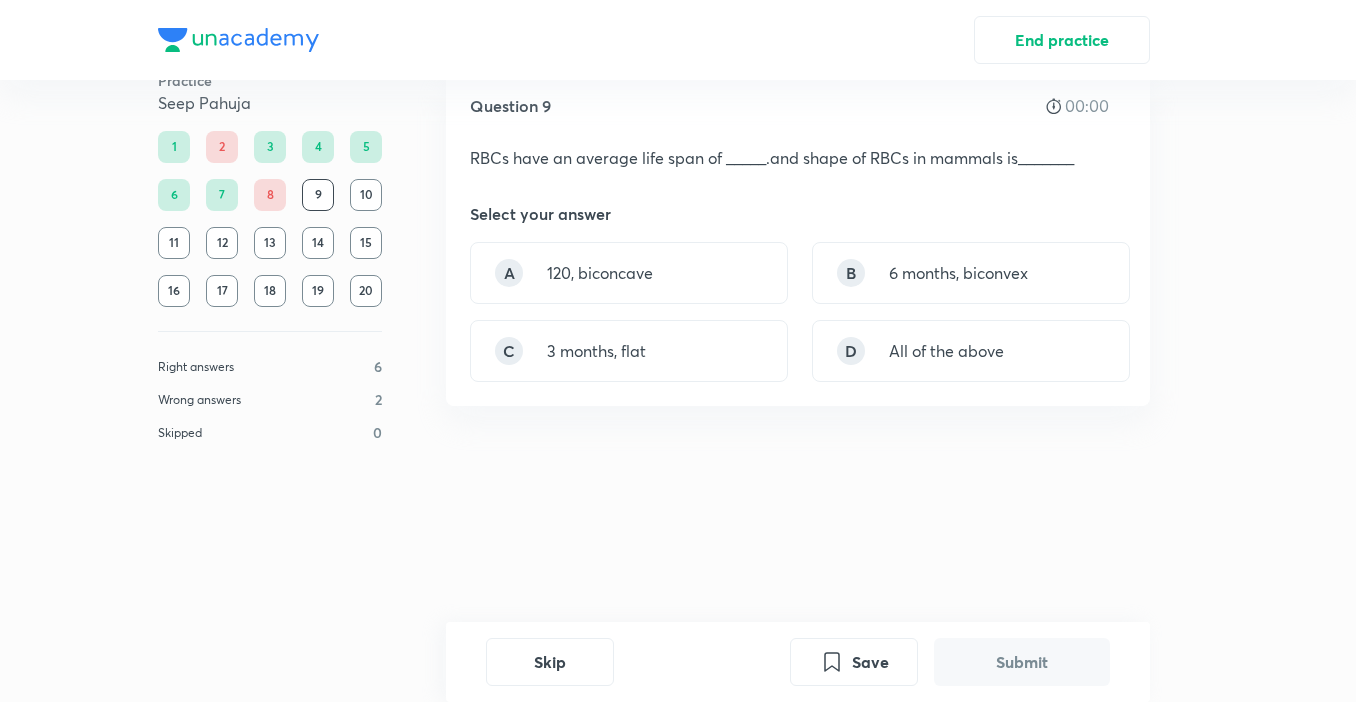 scroll, scrollTop: 0, scrollLeft: 0, axis: both 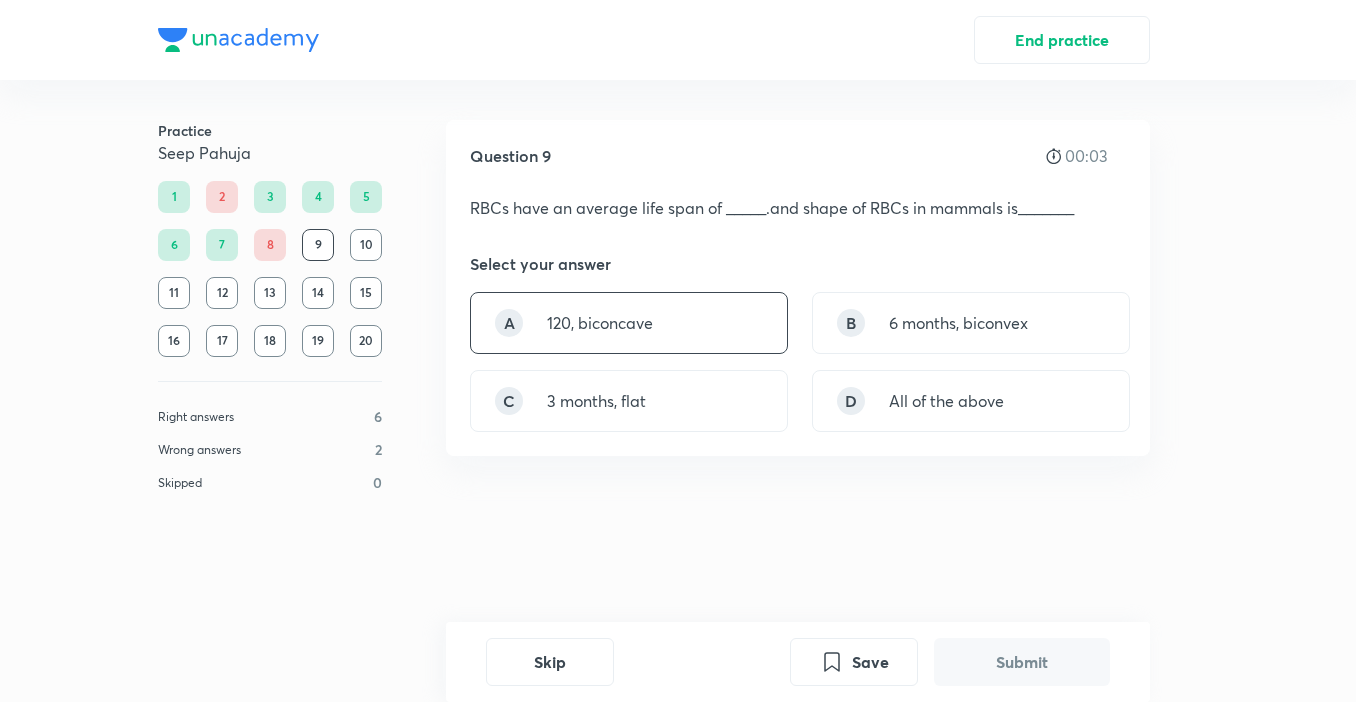 click on "A 120, biconcave" at bounding box center (629, 323) 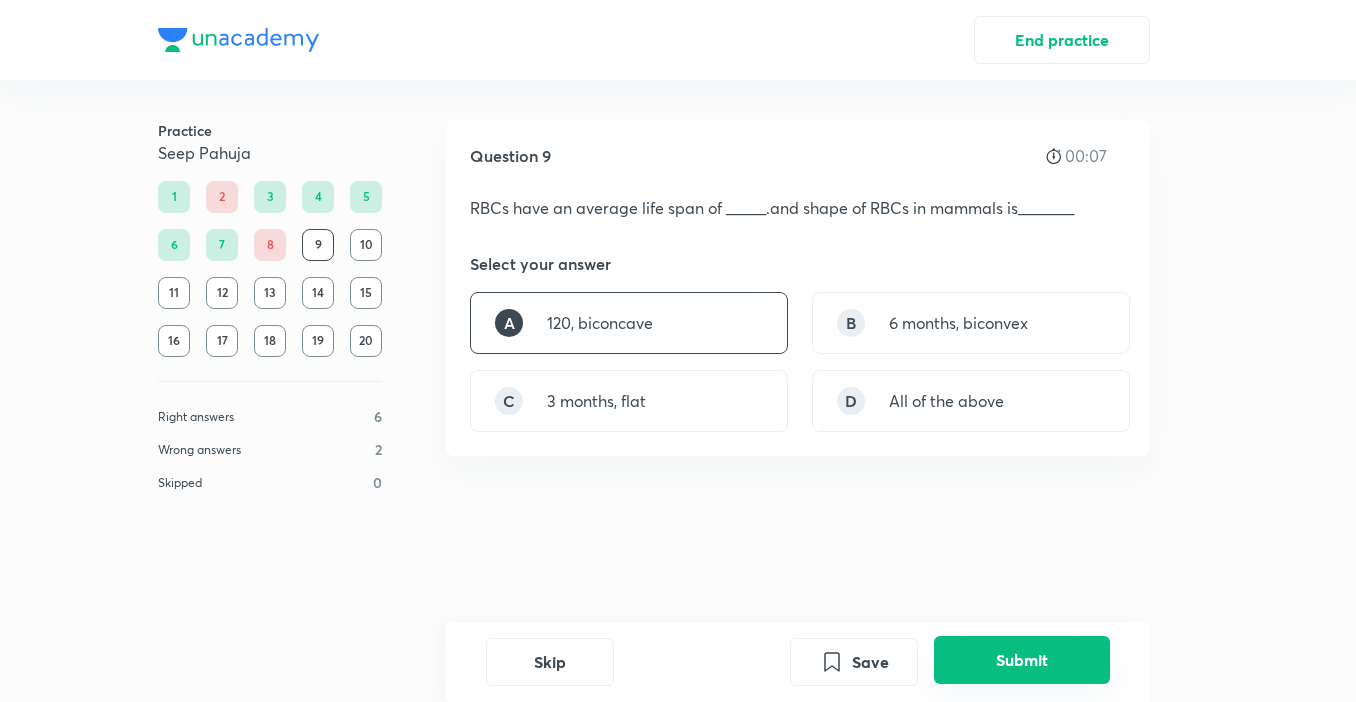 click on "Submit" at bounding box center [1022, 660] 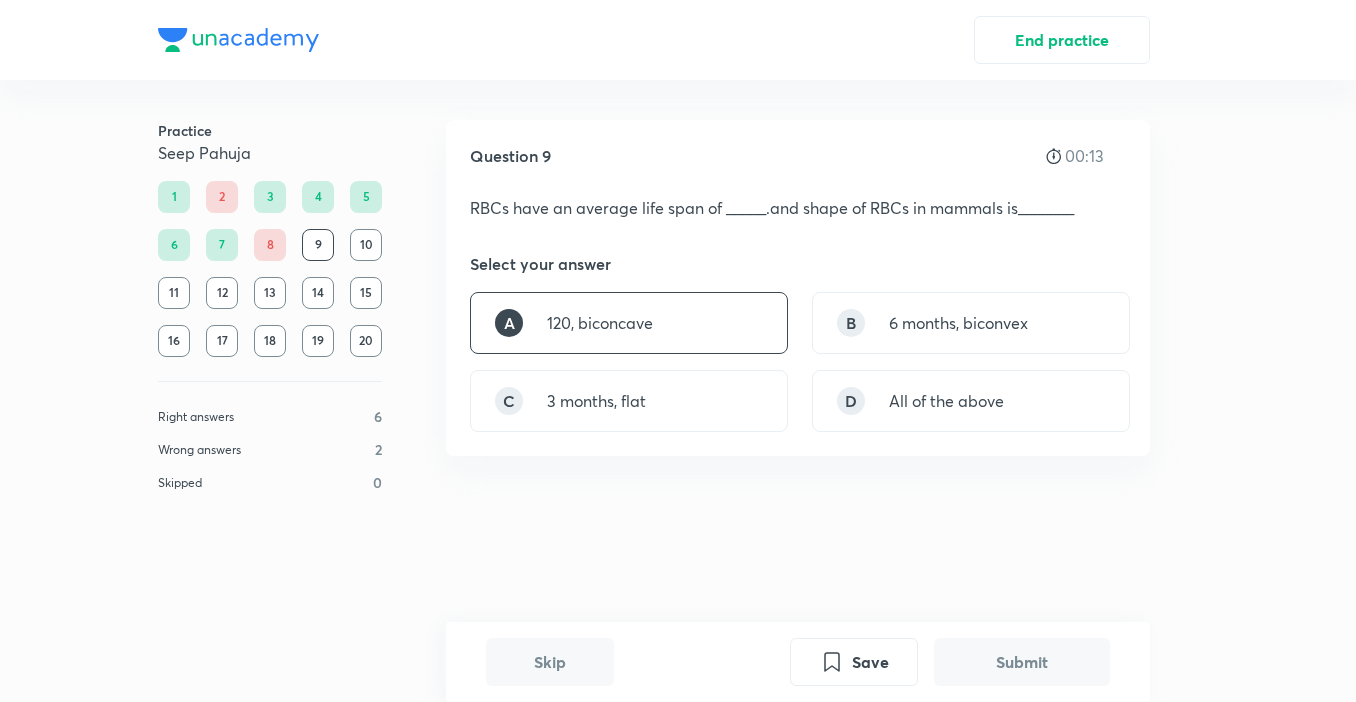 scroll, scrollTop: 459, scrollLeft: 0, axis: vertical 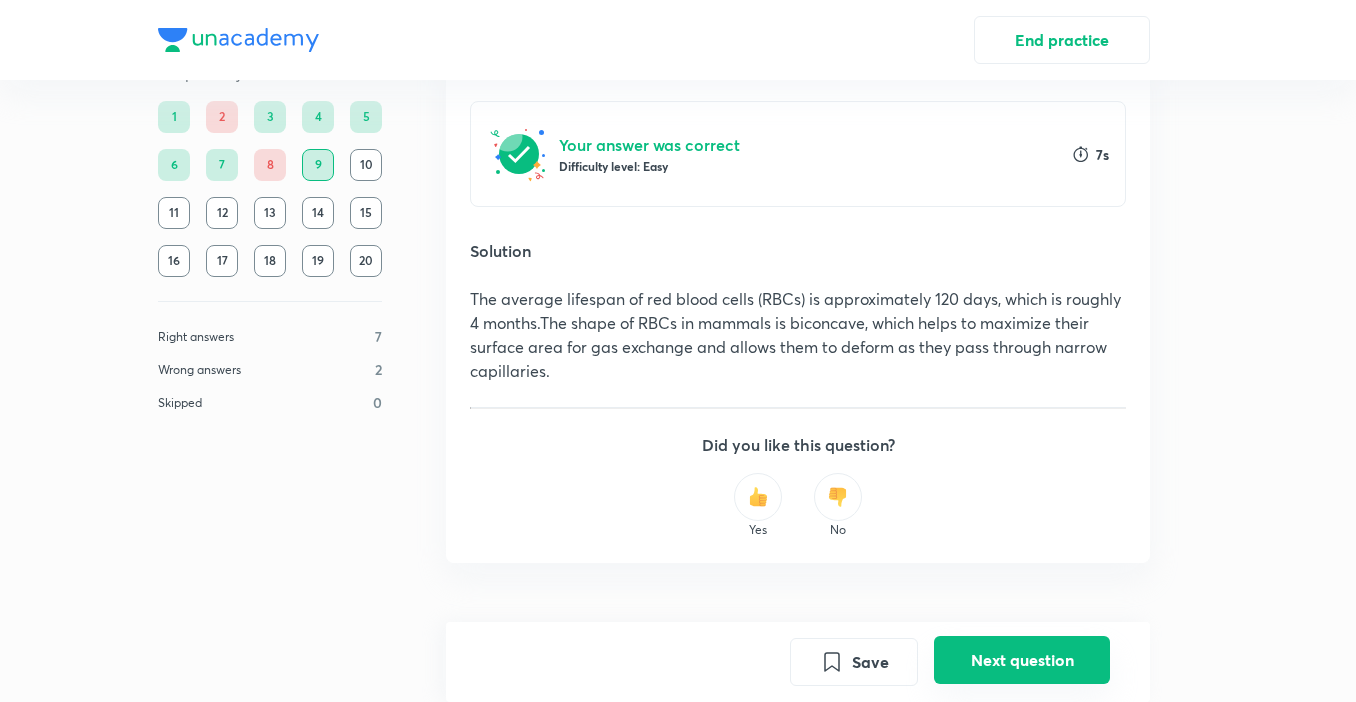 click on "Next question" at bounding box center (1022, 660) 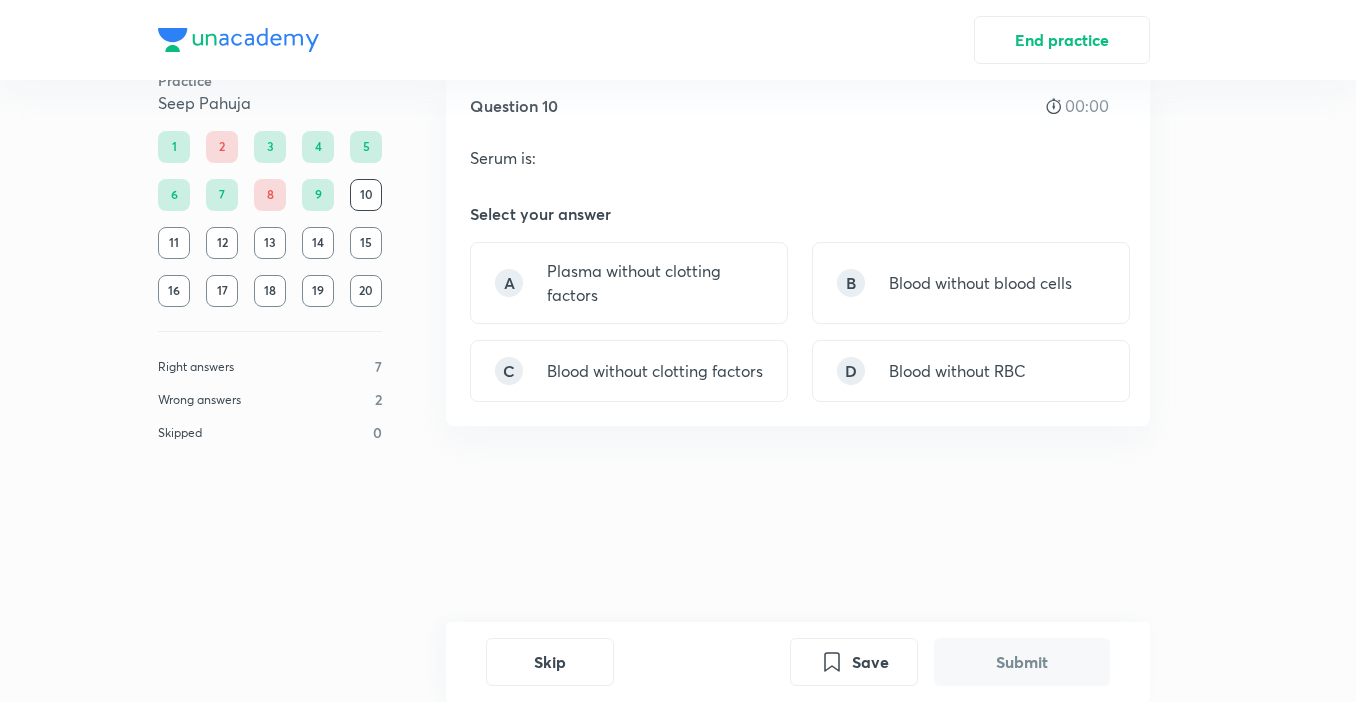 scroll, scrollTop: 0, scrollLeft: 0, axis: both 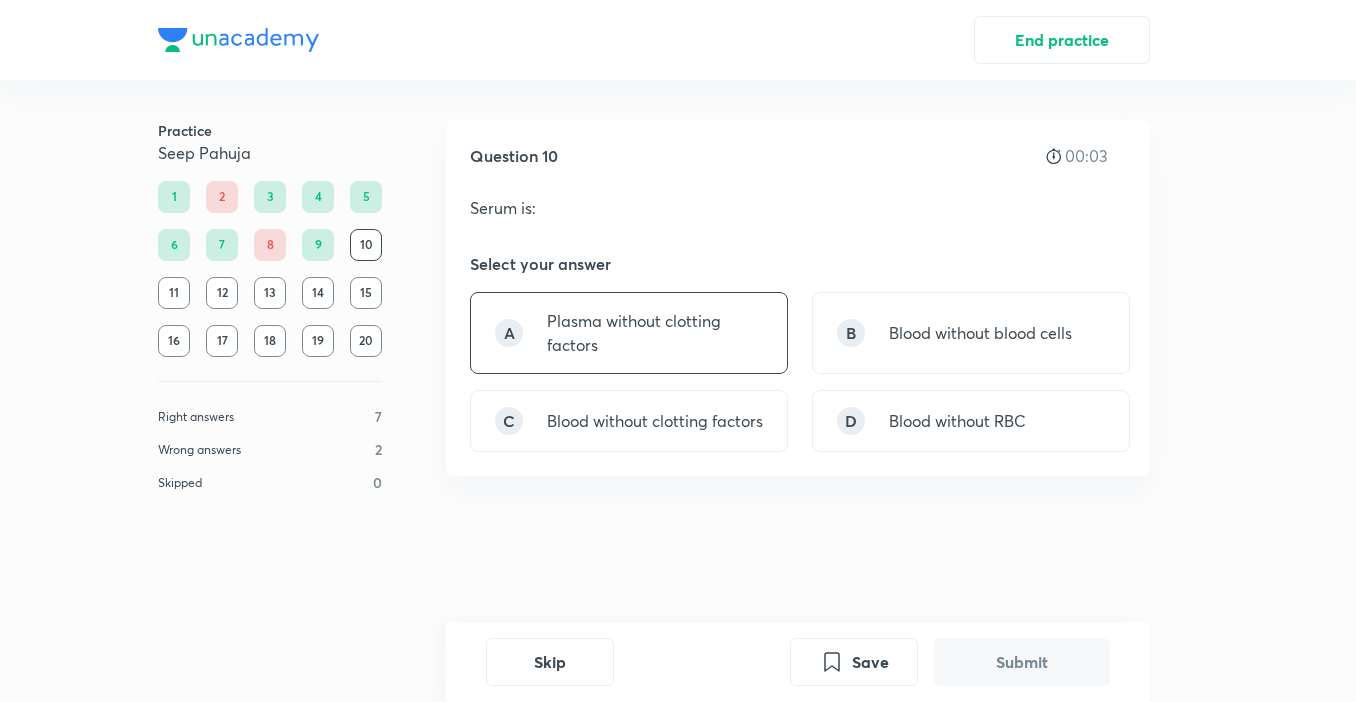 click on "A Plasma without clotting factors" at bounding box center [629, 333] 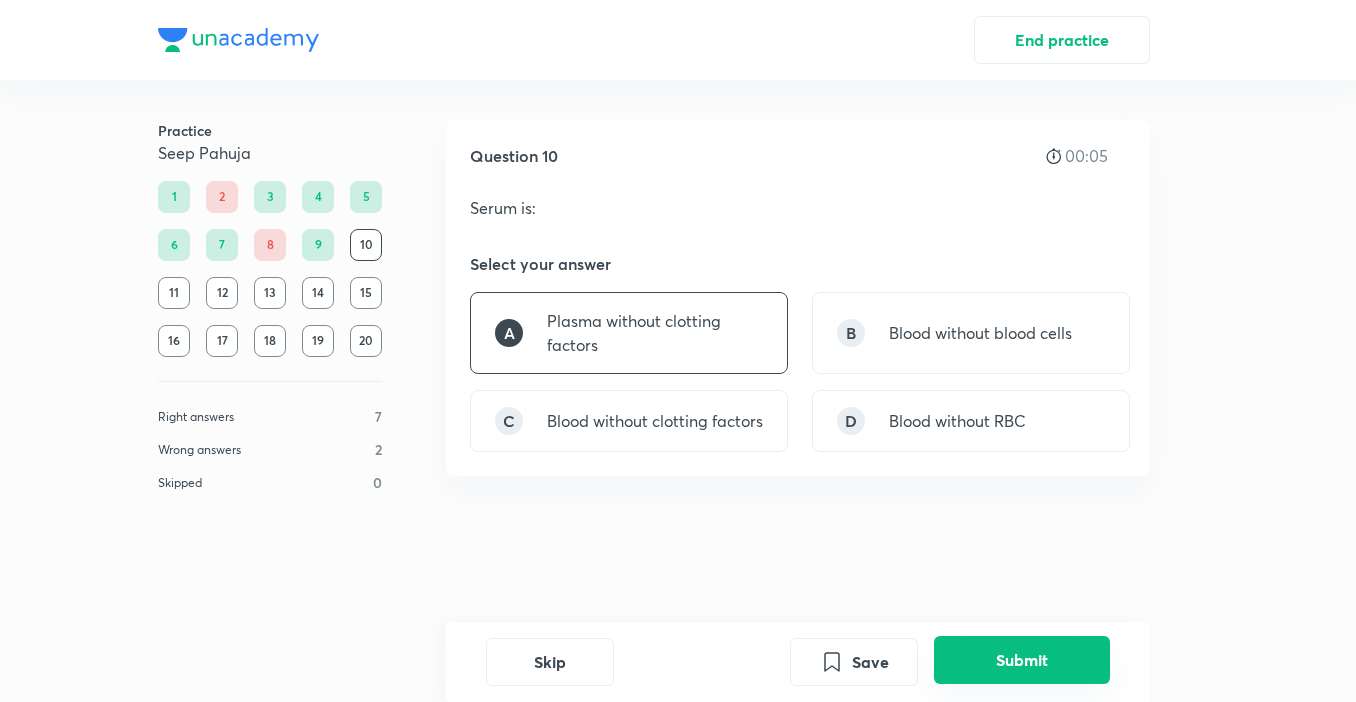 click on "Submit" at bounding box center [1022, 660] 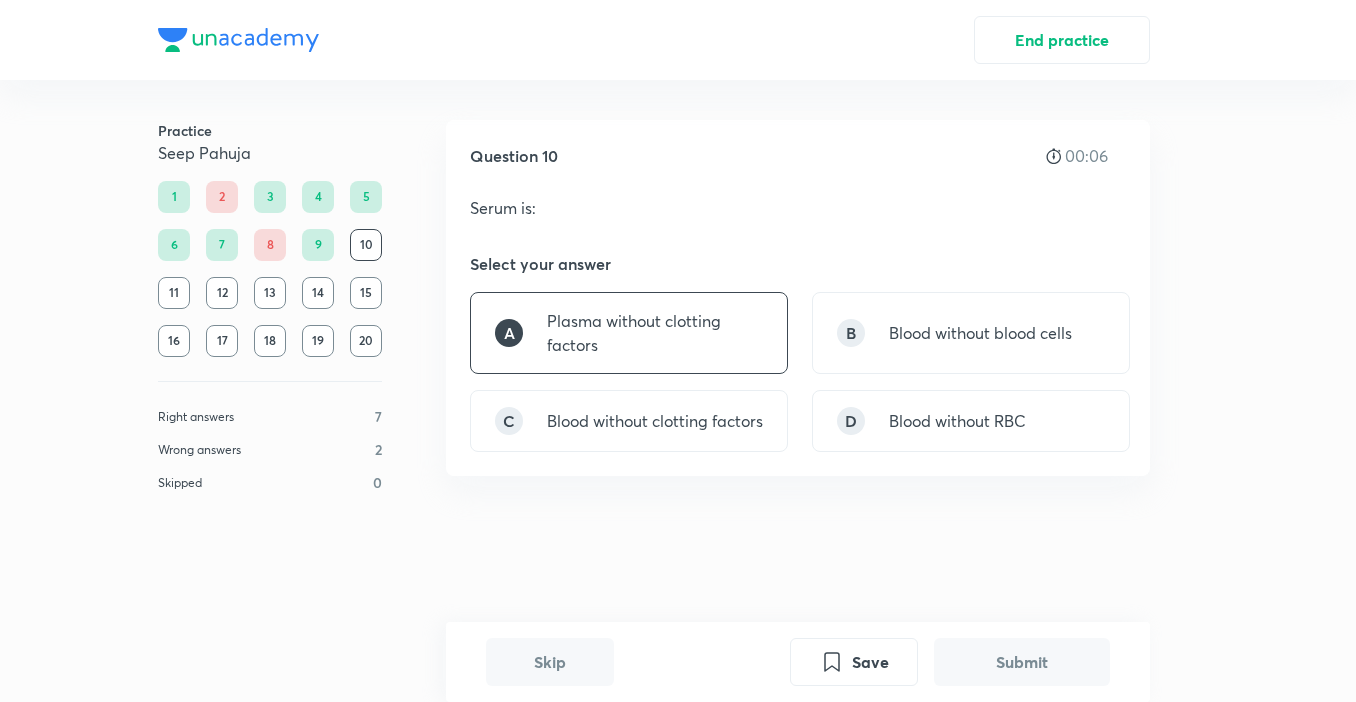 scroll, scrollTop: 451, scrollLeft: 0, axis: vertical 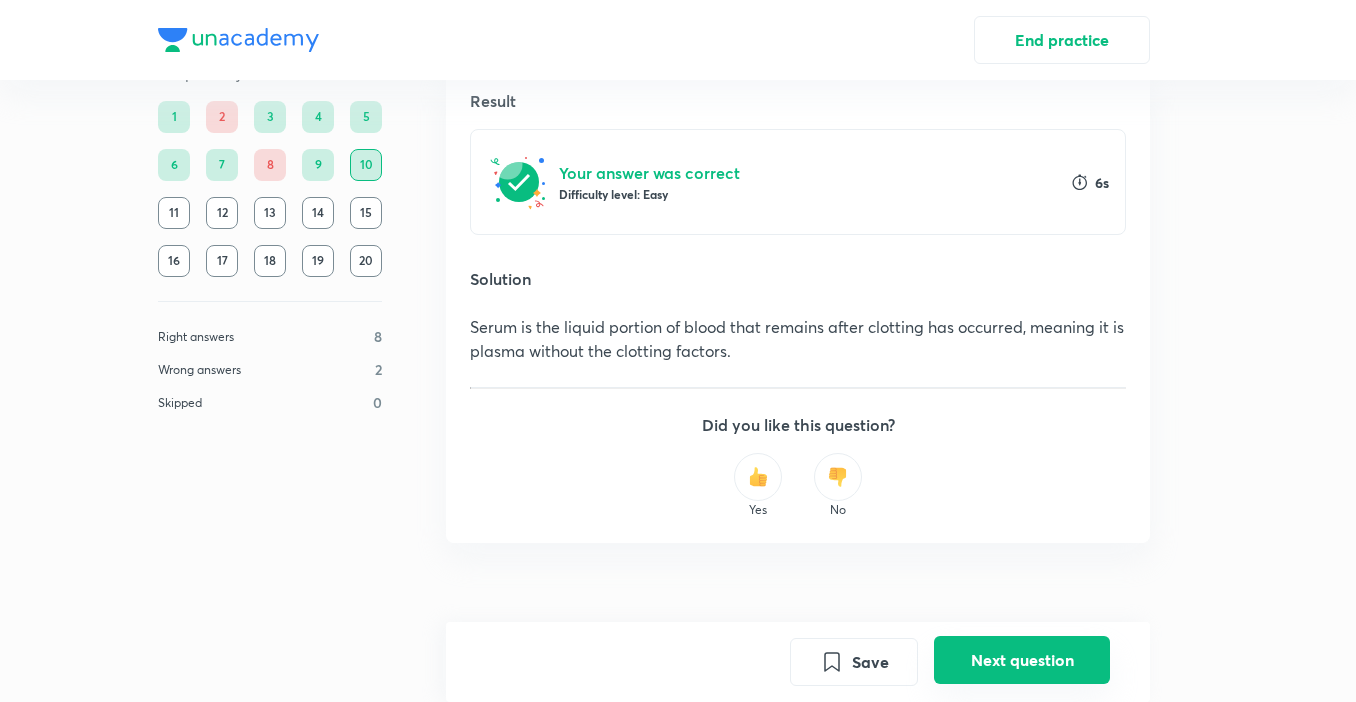 click on "Next question" at bounding box center (1022, 660) 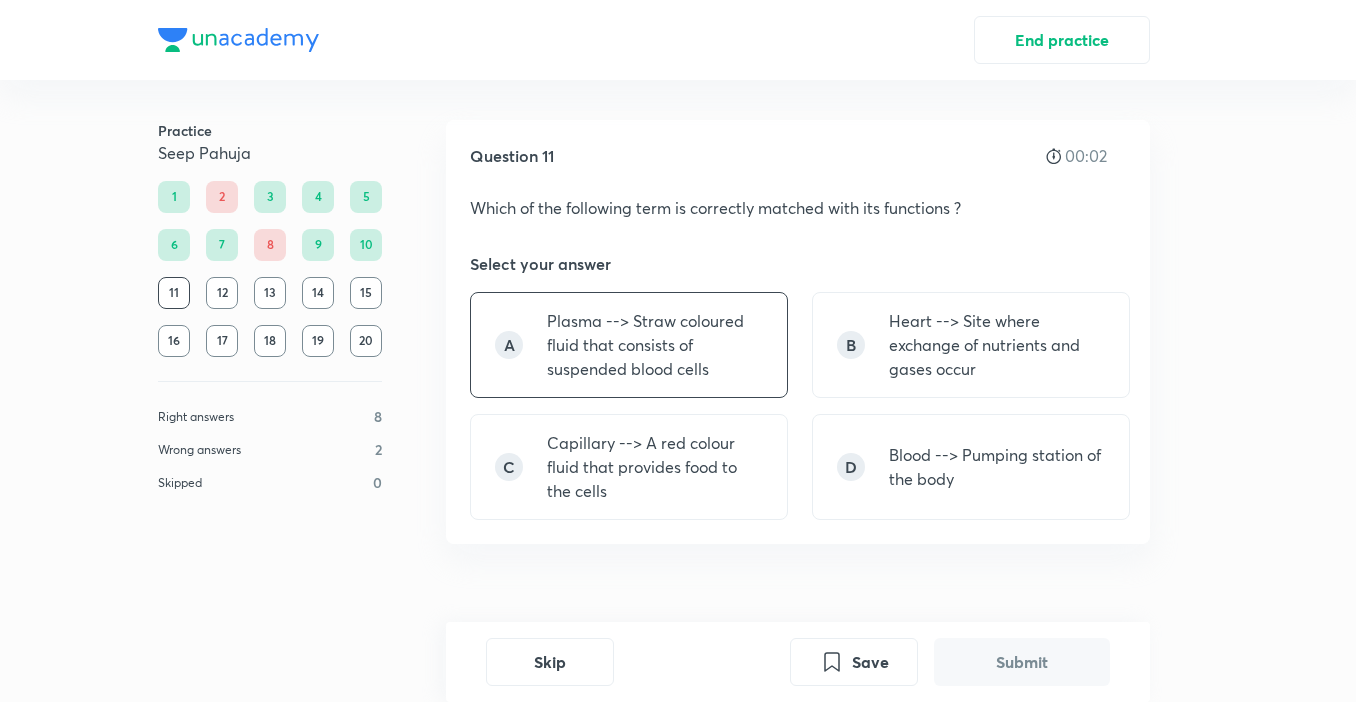 click on "Plasma --> Straw coloured fluid that consists of suspended blood cells" at bounding box center [655, 345] 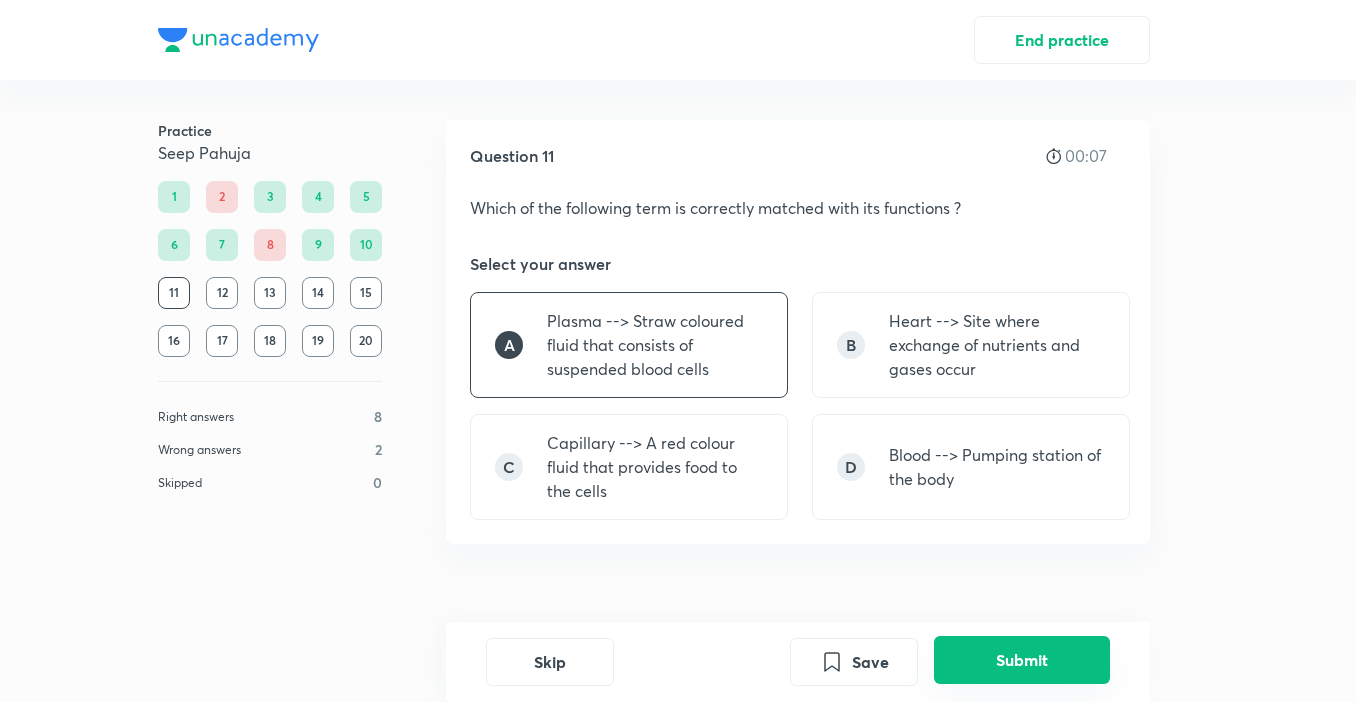 click on "Submit" at bounding box center [1022, 660] 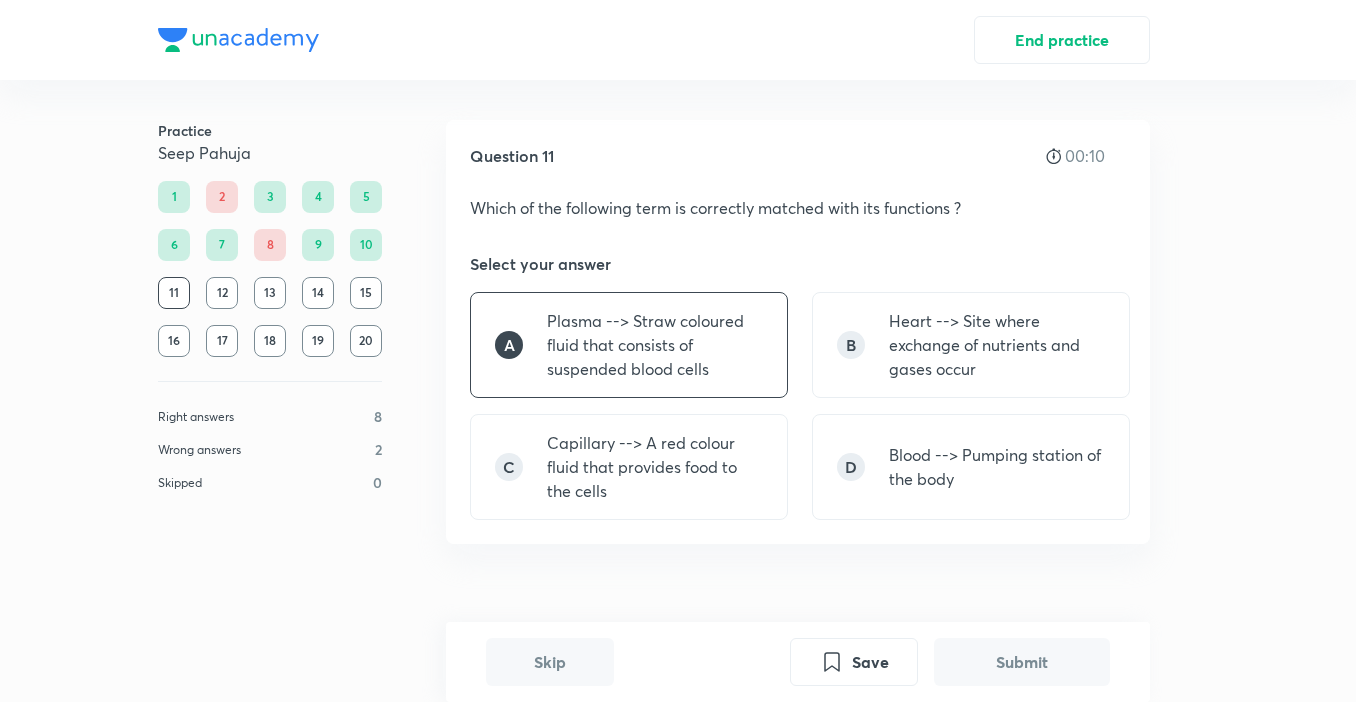 scroll, scrollTop: 523, scrollLeft: 0, axis: vertical 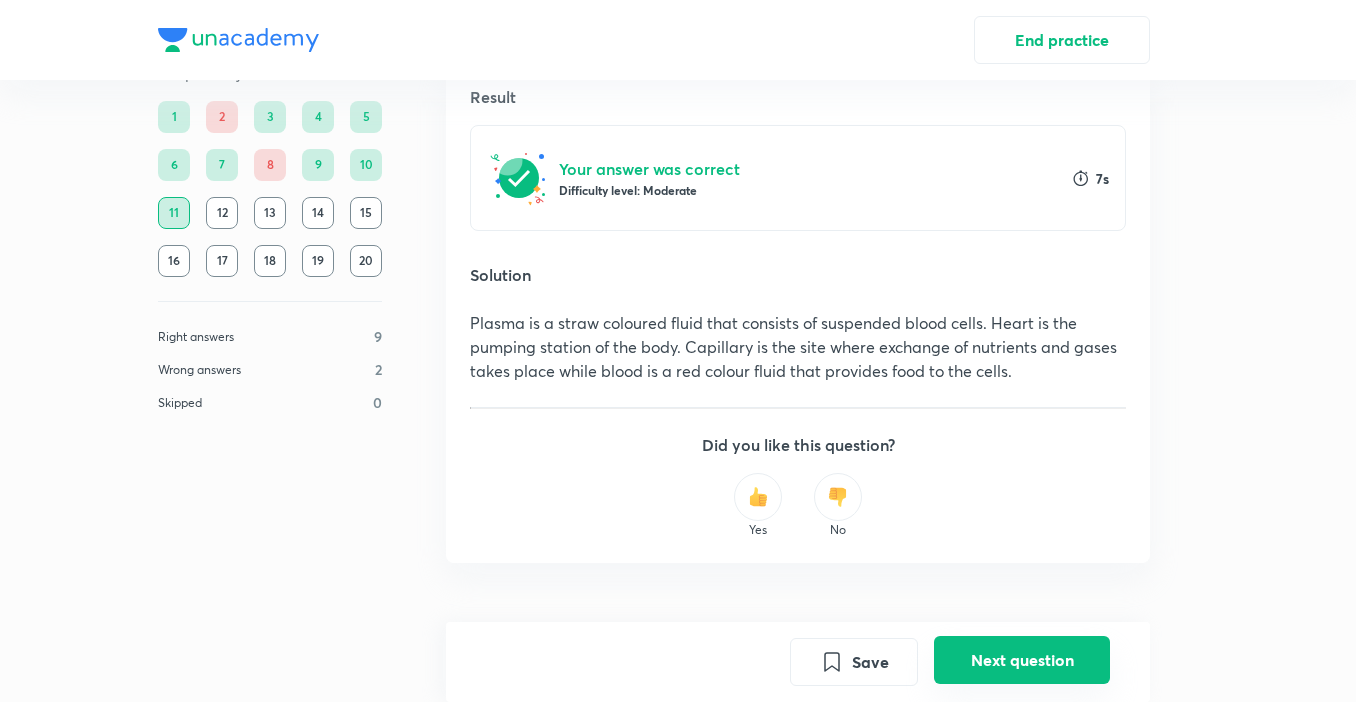 click on "Next question" at bounding box center (1022, 660) 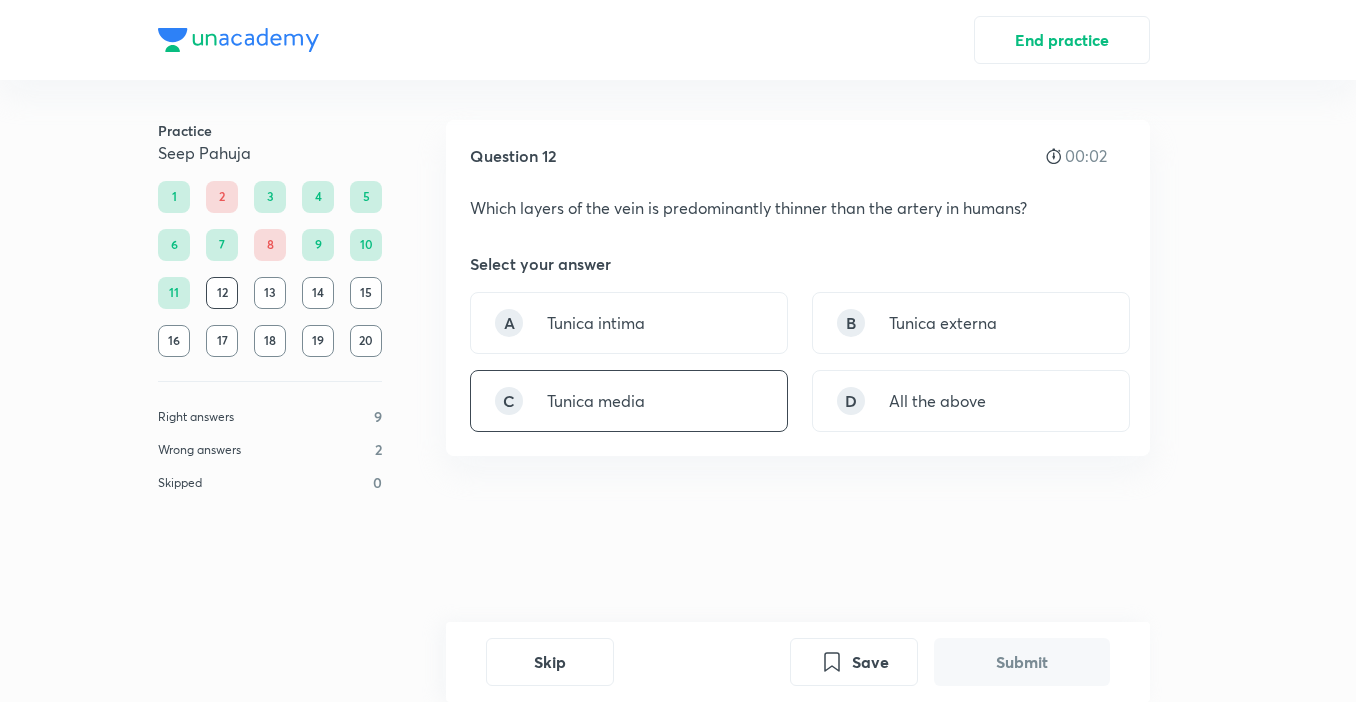 click on "C Tunica media" at bounding box center (629, 401) 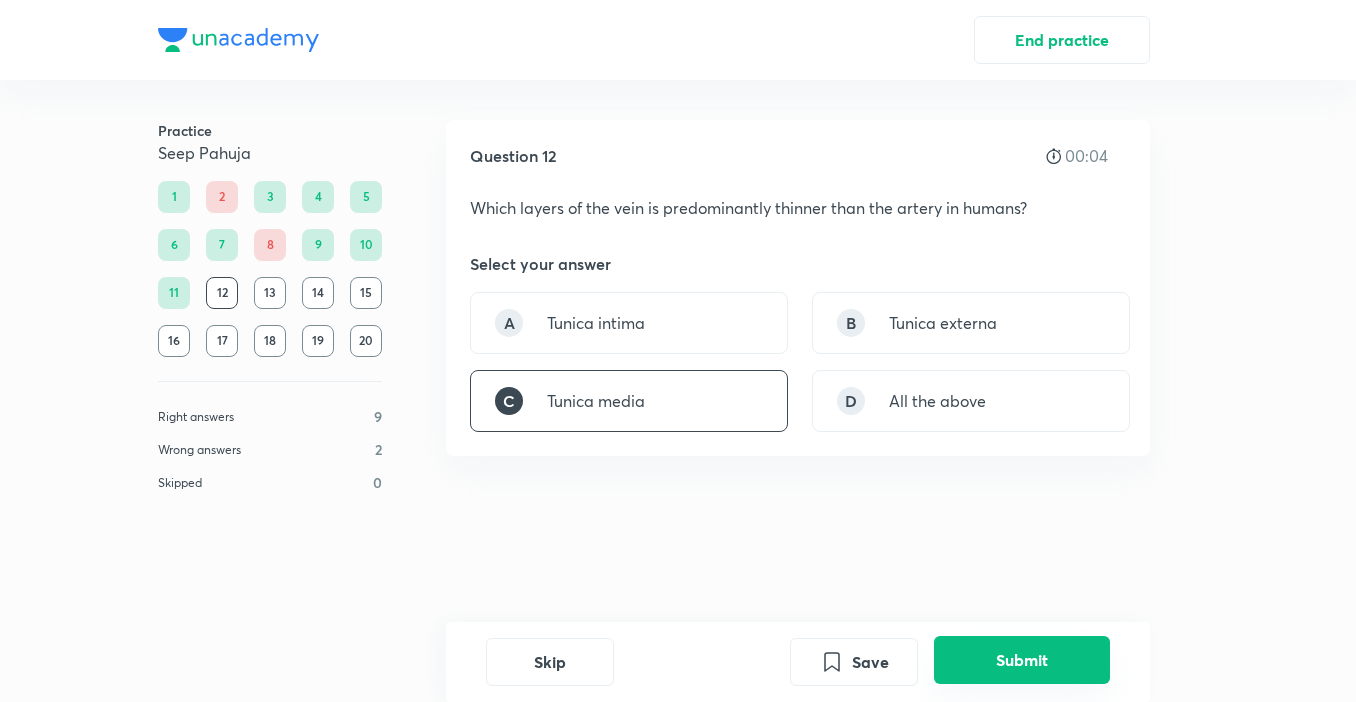 click on "Submit" at bounding box center [1022, 660] 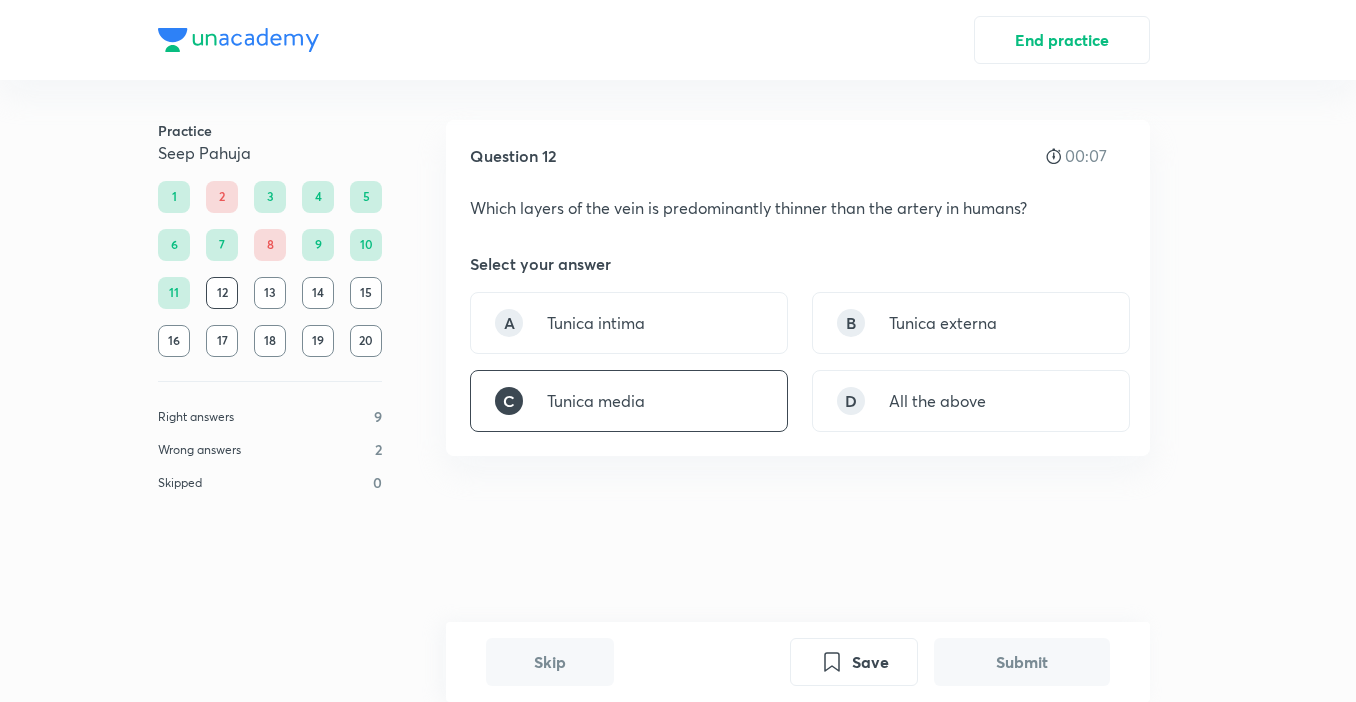 scroll, scrollTop: 435, scrollLeft: 0, axis: vertical 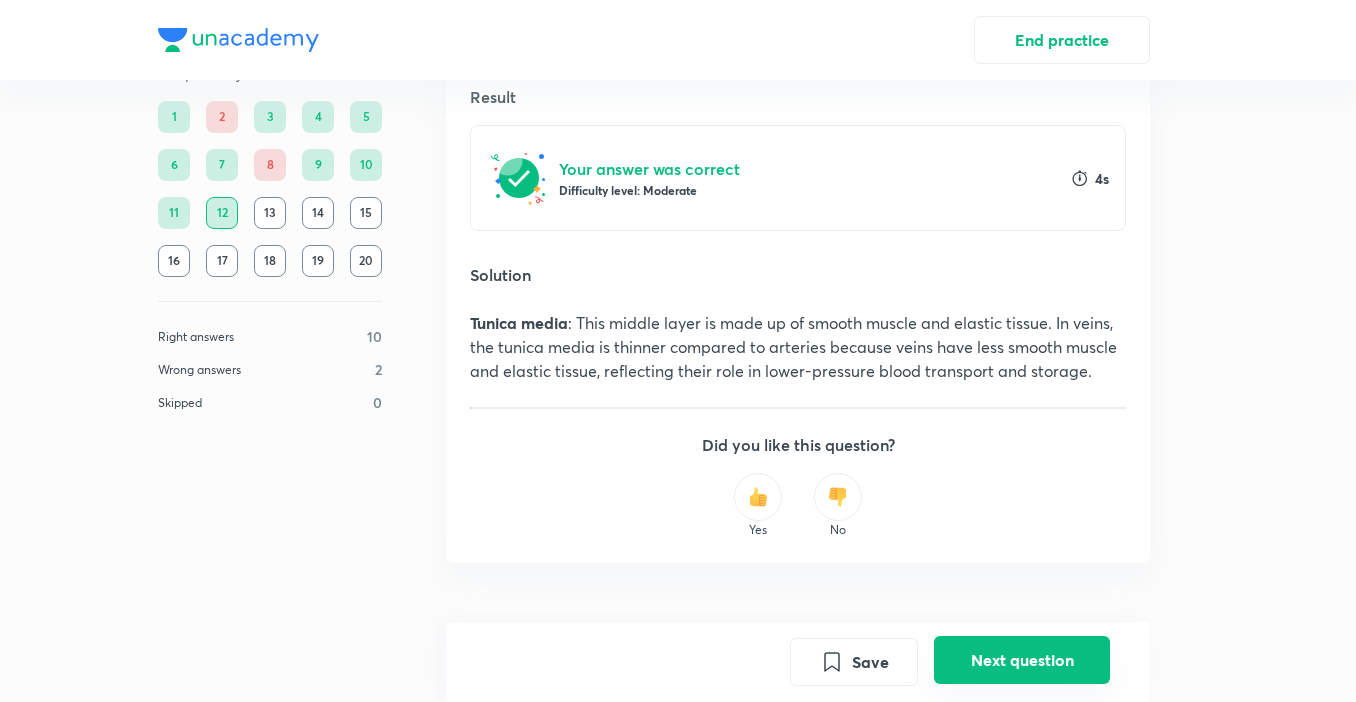 click on "Next question" at bounding box center (1022, 660) 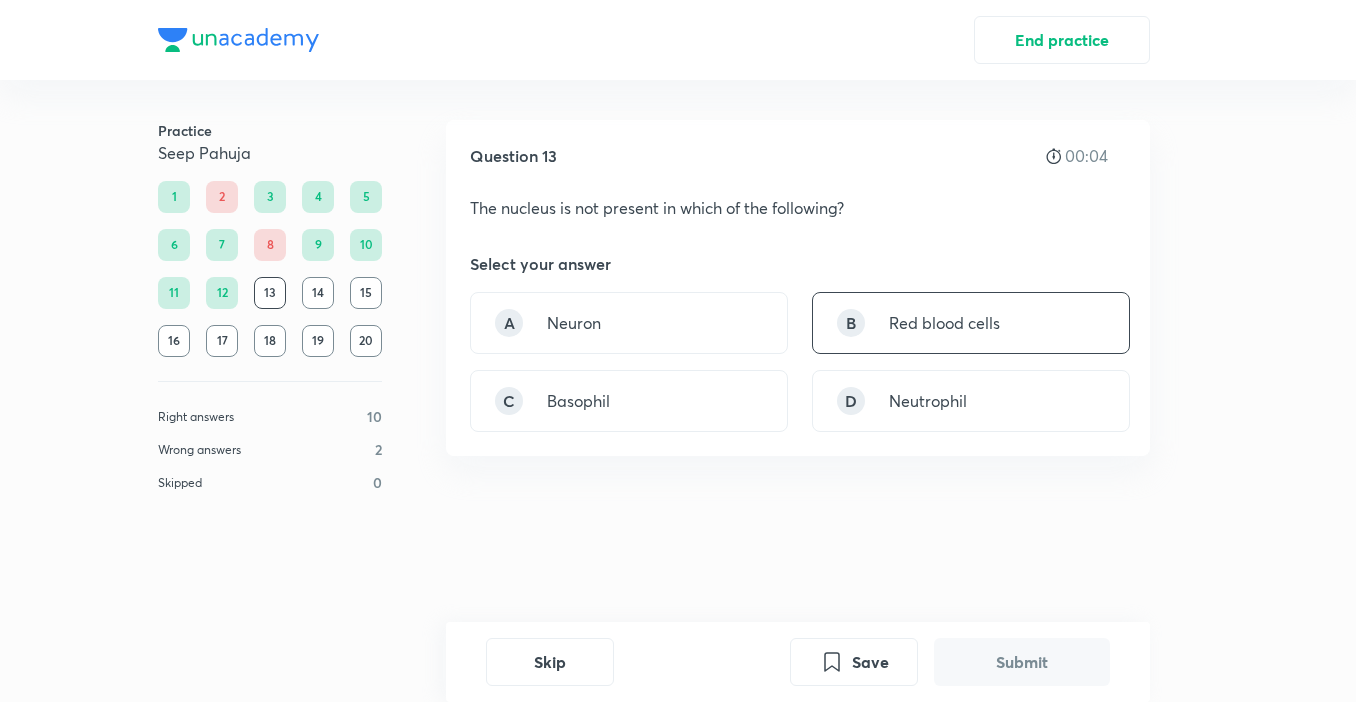 click on "B Red blood cells" at bounding box center (971, 323) 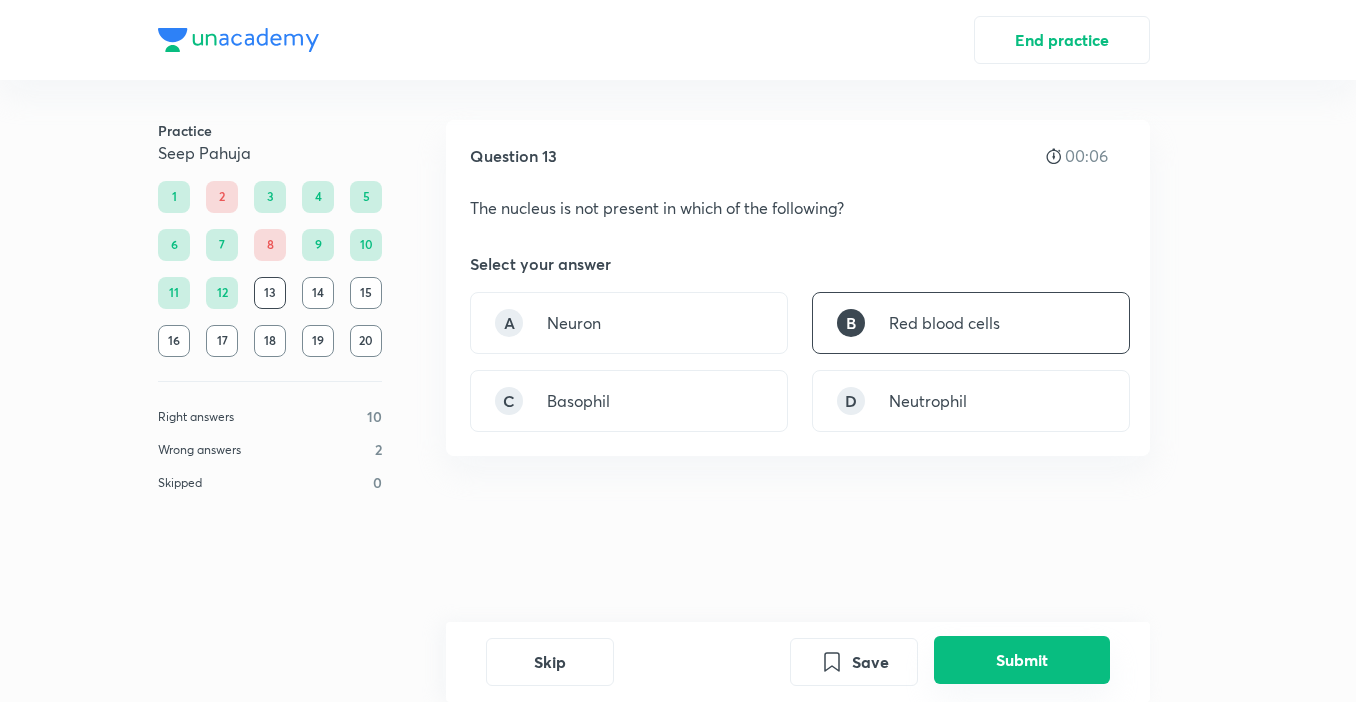 click on "Submit" at bounding box center (1022, 660) 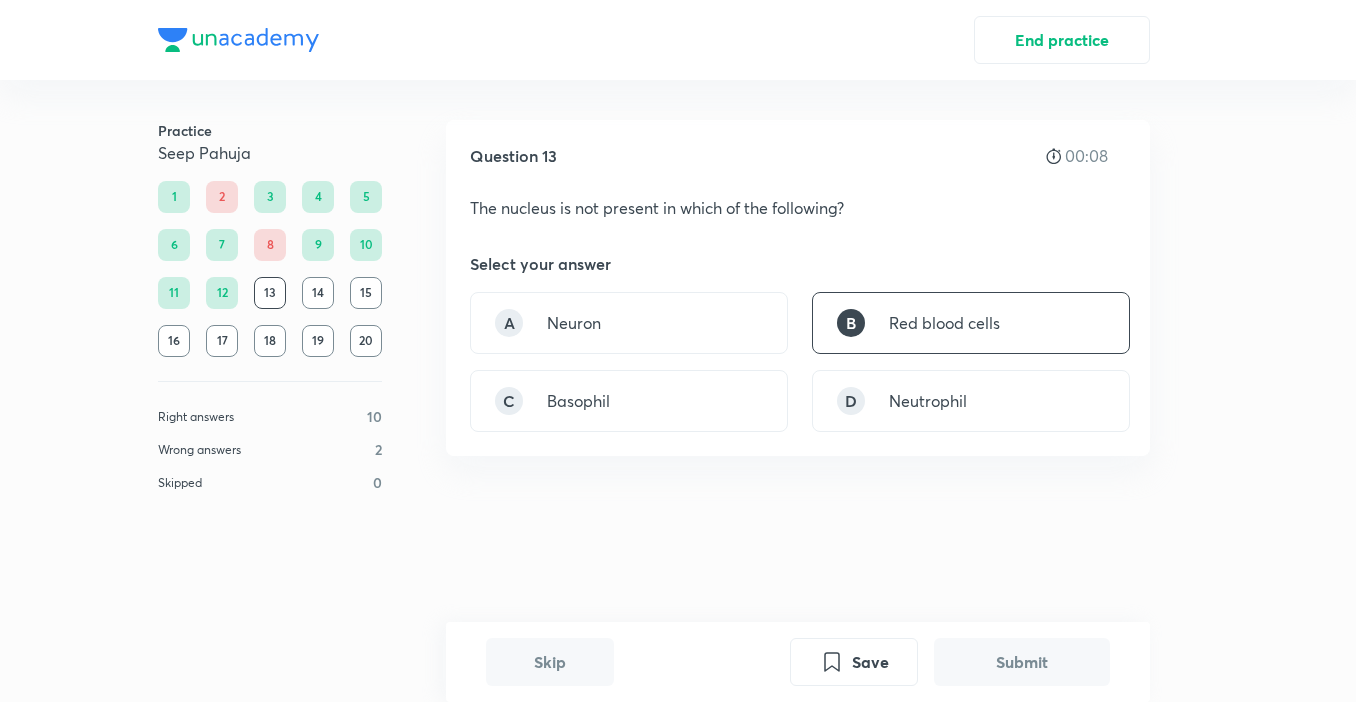 scroll, scrollTop: 432, scrollLeft: 0, axis: vertical 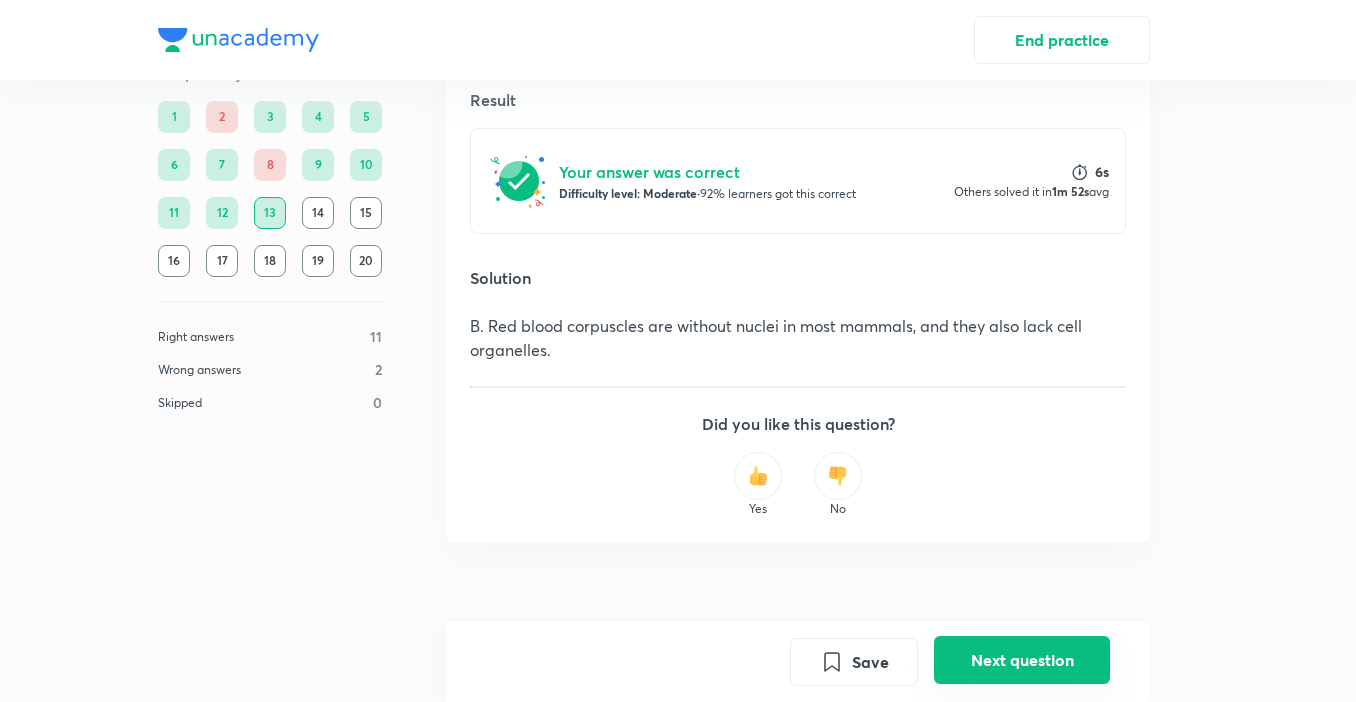 click on "Next question" at bounding box center [1022, 660] 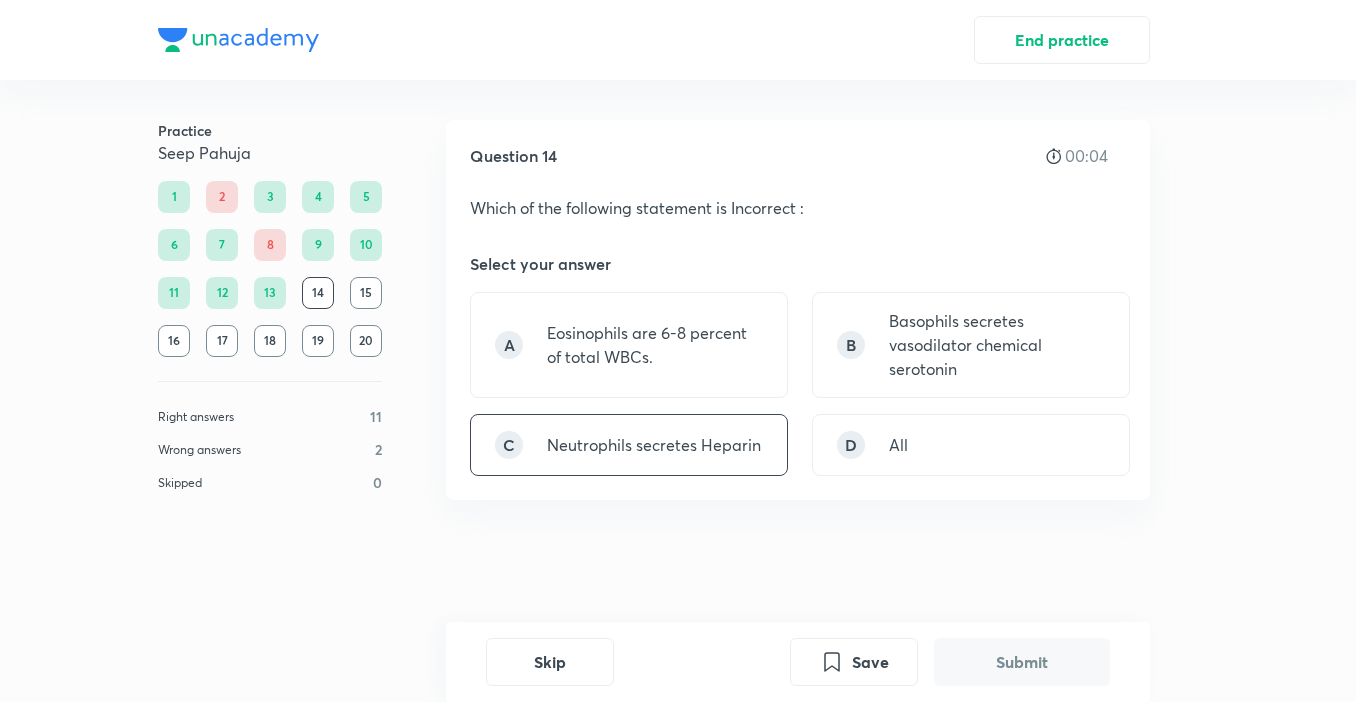 click on "C Neutrophils secretes Heparin" at bounding box center [629, 445] 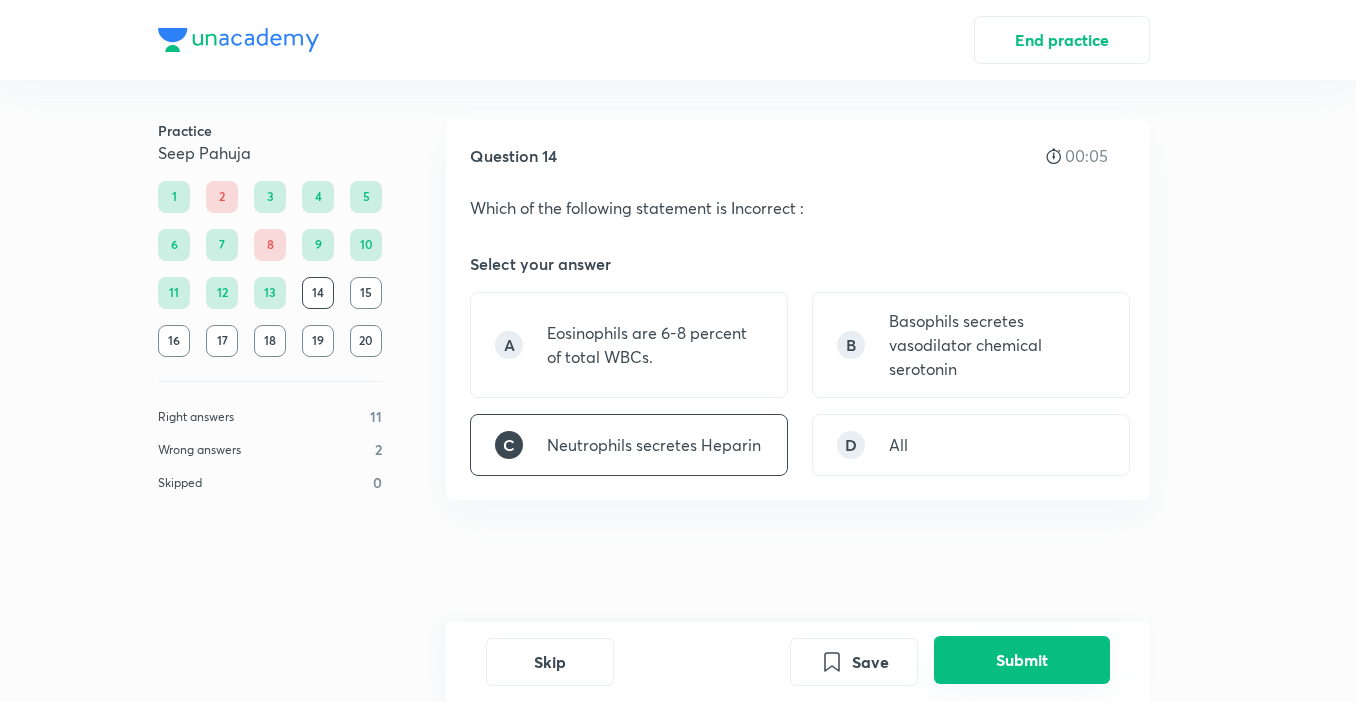 click on "Submit" at bounding box center (1022, 660) 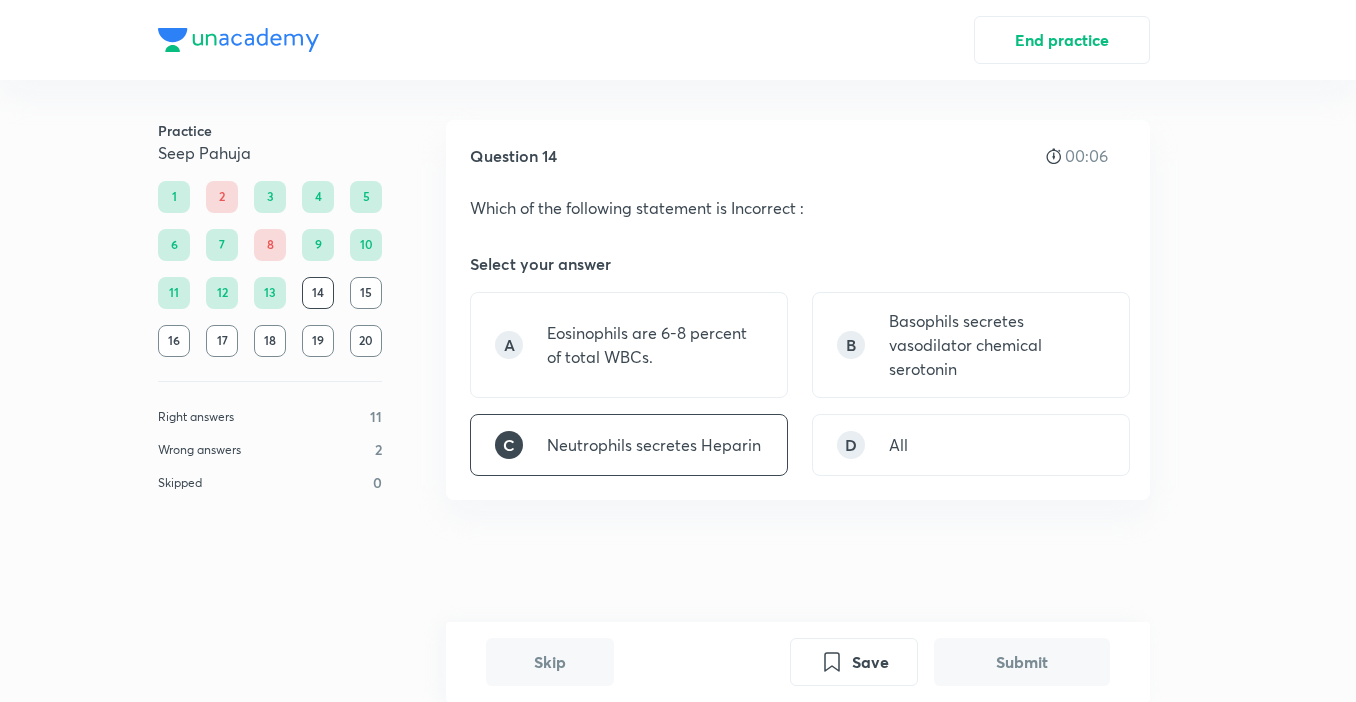 scroll, scrollTop: 520, scrollLeft: 0, axis: vertical 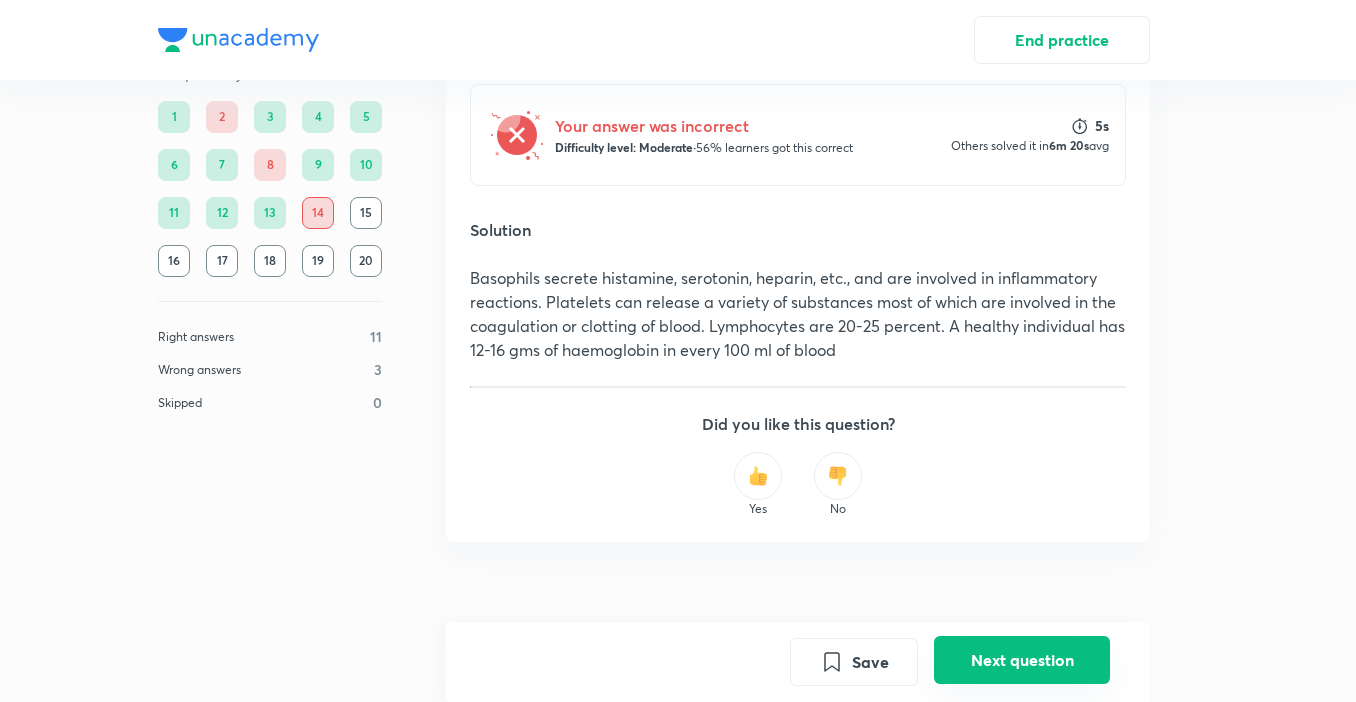 click on "Next question" at bounding box center [1022, 660] 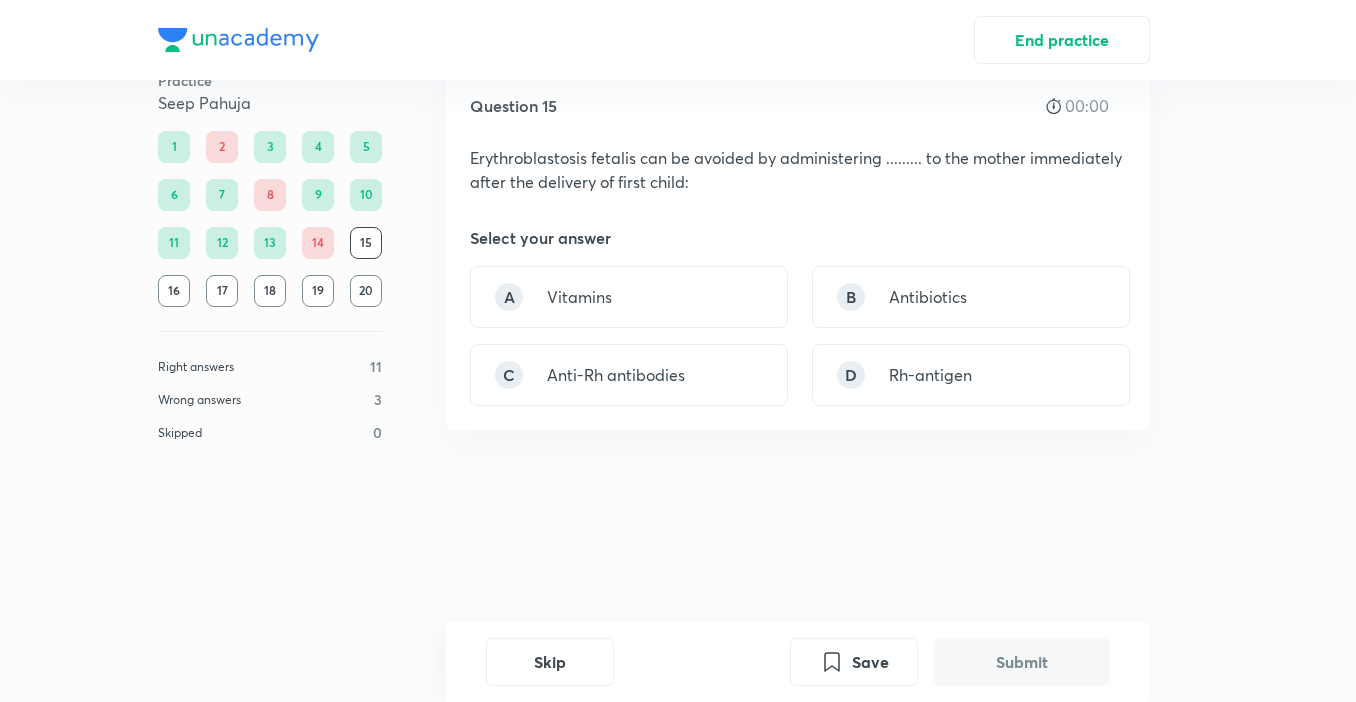 scroll, scrollTop: 0, scrollLeft: 0, axis: both 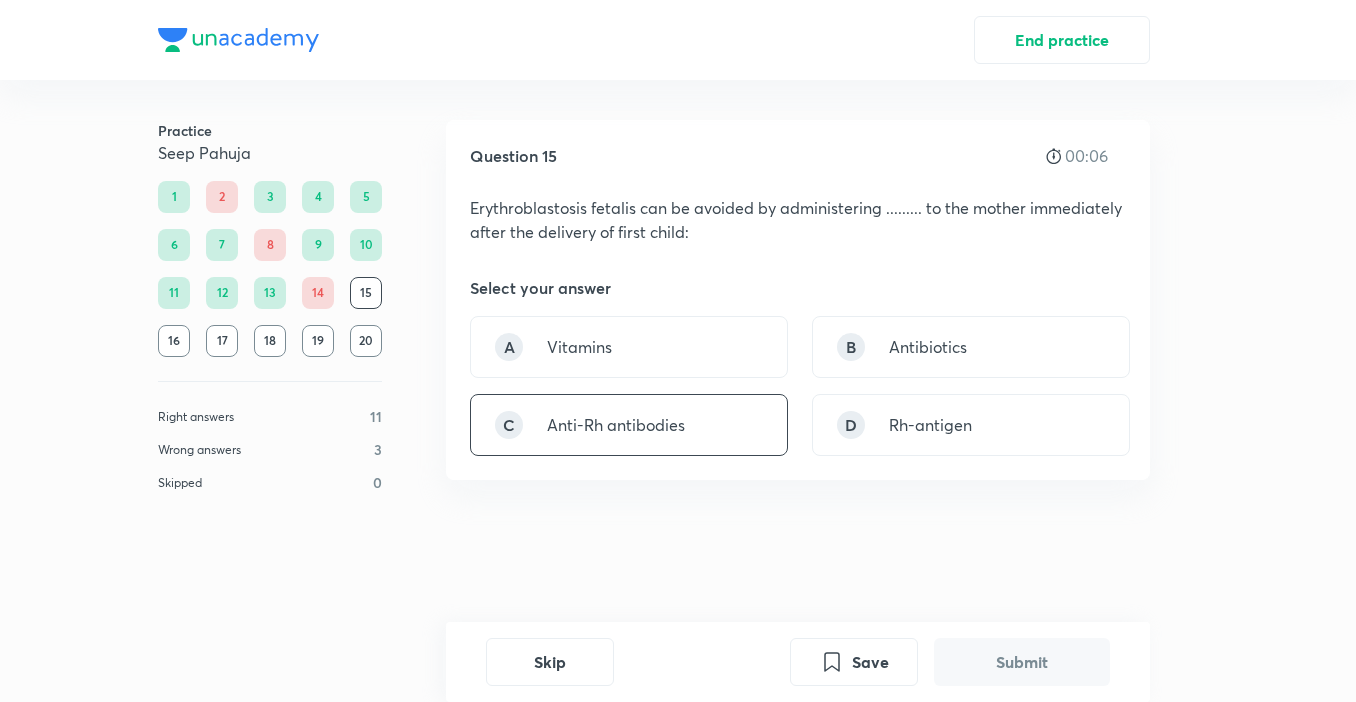 click on "C Anti-Rh antibodies" at bounding box center [629, 425] 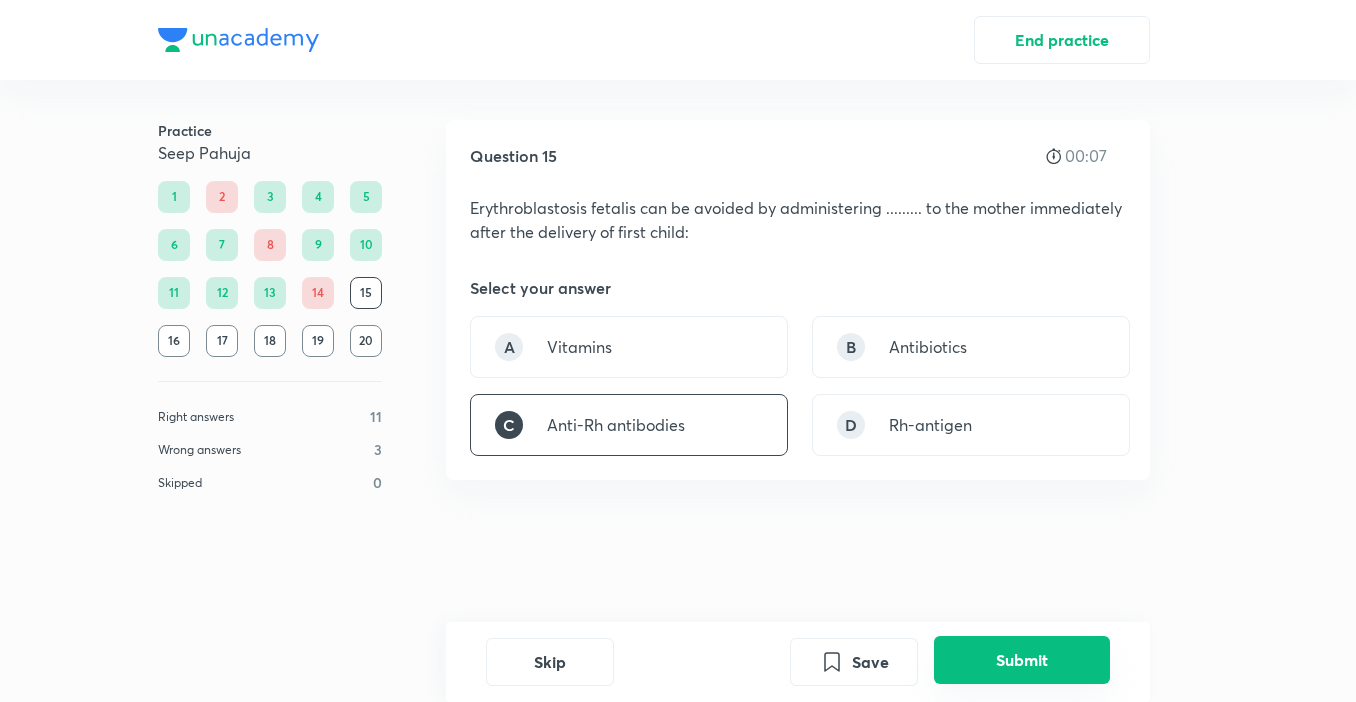 click on "Submit" at bounding box center (1022, 660) 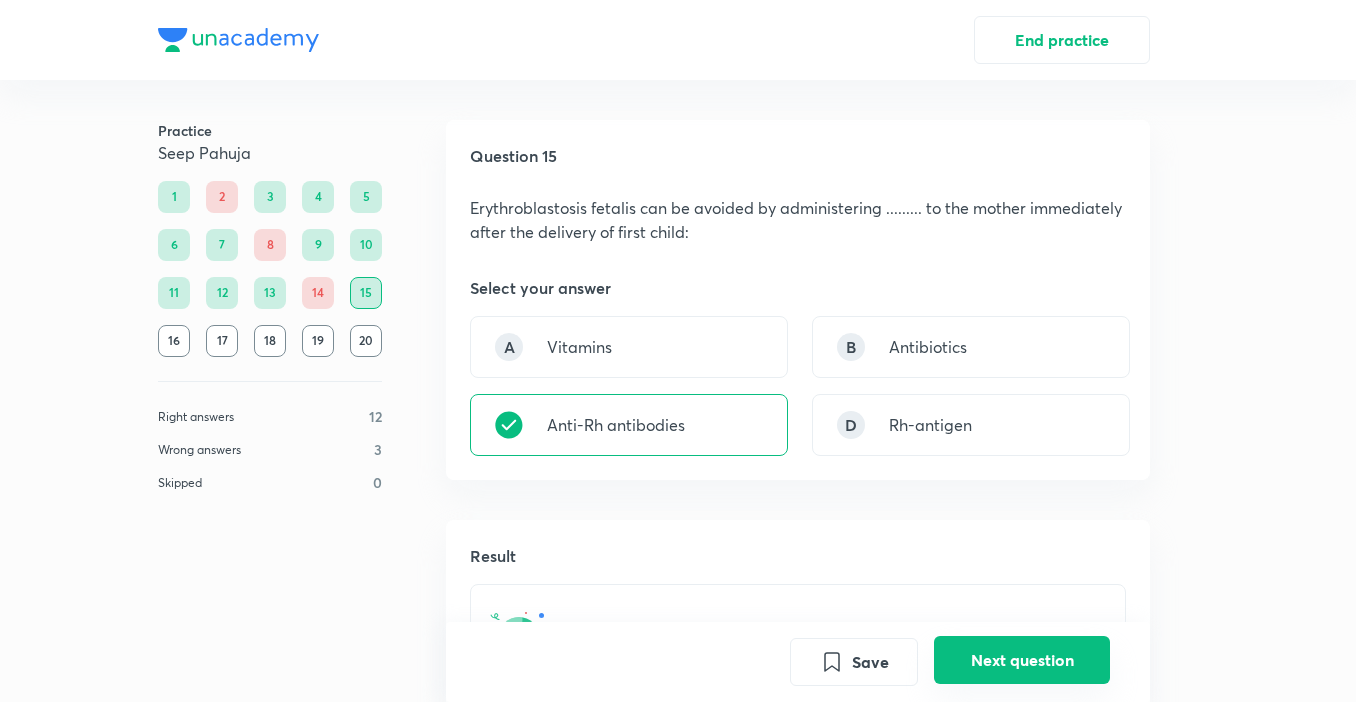 scroll, scrollTop: 520, scrollLeft: 0, axis: vertical 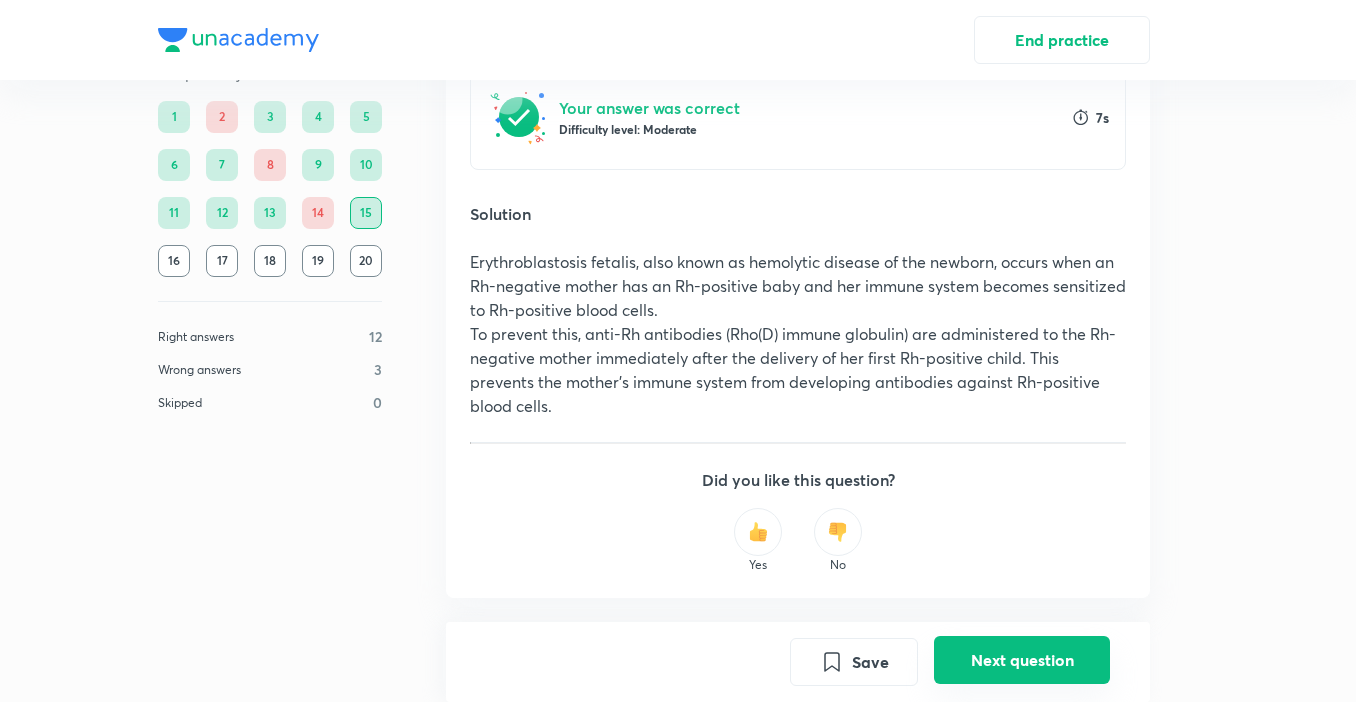 click on "Next question" at bounding box center (1022, 660) 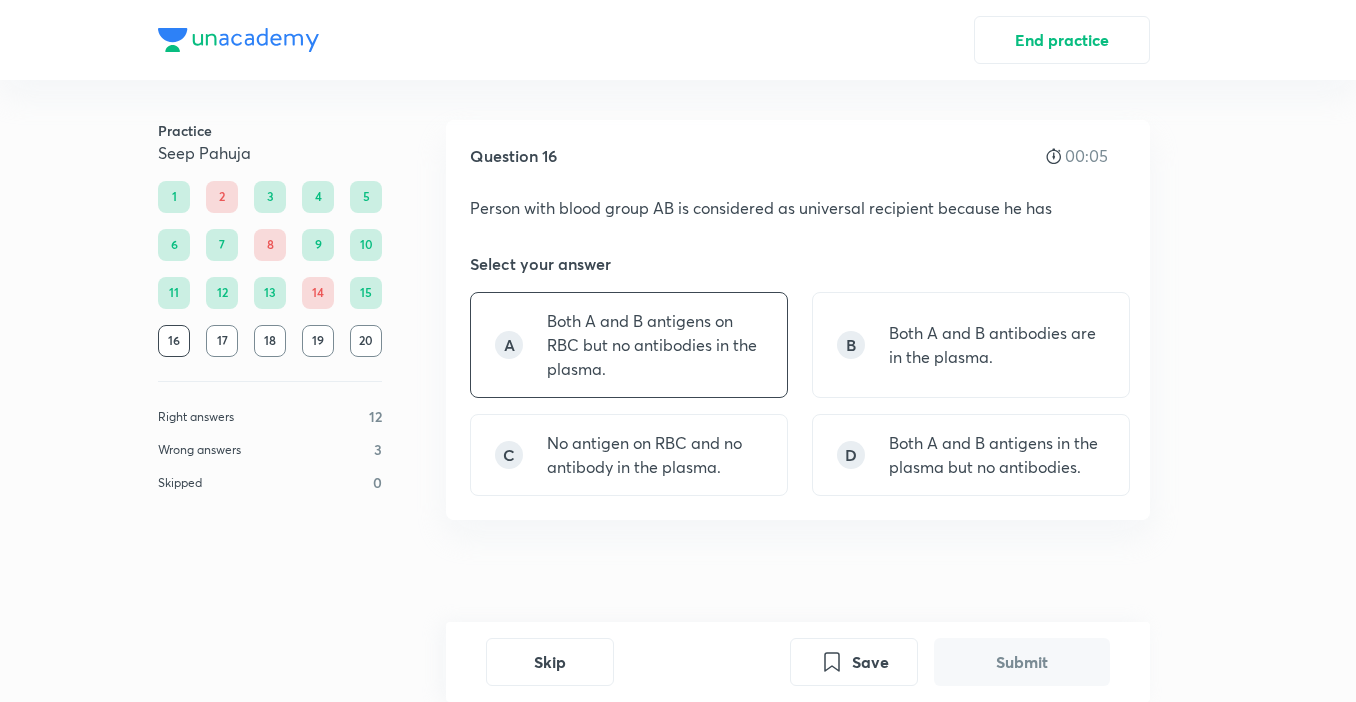 click on "Both A and B antigens on RBC but no antibodies in the plasma." at bounding box center (655, 345) 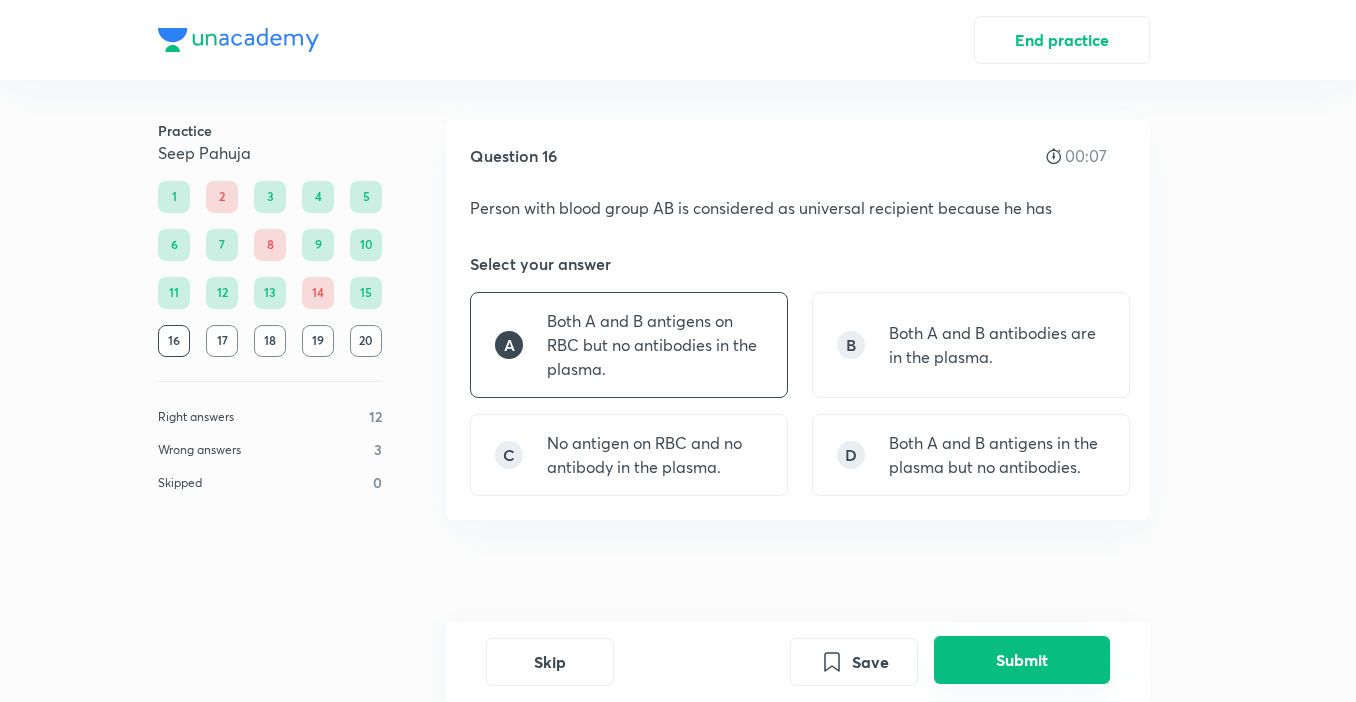 click on "Submit" at bounding box center [1022, 660] 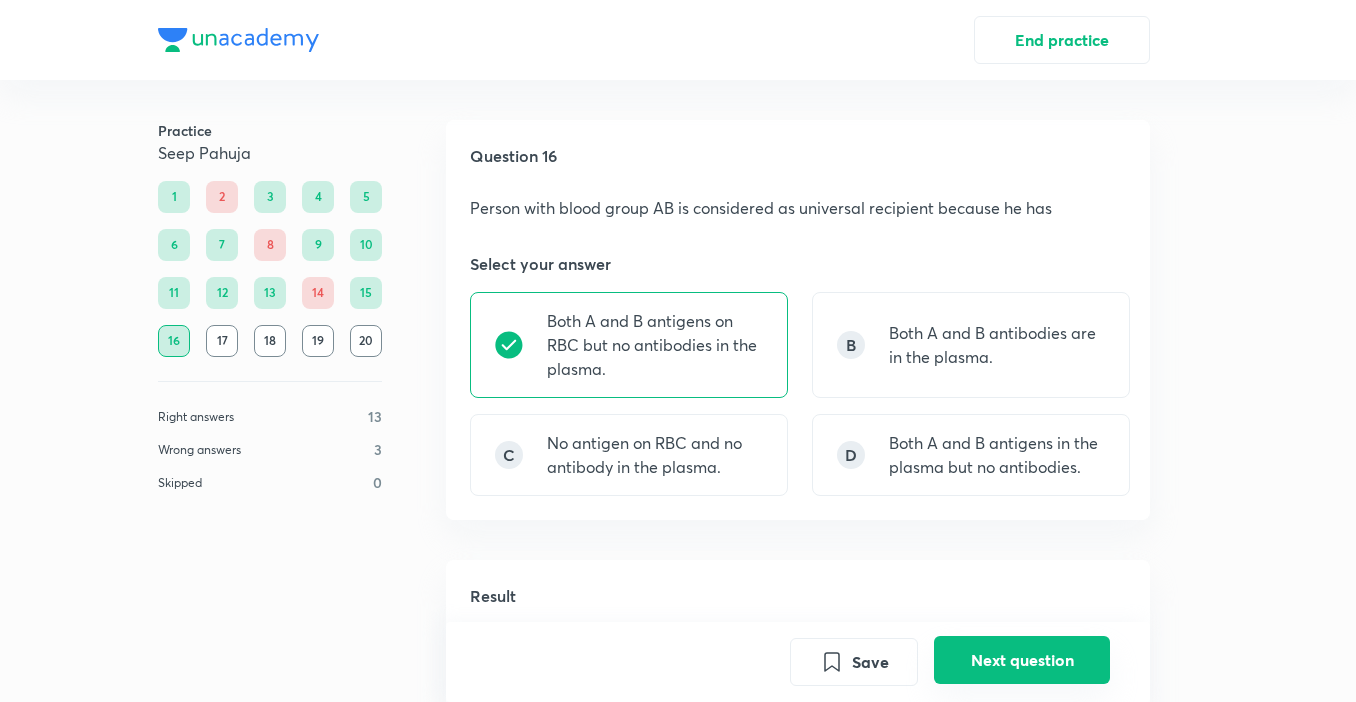 scroll, scrollTop: 475, scrollLeft: 0, axis: vertical 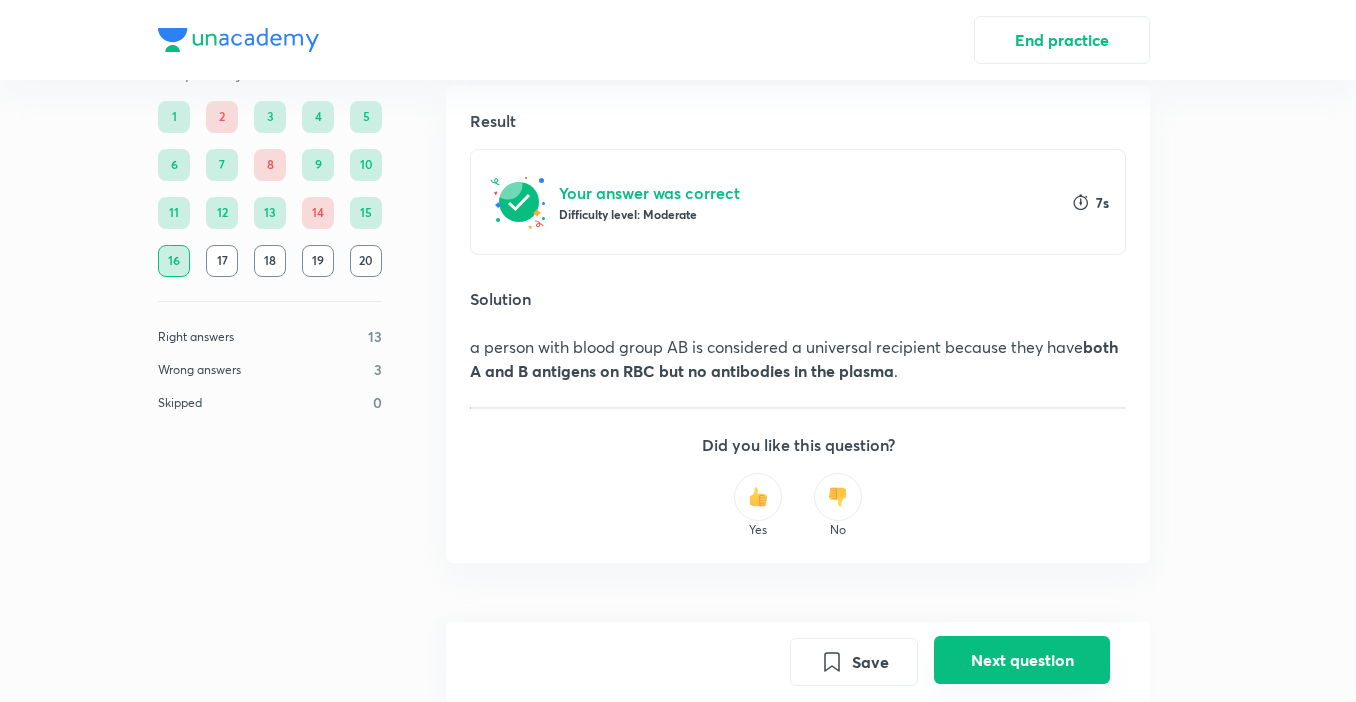 click on "Next question" at bounding box center [1022, 660] 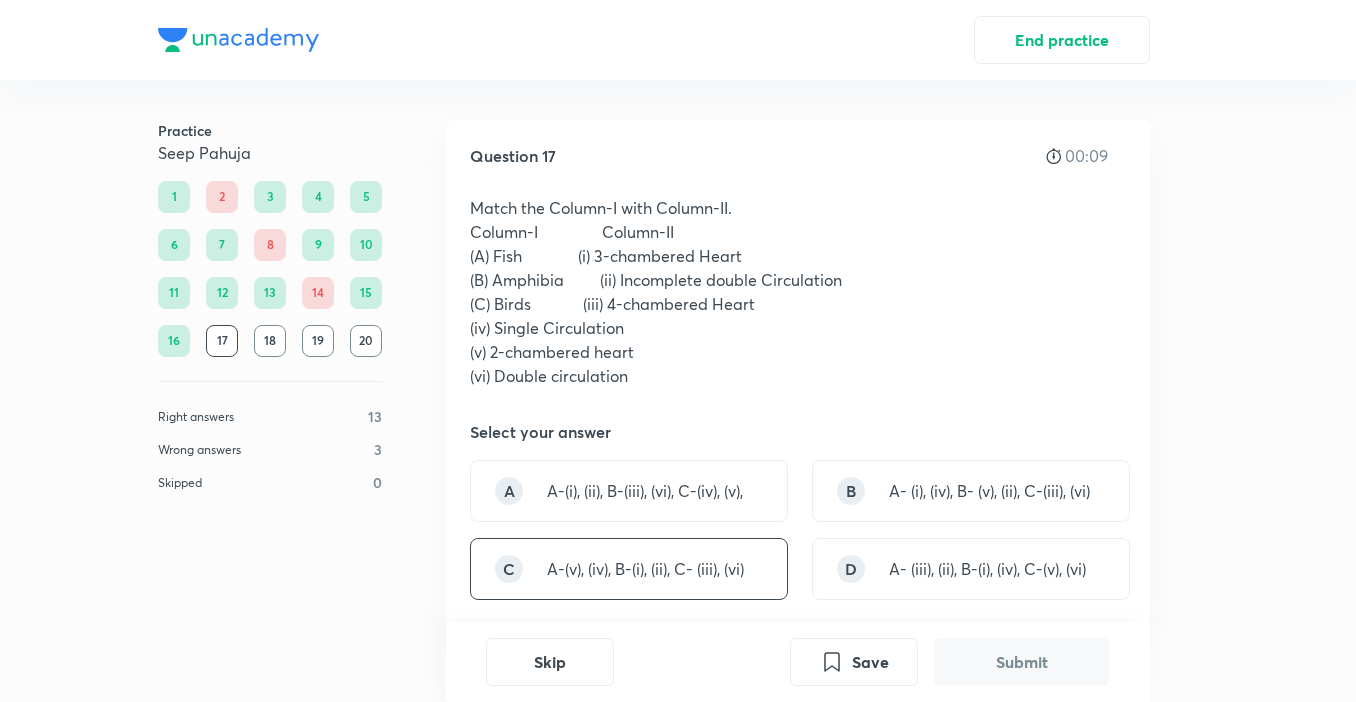 click on "A-(v), (iv), B-(i), (ii), C- (iii), (vi)" at bounding box center [645, 569] 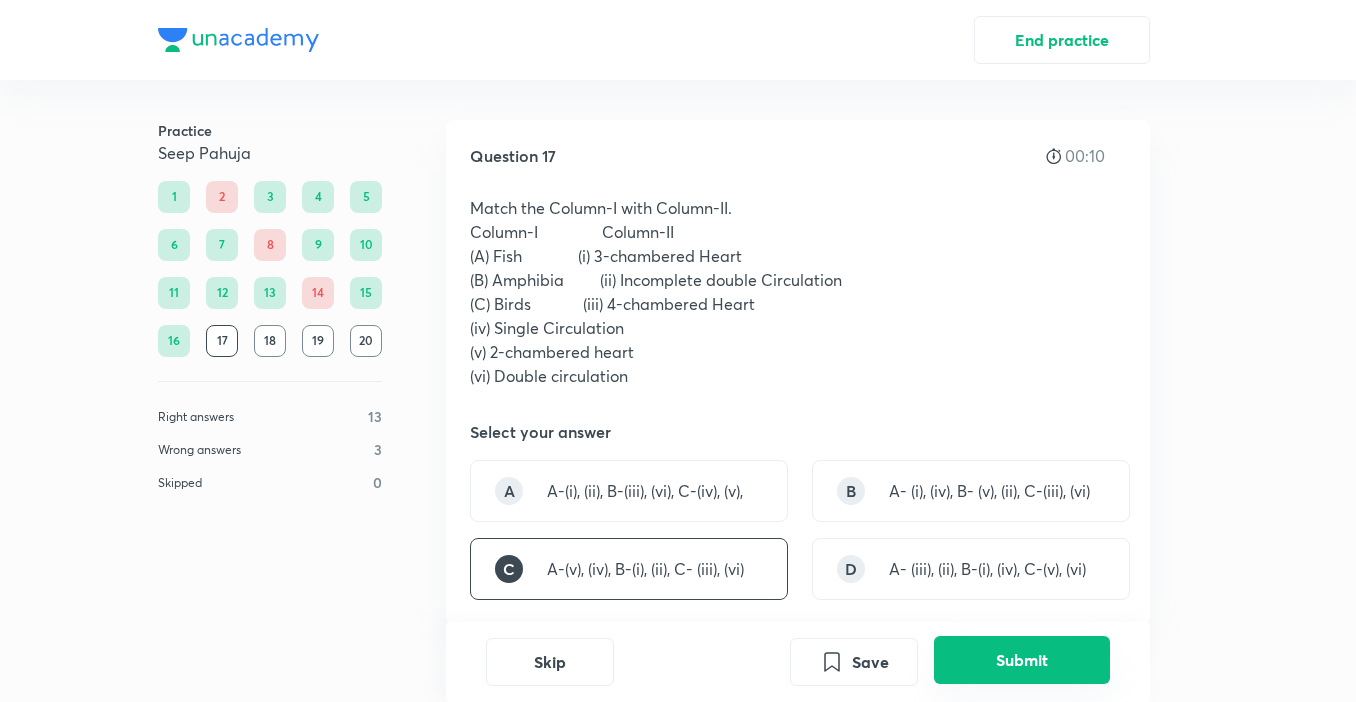 click on "Submit" at bounding box center (1022, 660) 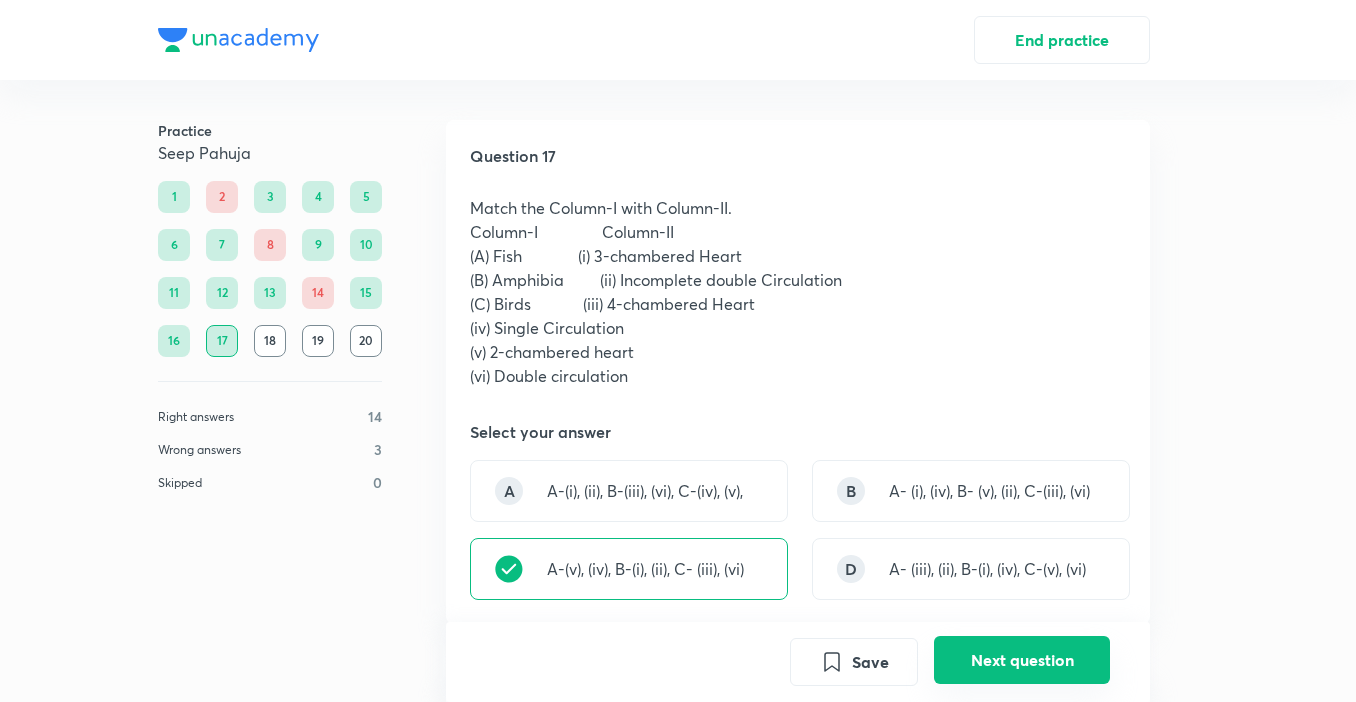 scroll, scrollTop: 603, scrollLeft: 0, axis: vertical 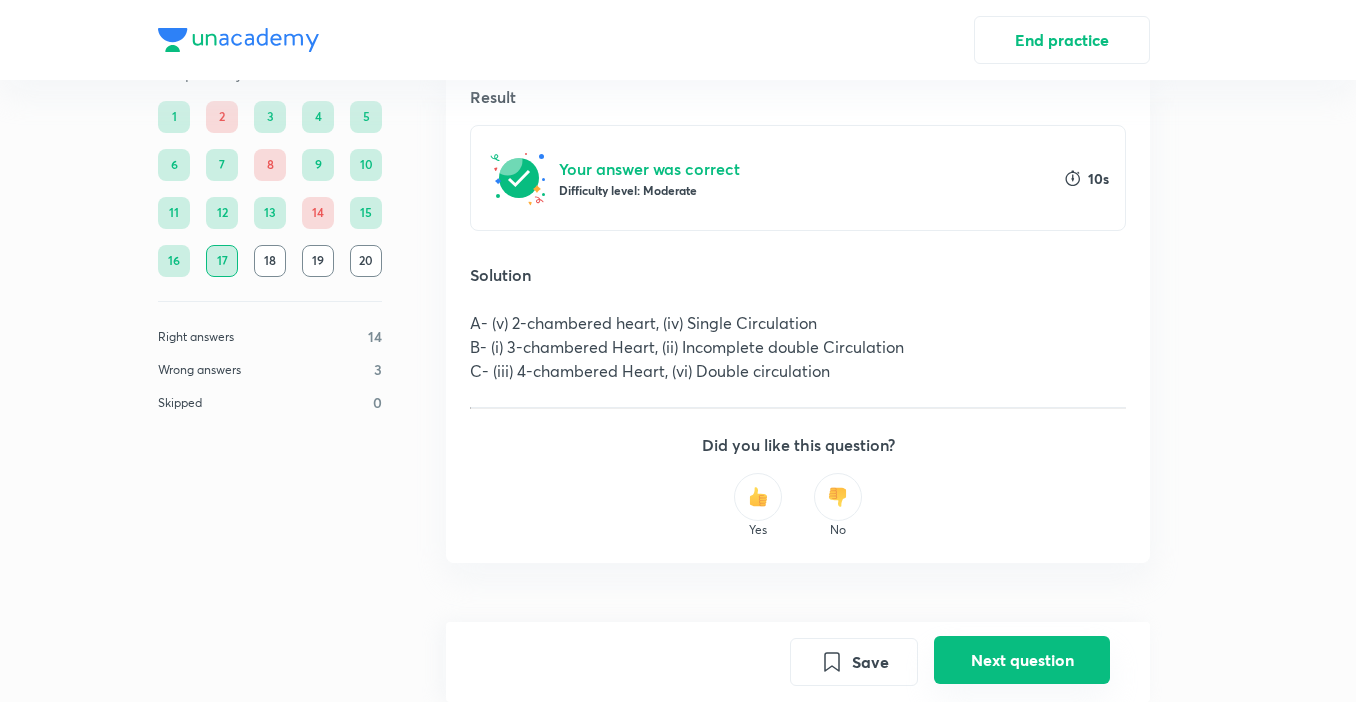 click on "Next question" at bounding box center (1022, 660) 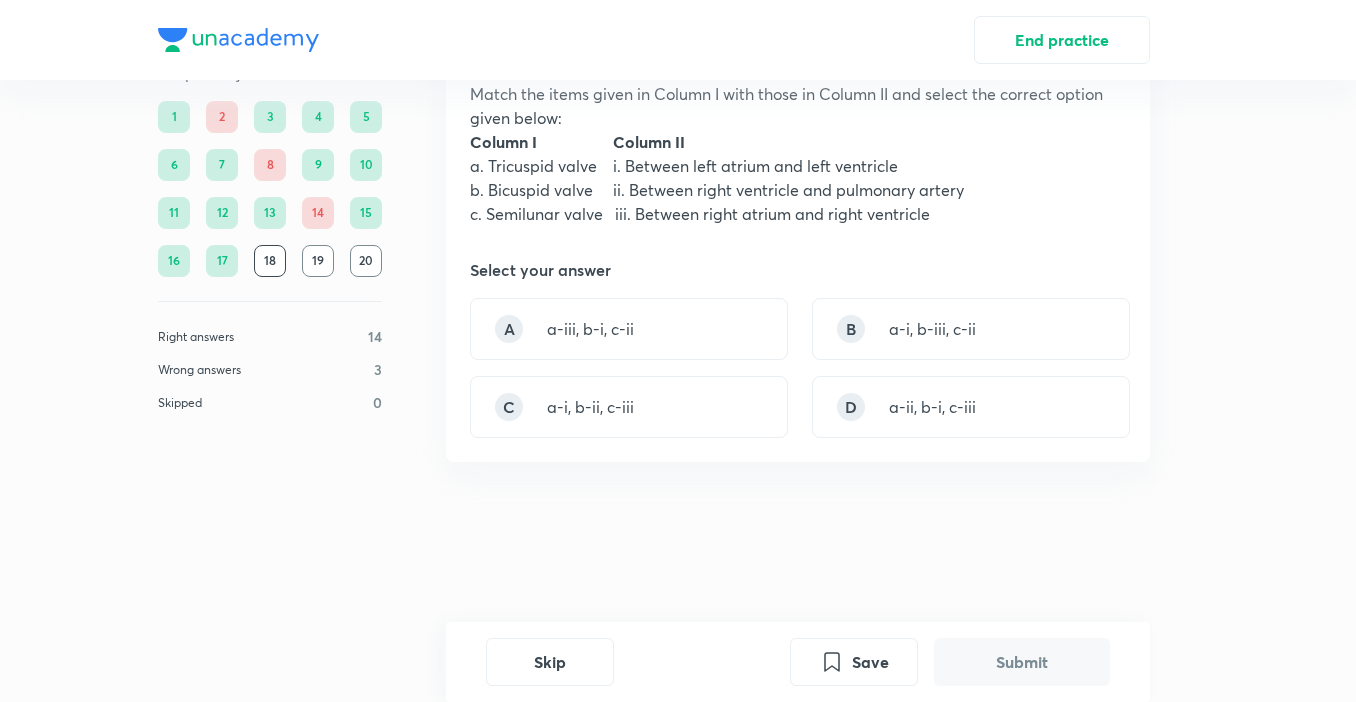 scroll, scrollTop: 0, scrollLeft: 0, axis: both 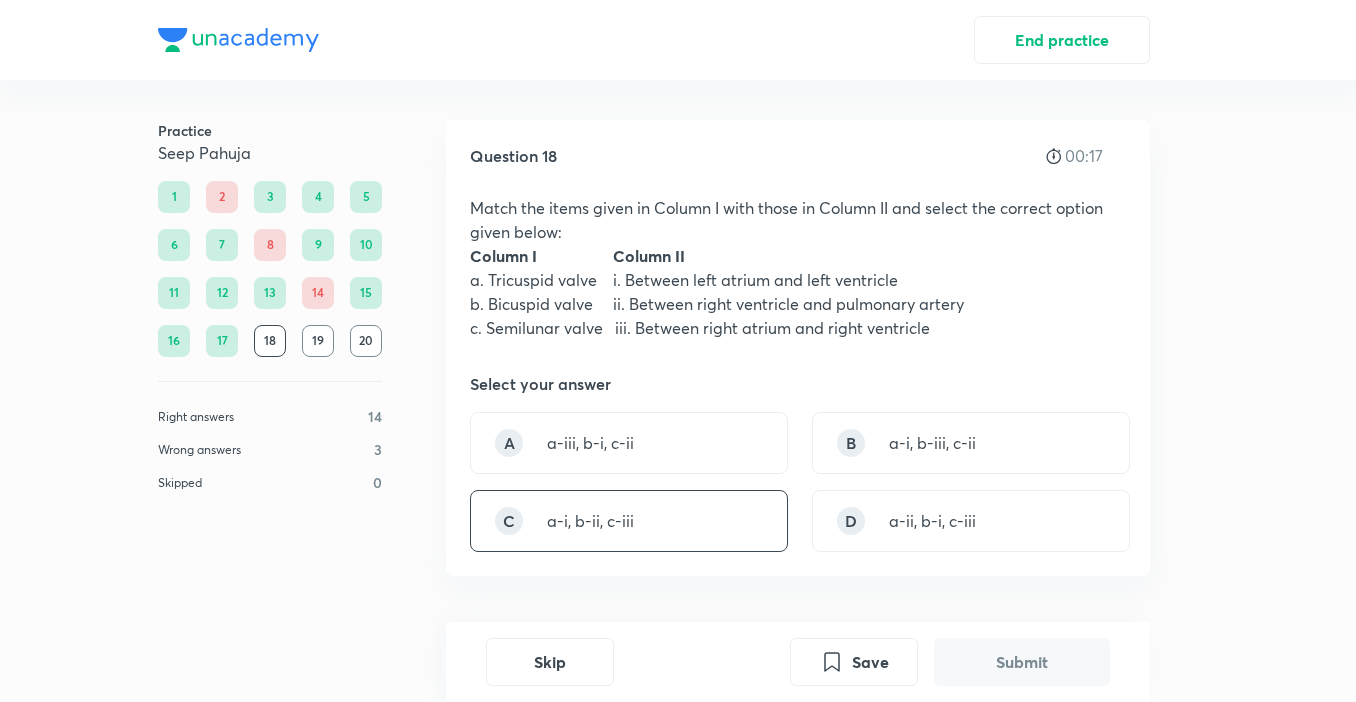 click on "a-i, b-ii, c-iii" at bounding box center [590, 521] 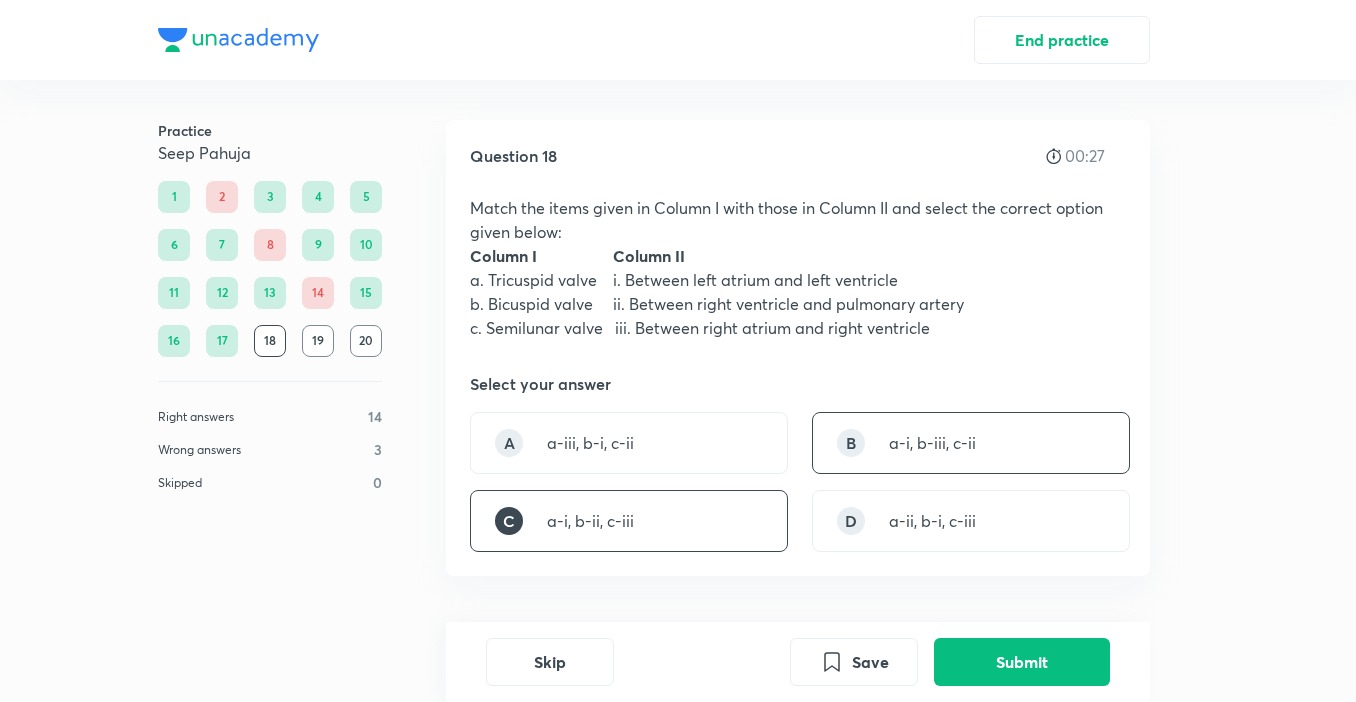 click on "B a-i, b-iii, c-ii" at bounding box center [971, 443] 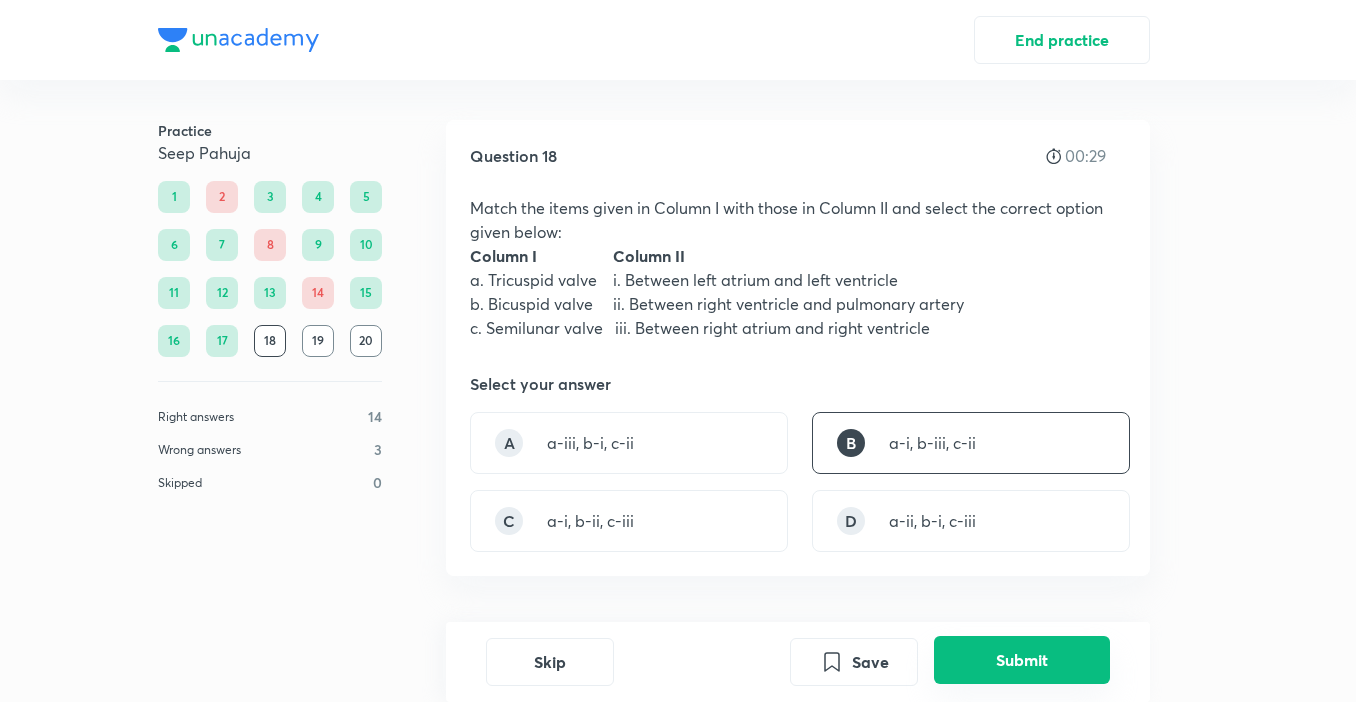 click on "Submit" at bounding box center [1022, 660] 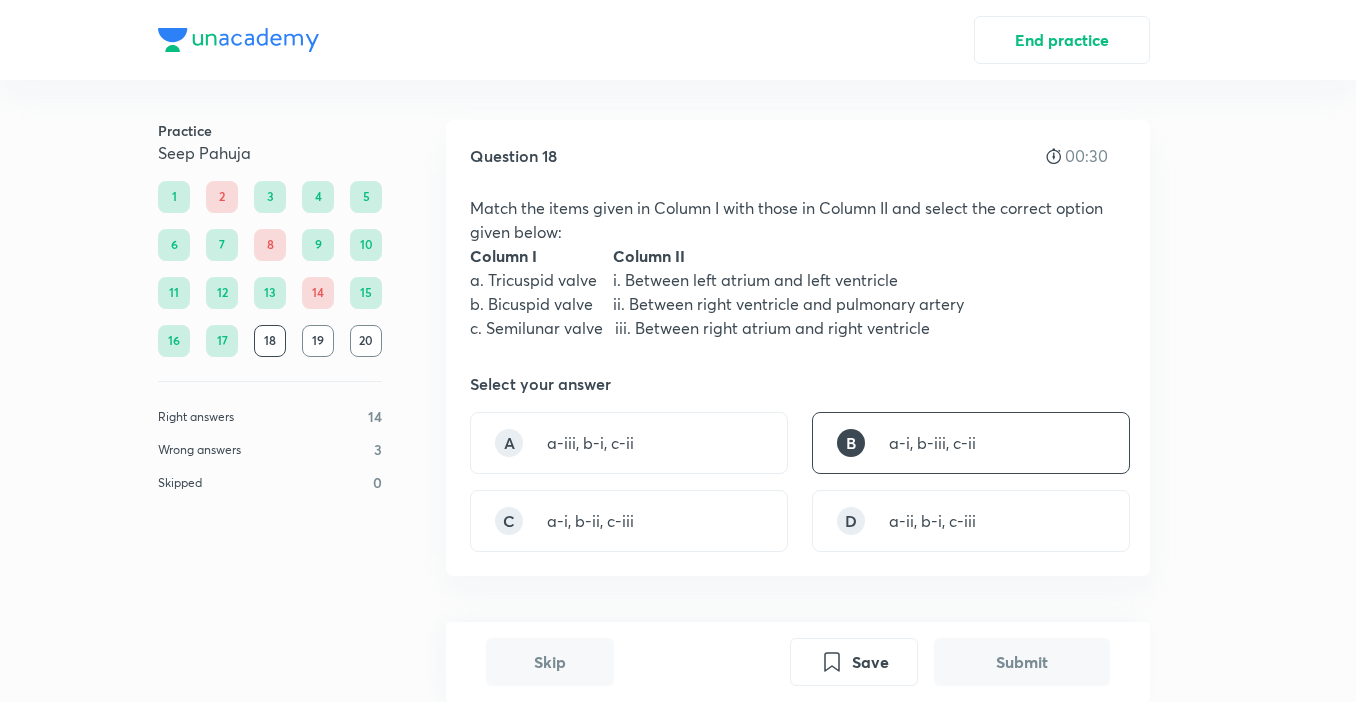 scroll, scrollTop: 596, scrollLeft: 0, axis: vertical 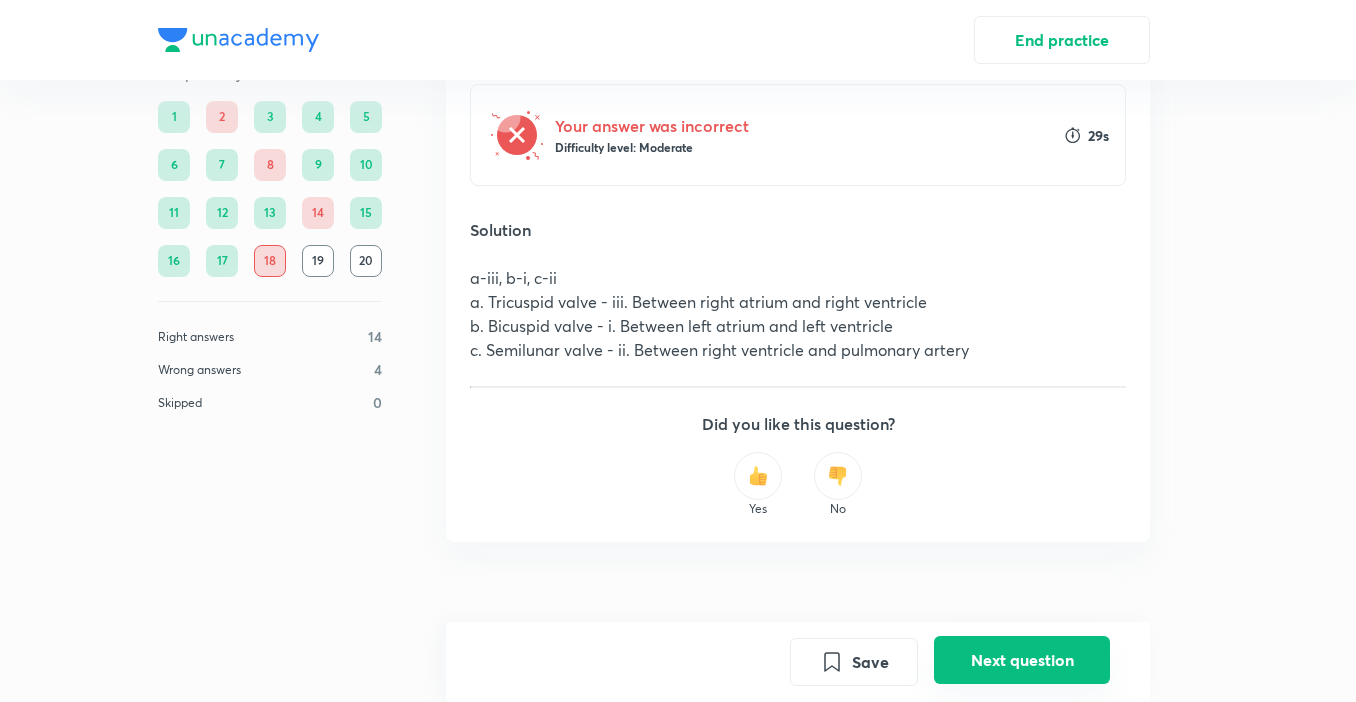 click on "Next question" at bounding box center [1022, 660] 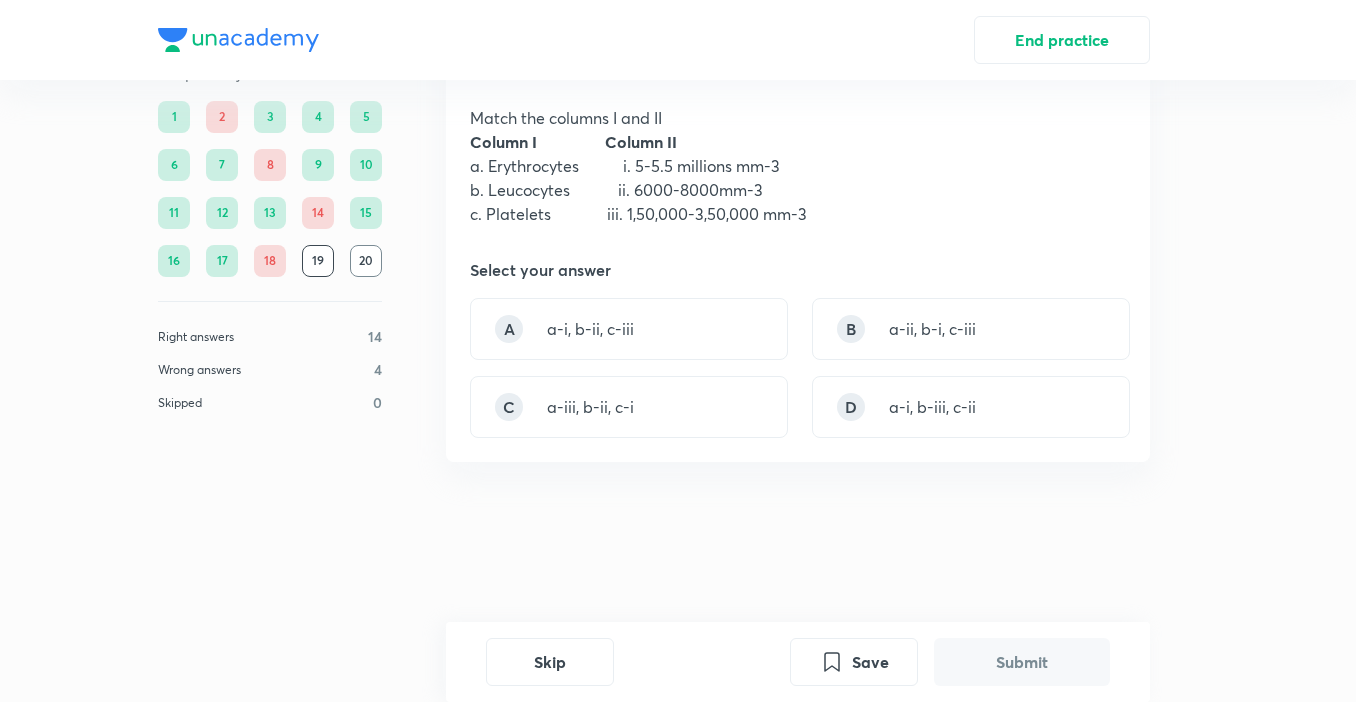 scroll, scrollTop: 0, scrollLeft: 0, axis: both 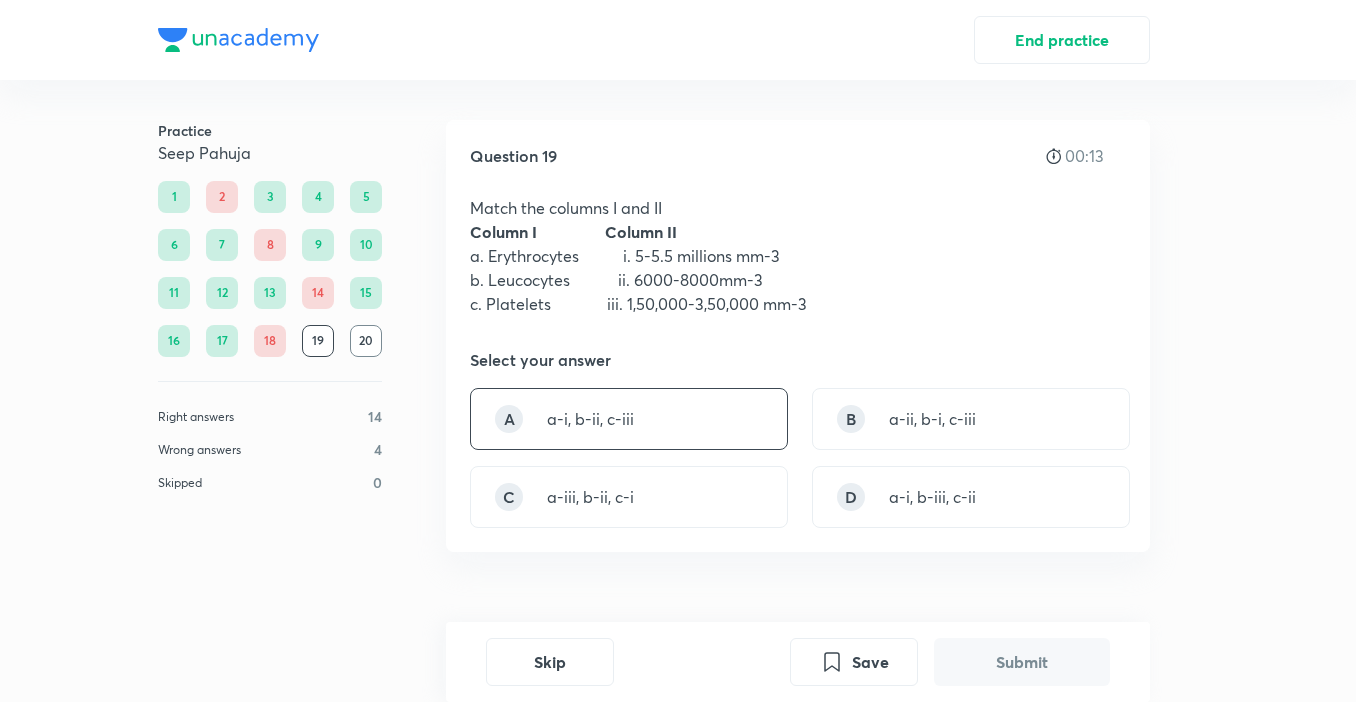 click on "A a-i, b-ii, c-iii" at bounding box center [629, 419] 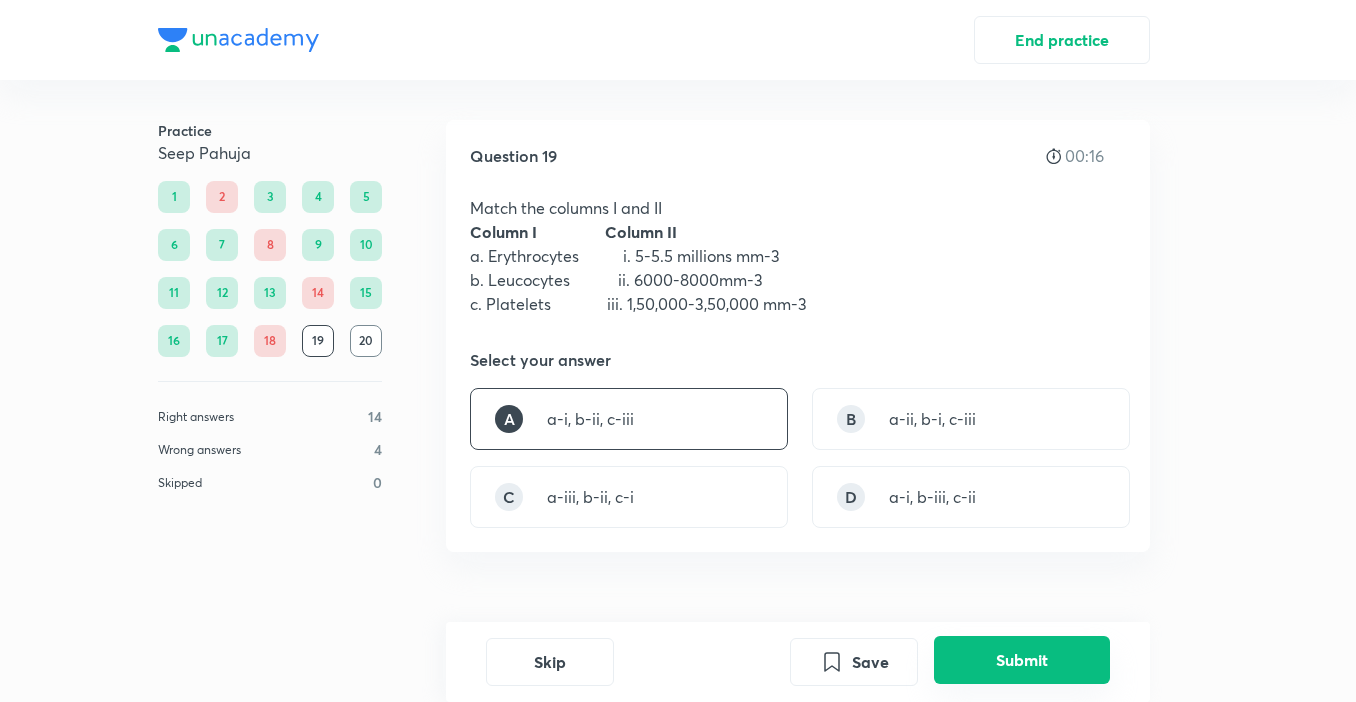click on "Submit" at bounding box center [1022, 660] 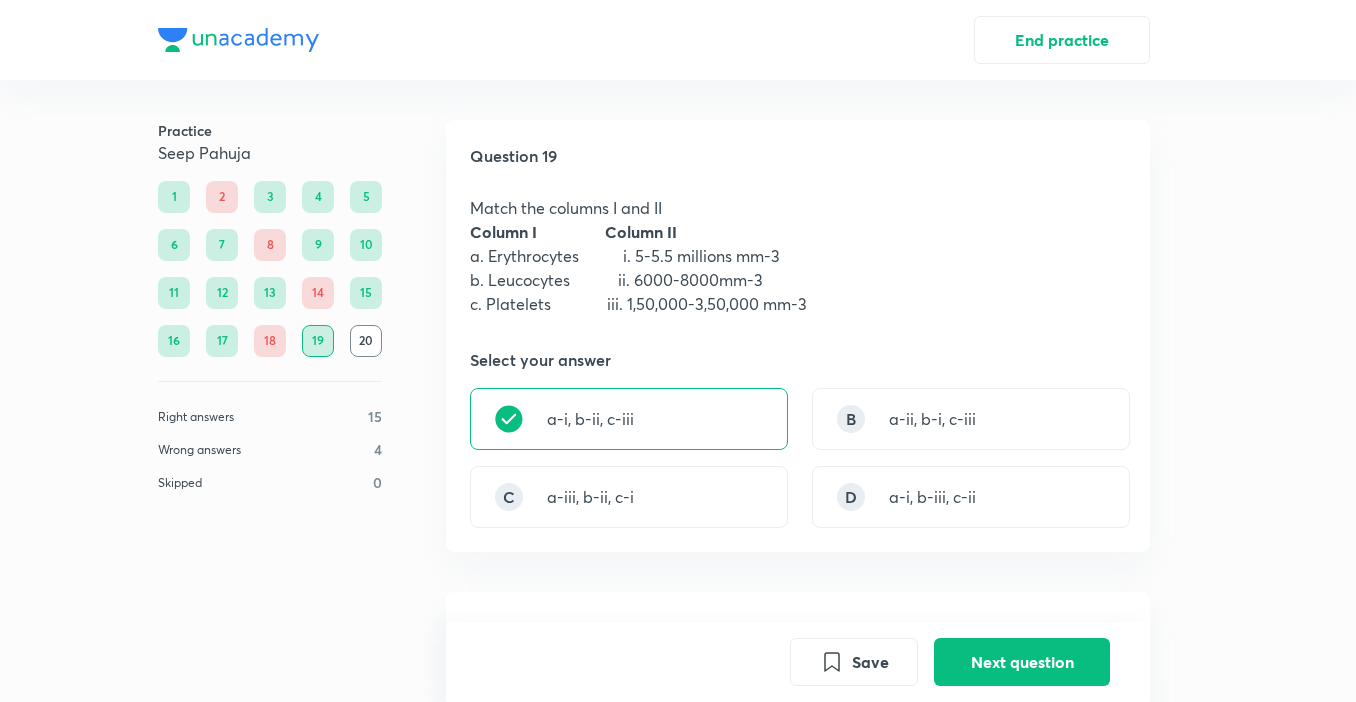 scroll, scrollTop: 592, scrollLeft: 0, axis: vertical 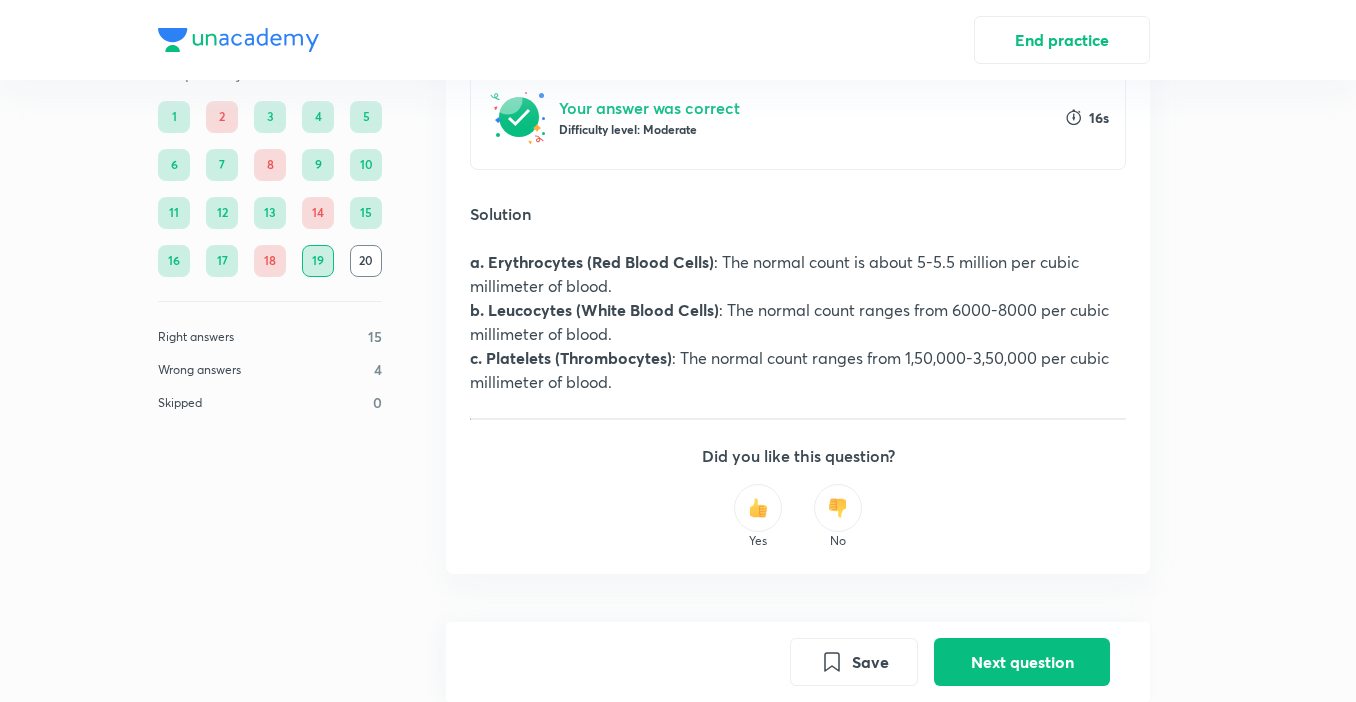 click on "14" at bounding box center (318, 213) 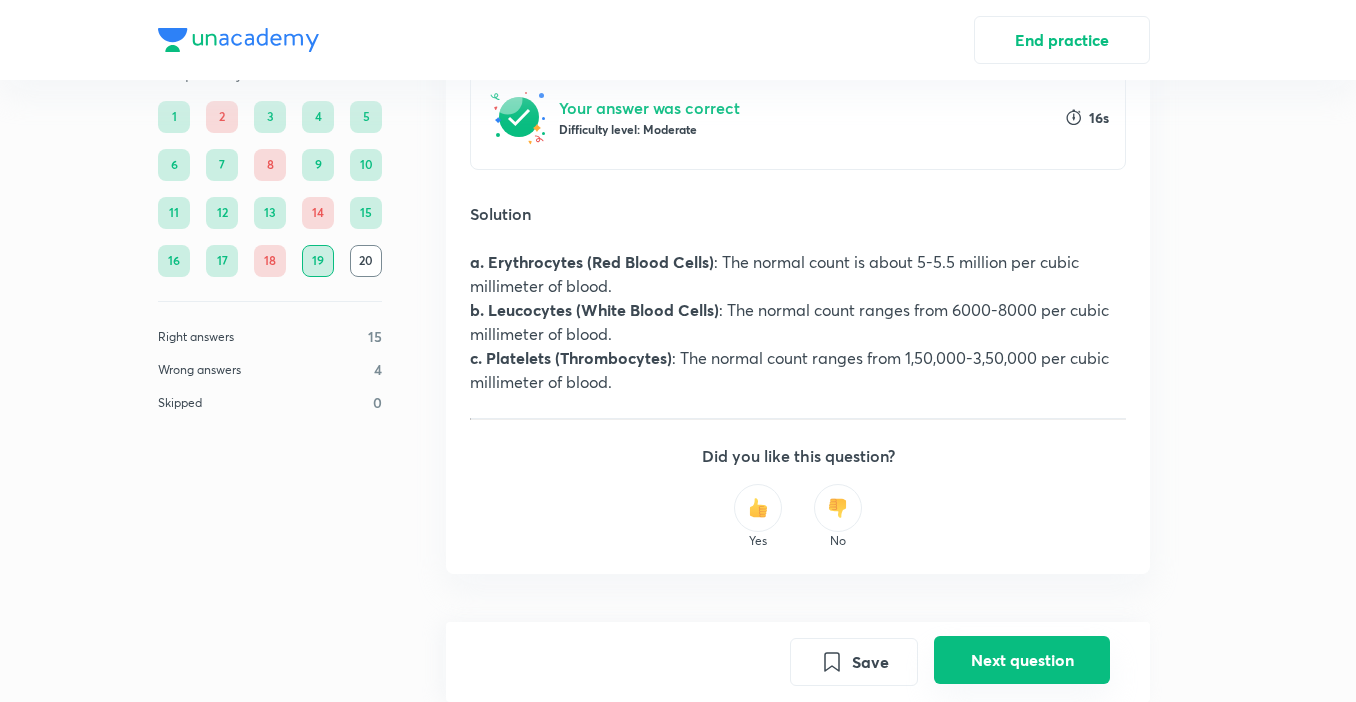 click on "Next question" at bounding box center (1022, 660) 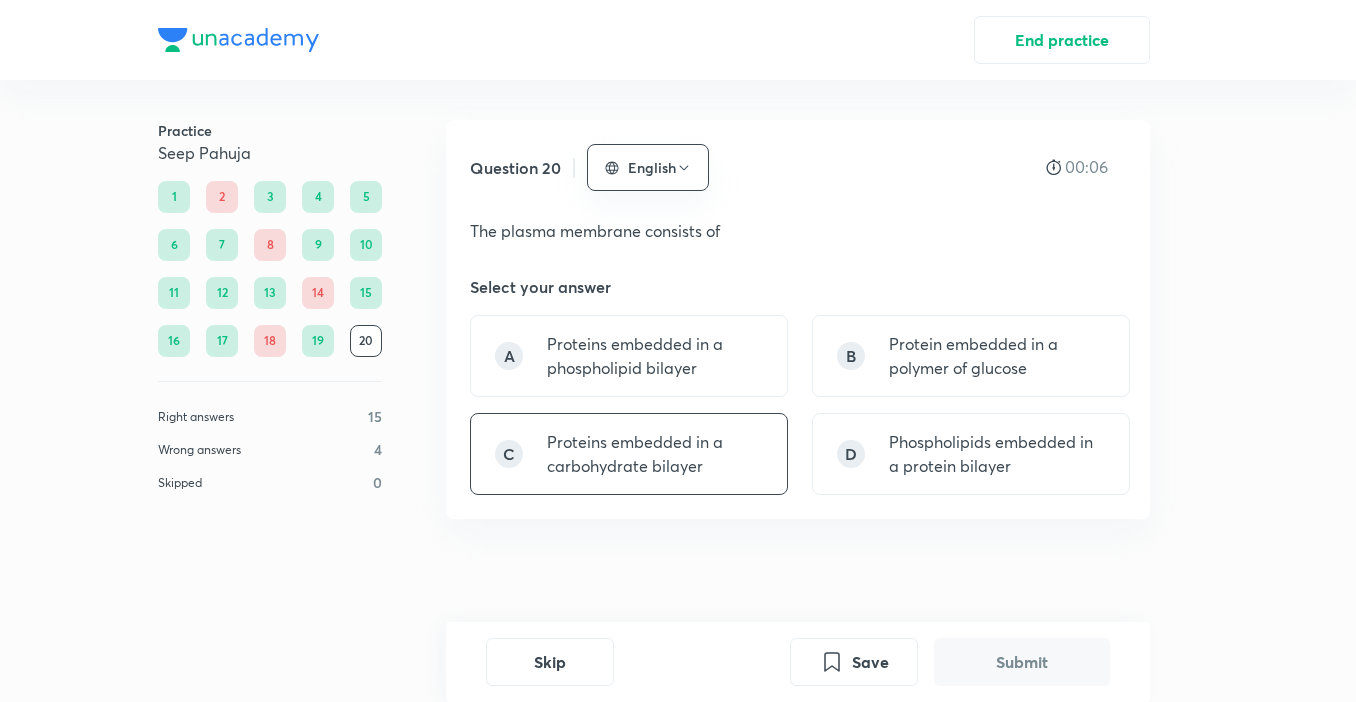 click on "Proteins embedded in a carbohydrate bilayer" at bounding box center (655, 454) 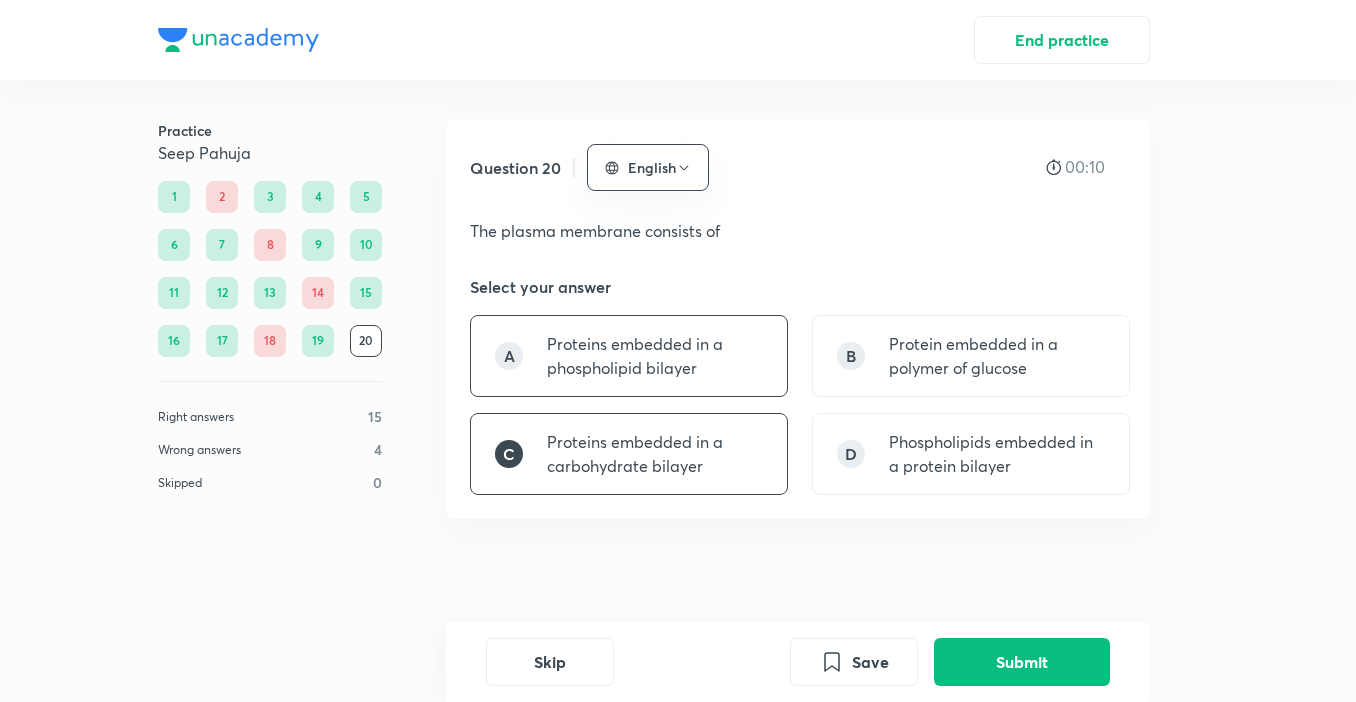 click on "Proteins embedded in a phospholipid bilayer" at bounding box center (655, 356) 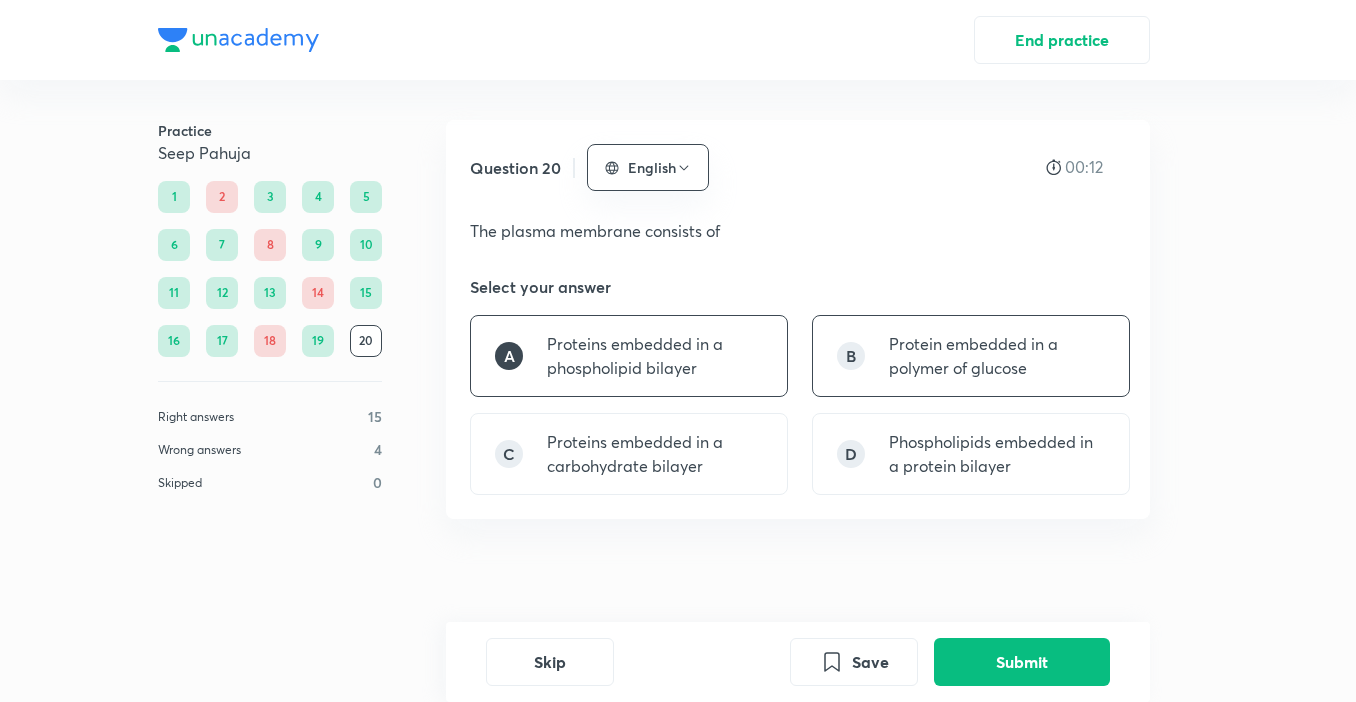 click on "B Protein embedded in a polymer of glucose" at bounding box center (971, 356) 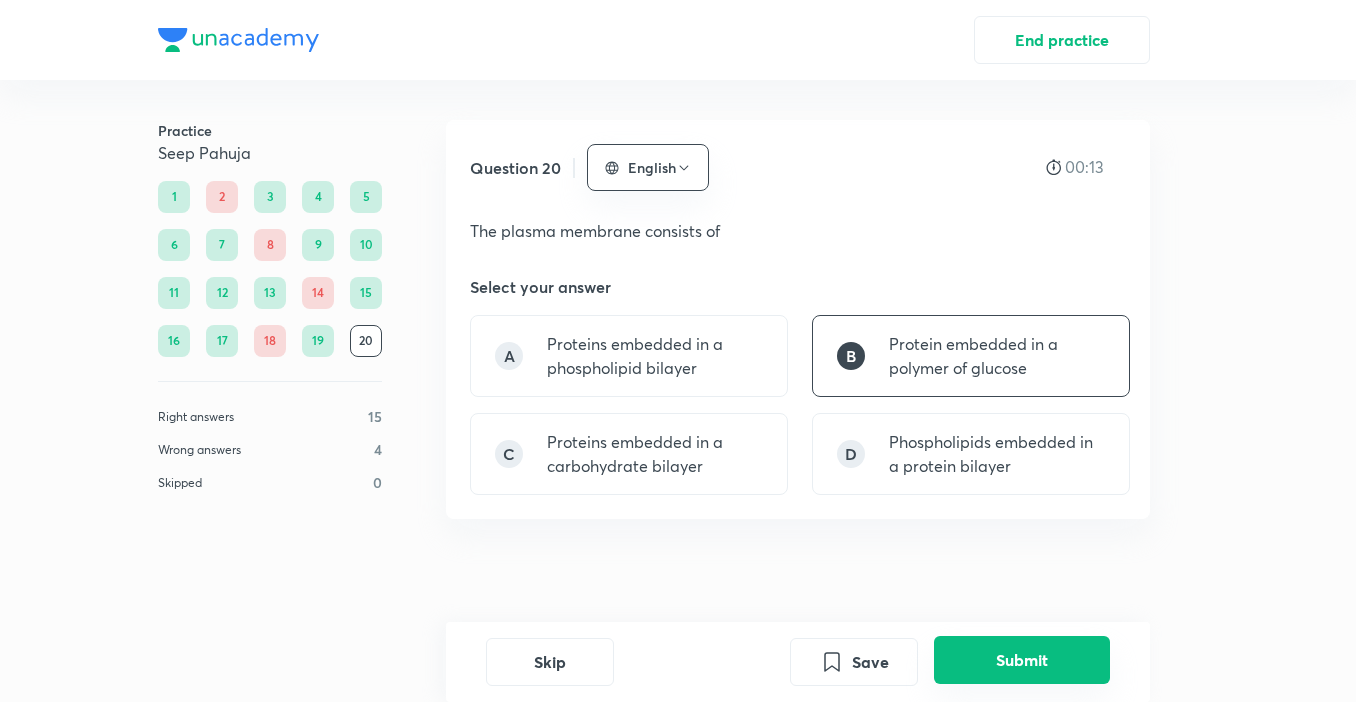 click on "Submit" at bounding box center [1022, 660] 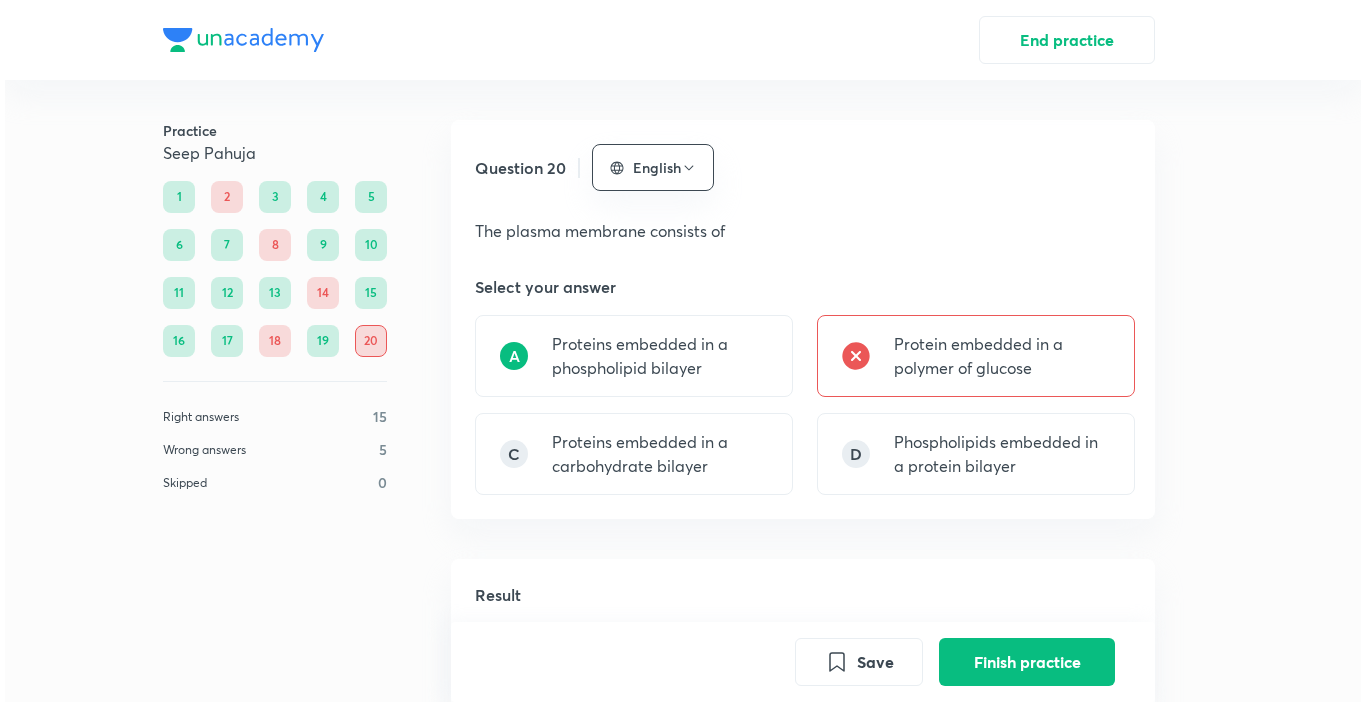 scroll, scrollTop: 467, scrollLeft: 0, axis: vertical 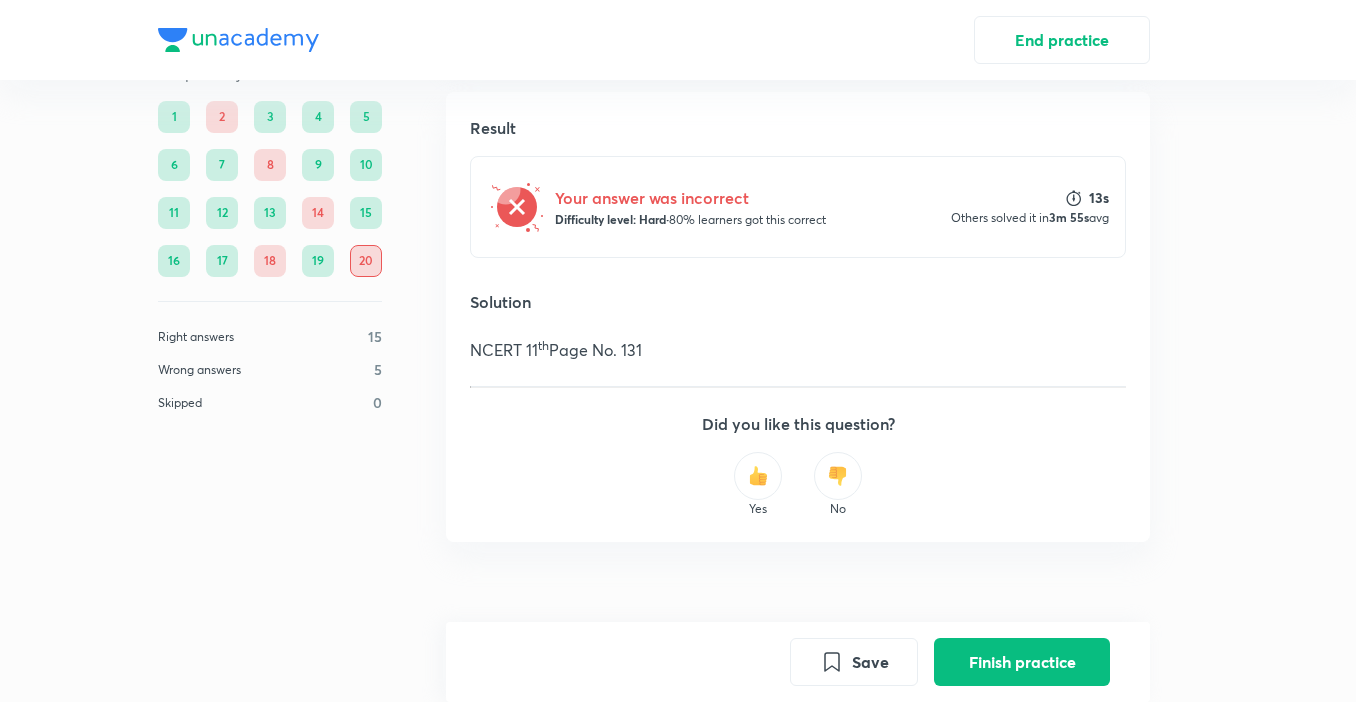 click on "14" at bounding box center (318, 213) 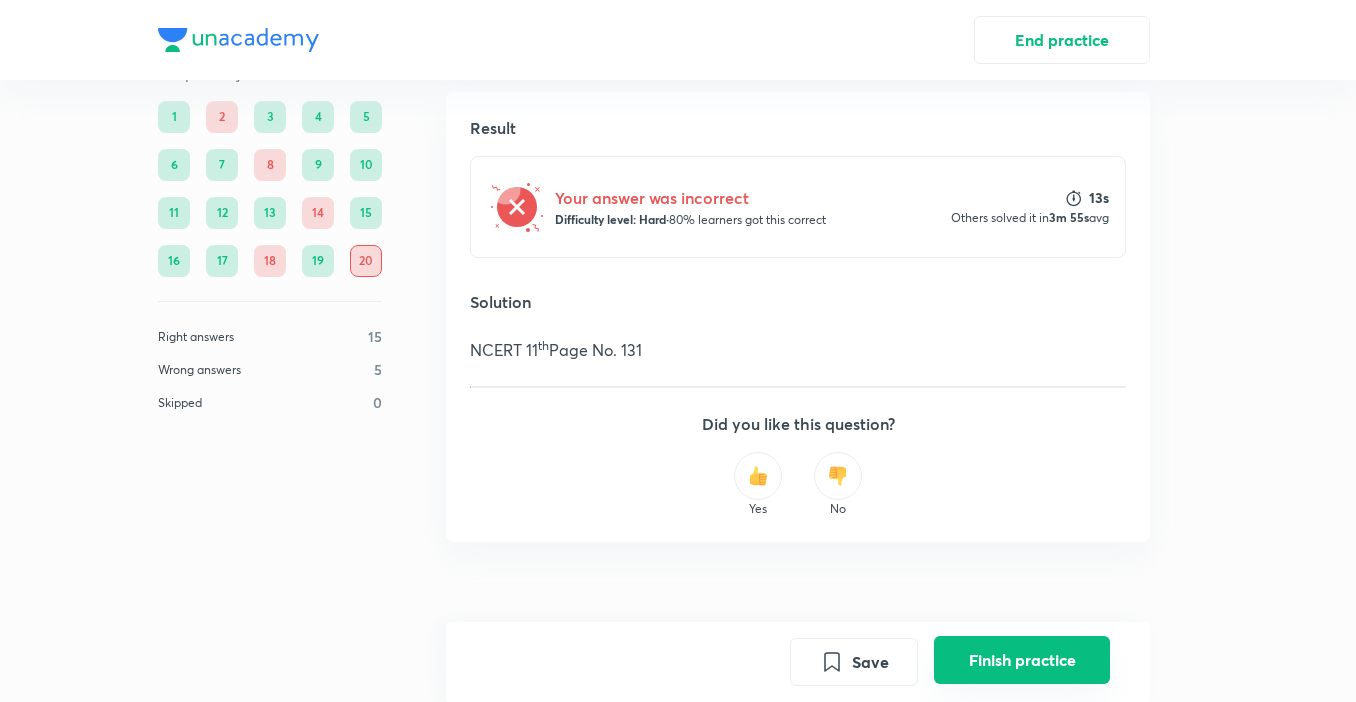 click on "Finish practice" at bounding box center (1022, 660) 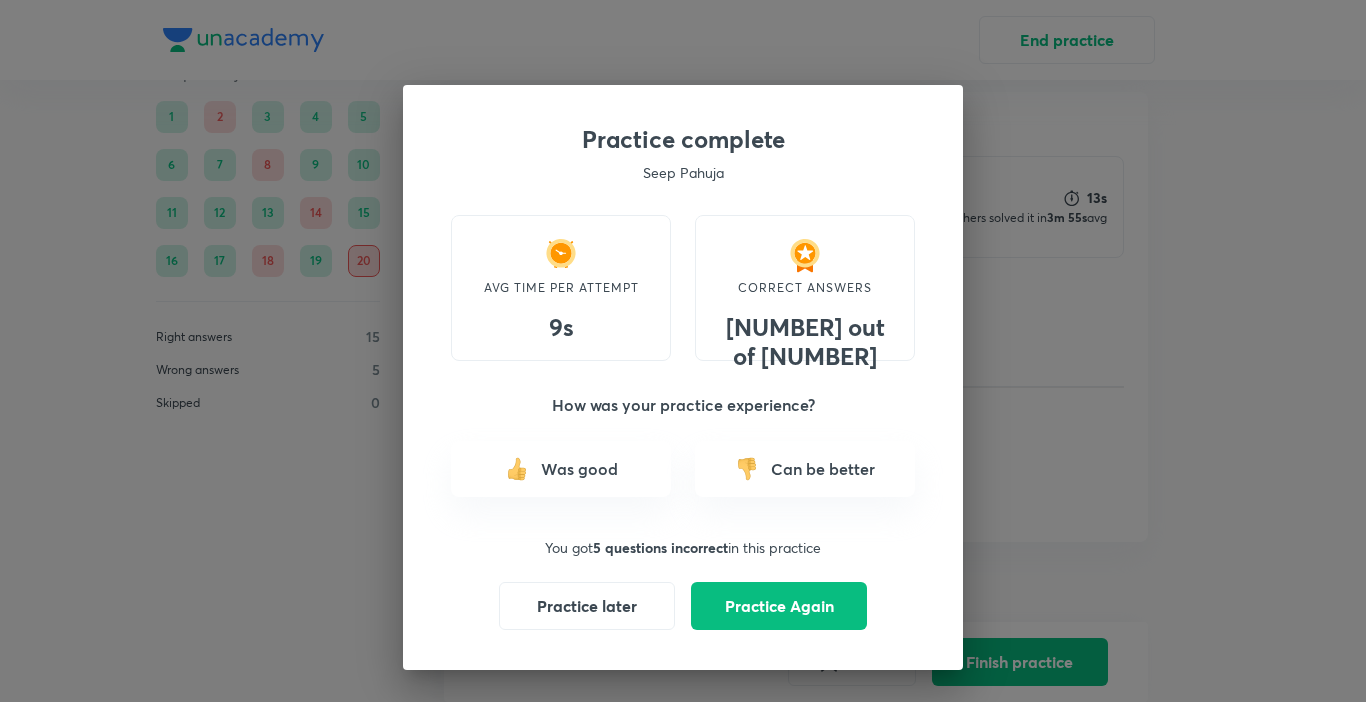 click on "Can be better" at bounding box center (823, 469) 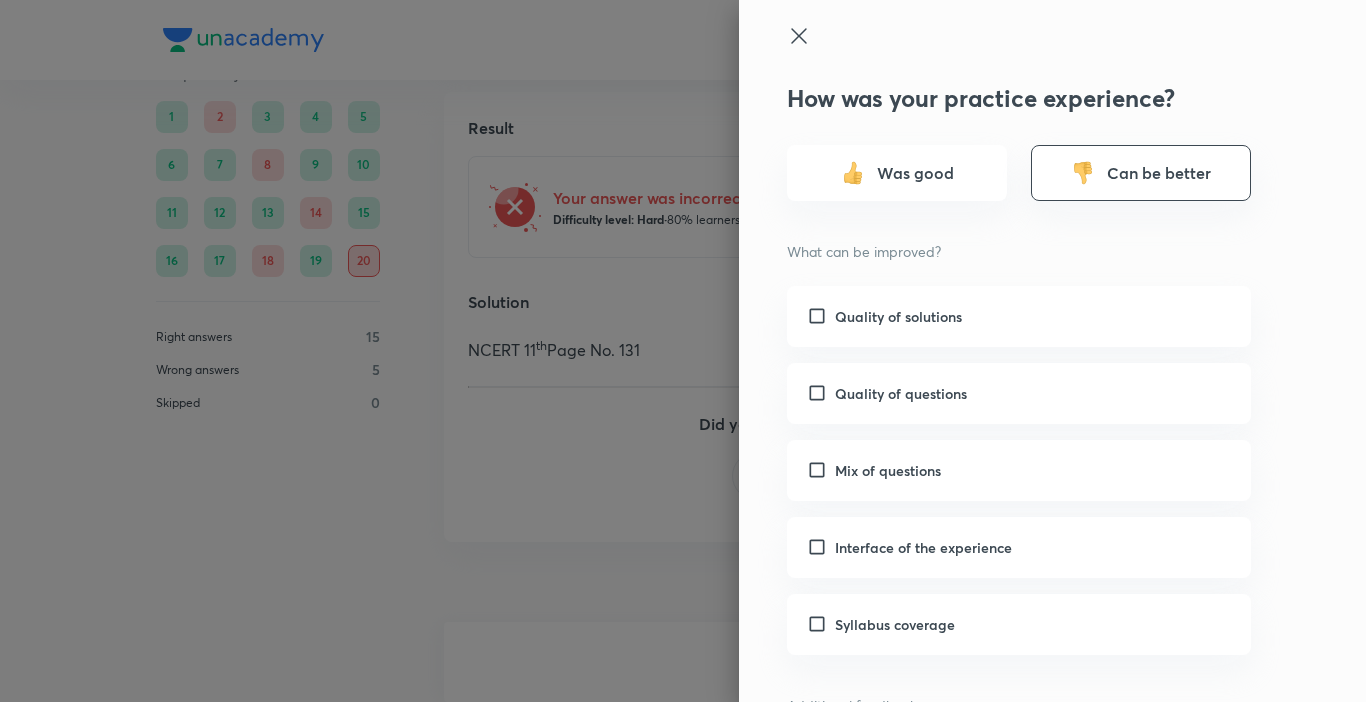 click on "Was good" at bounding box center (897, 173) 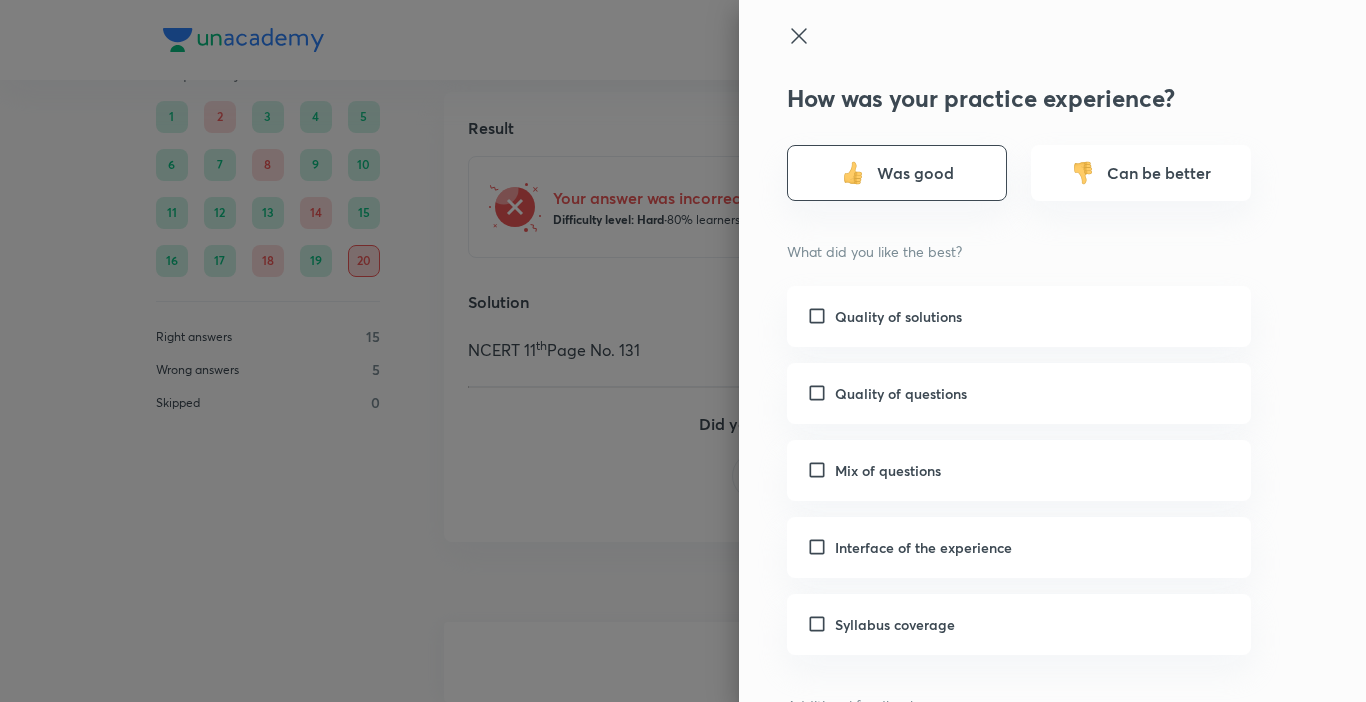 click 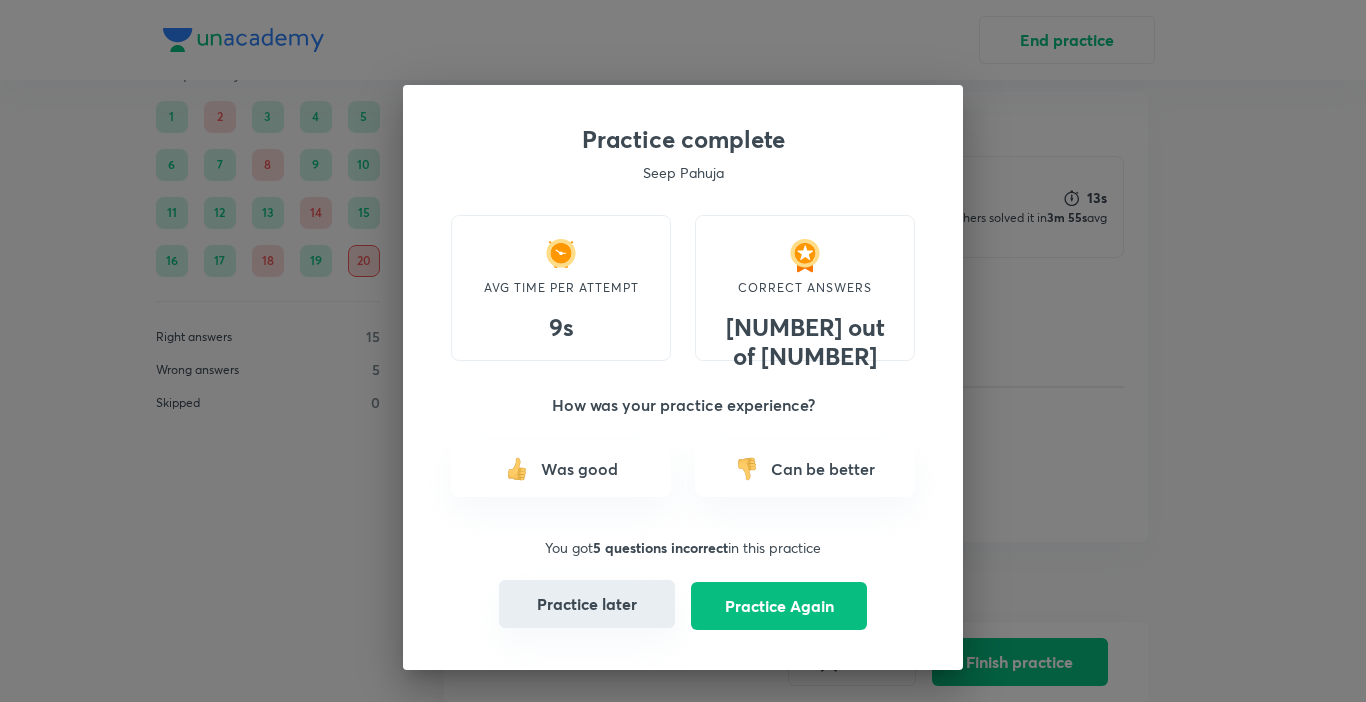 click on "Practice later" at bounding box center [587, 604] 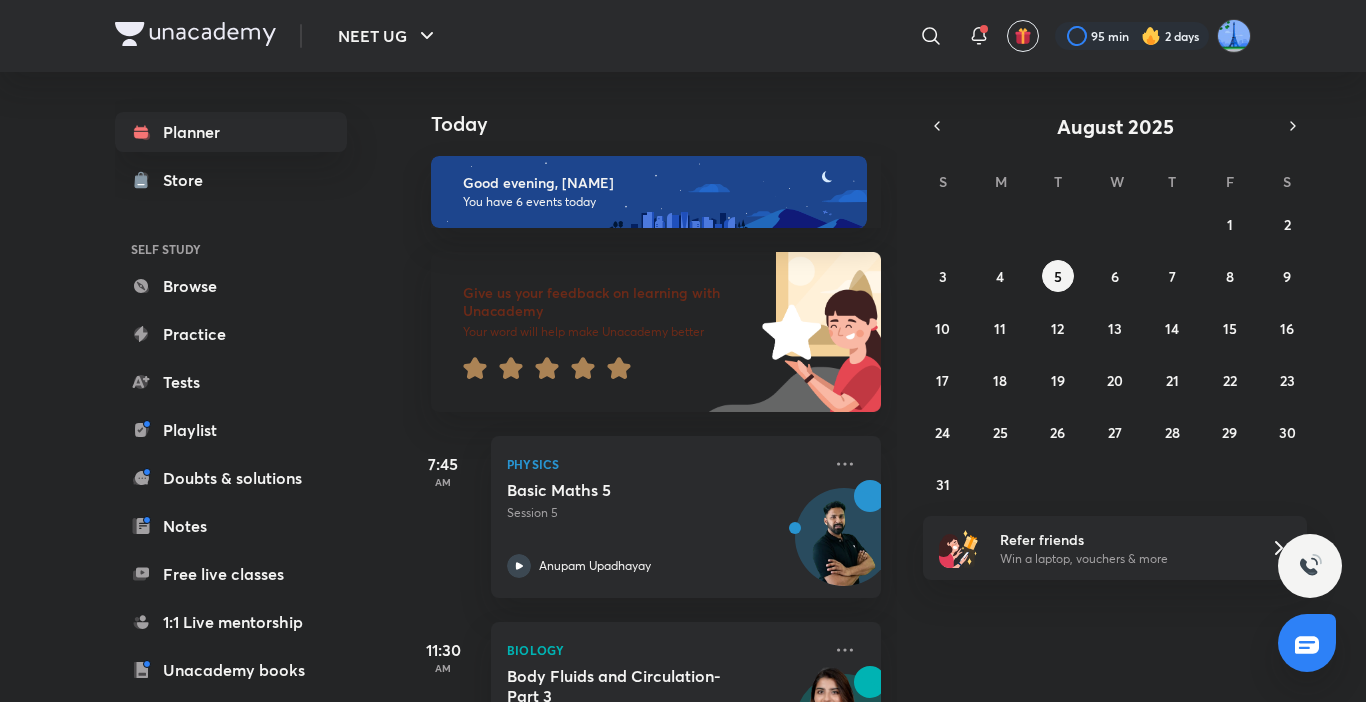 click 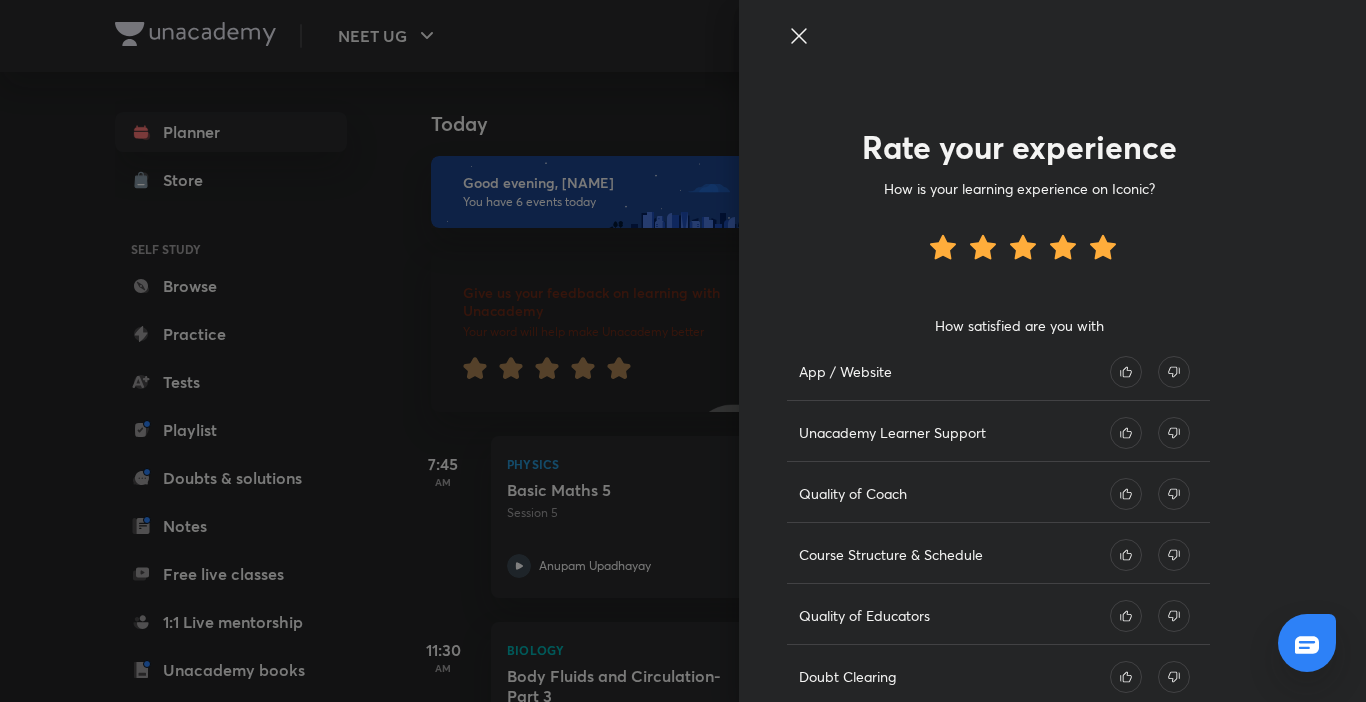 click 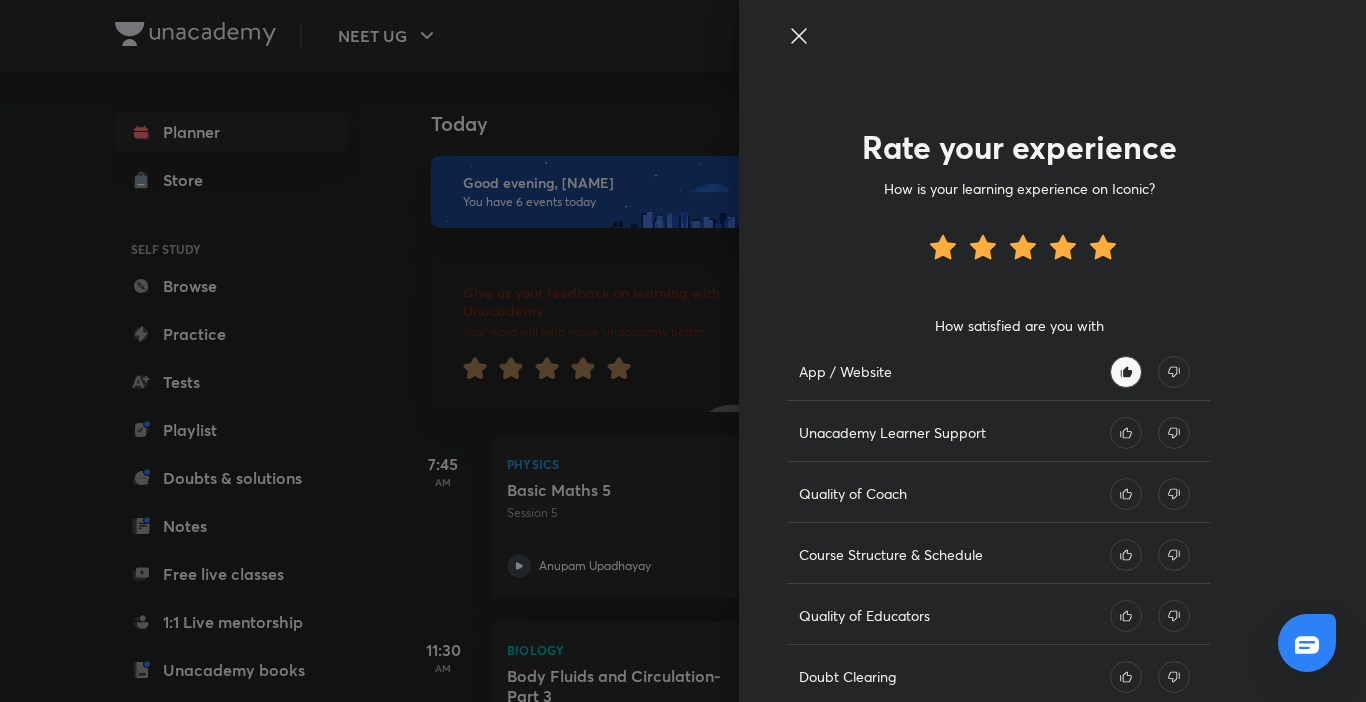click 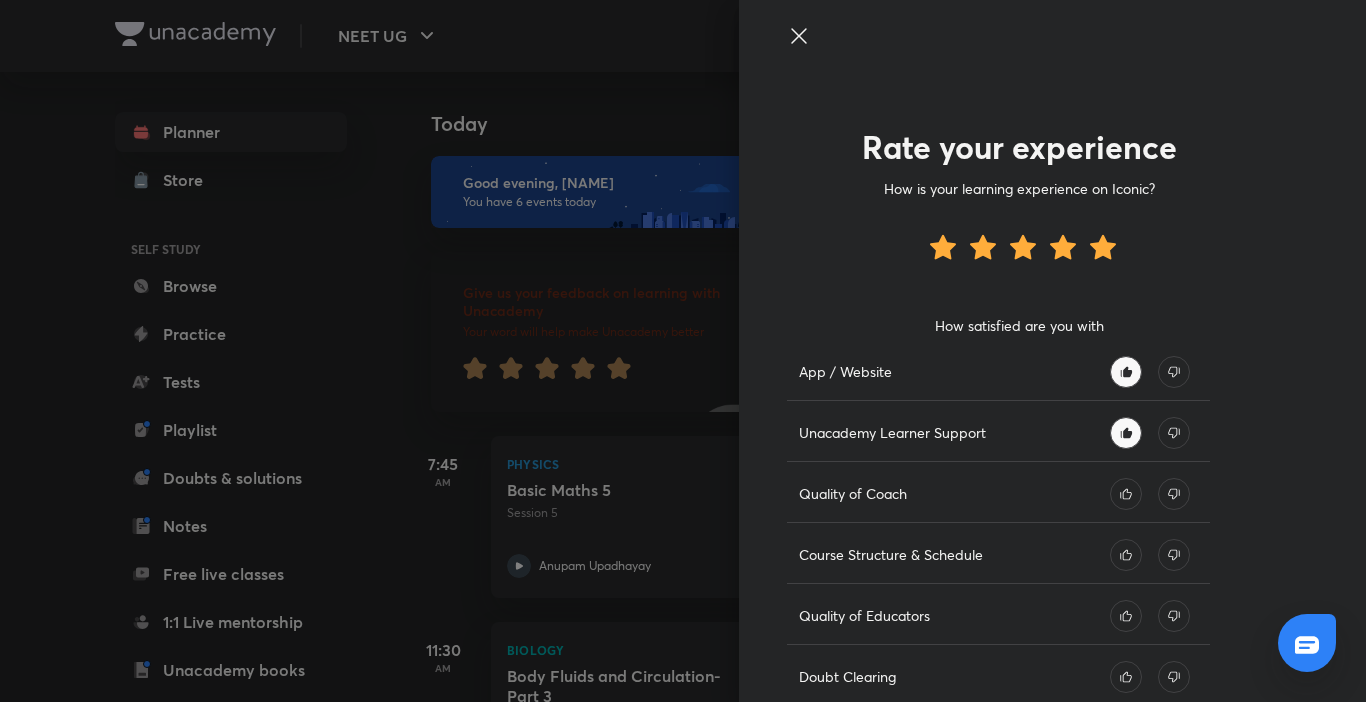 click 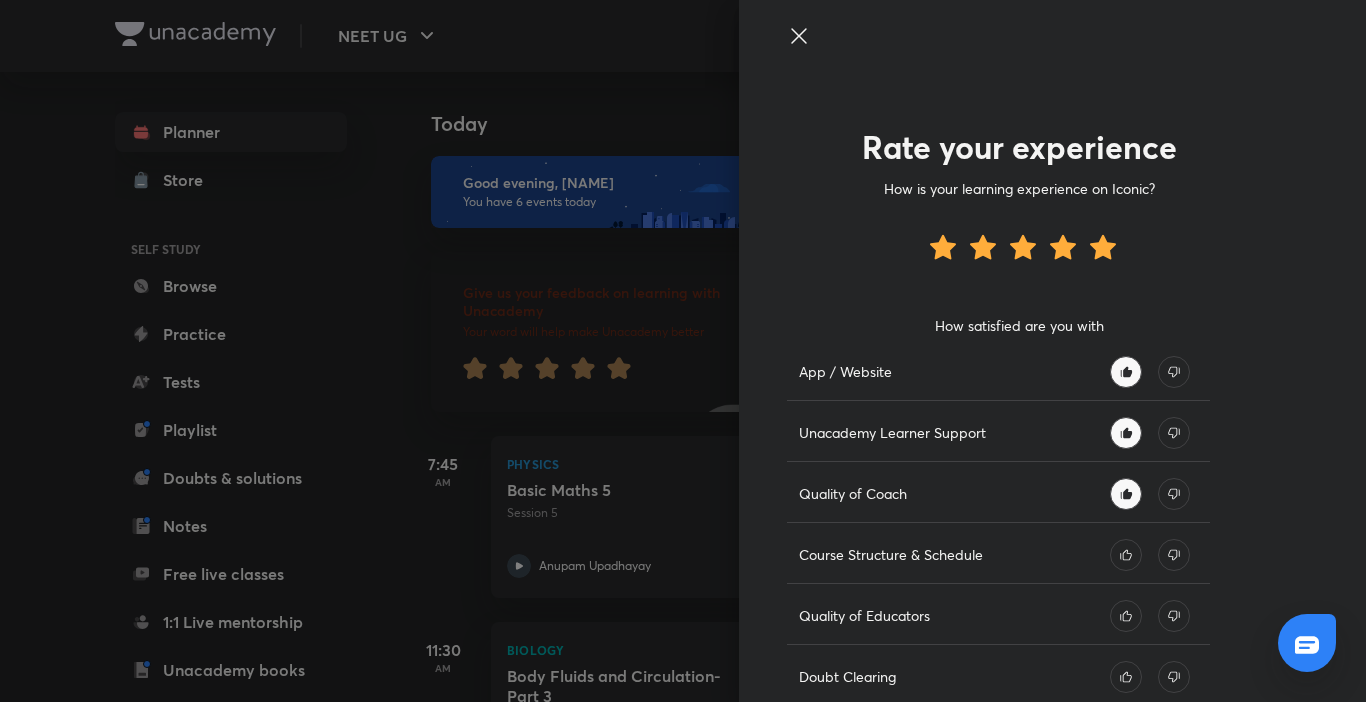 click 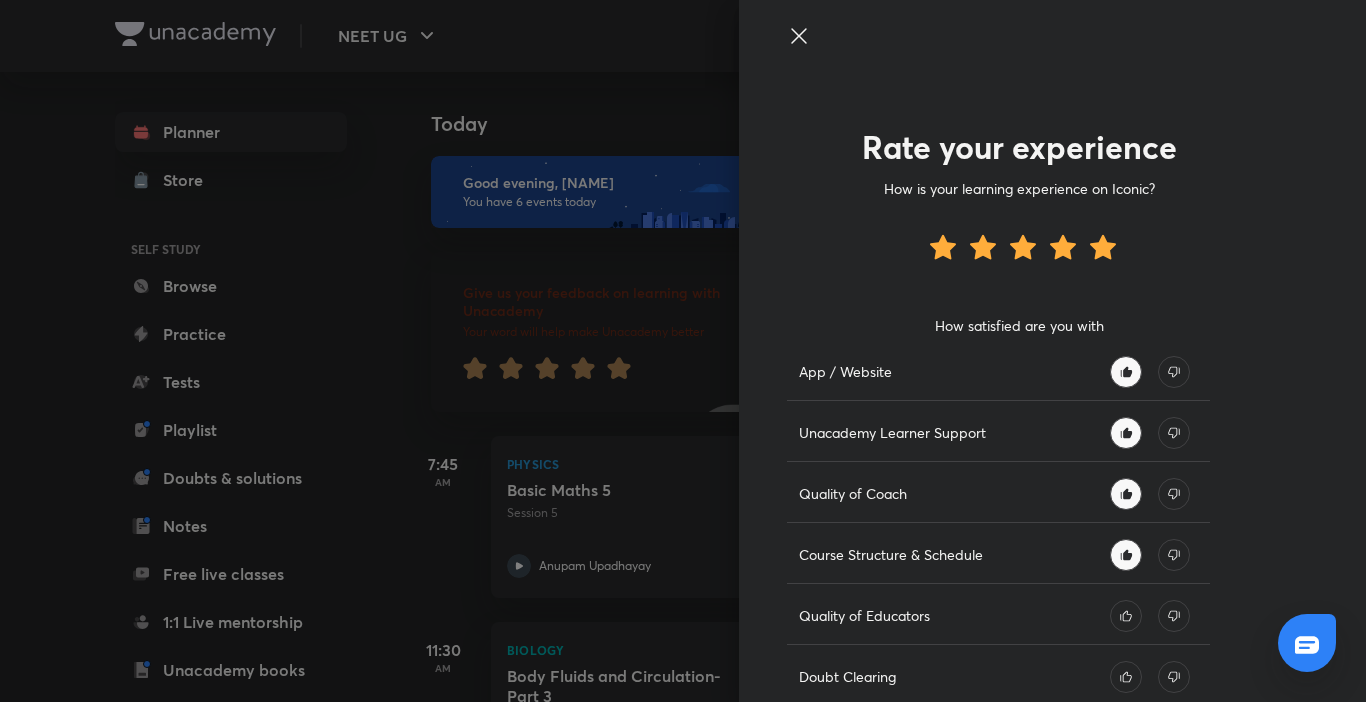 click 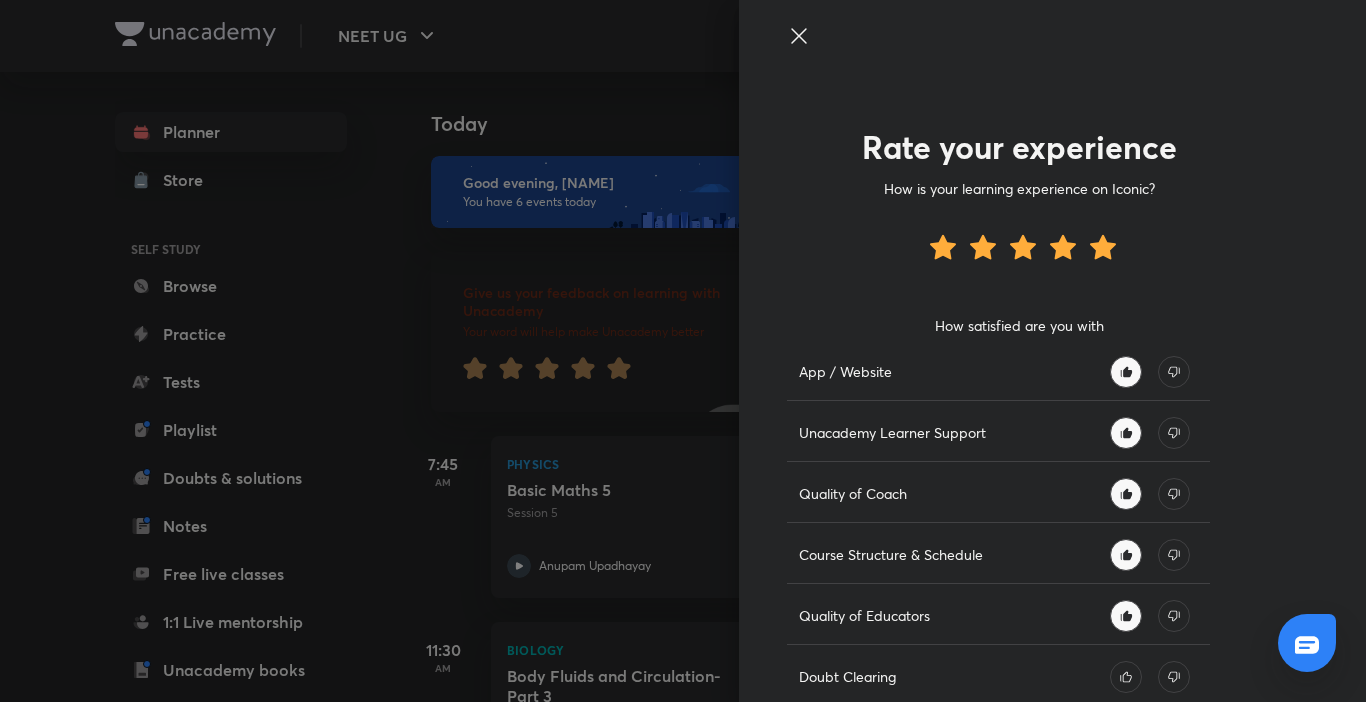 click 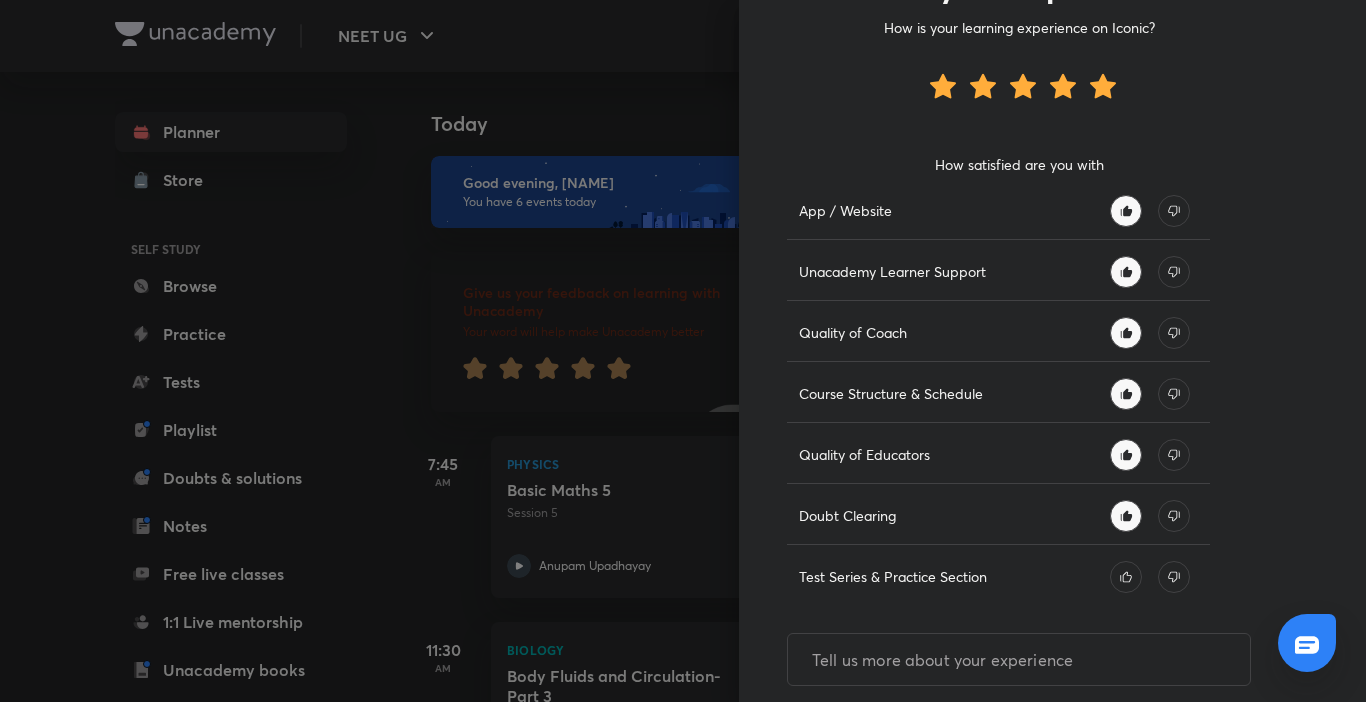 scroll, scrollTop: 201, scrollLeft: 0, axis: vertical 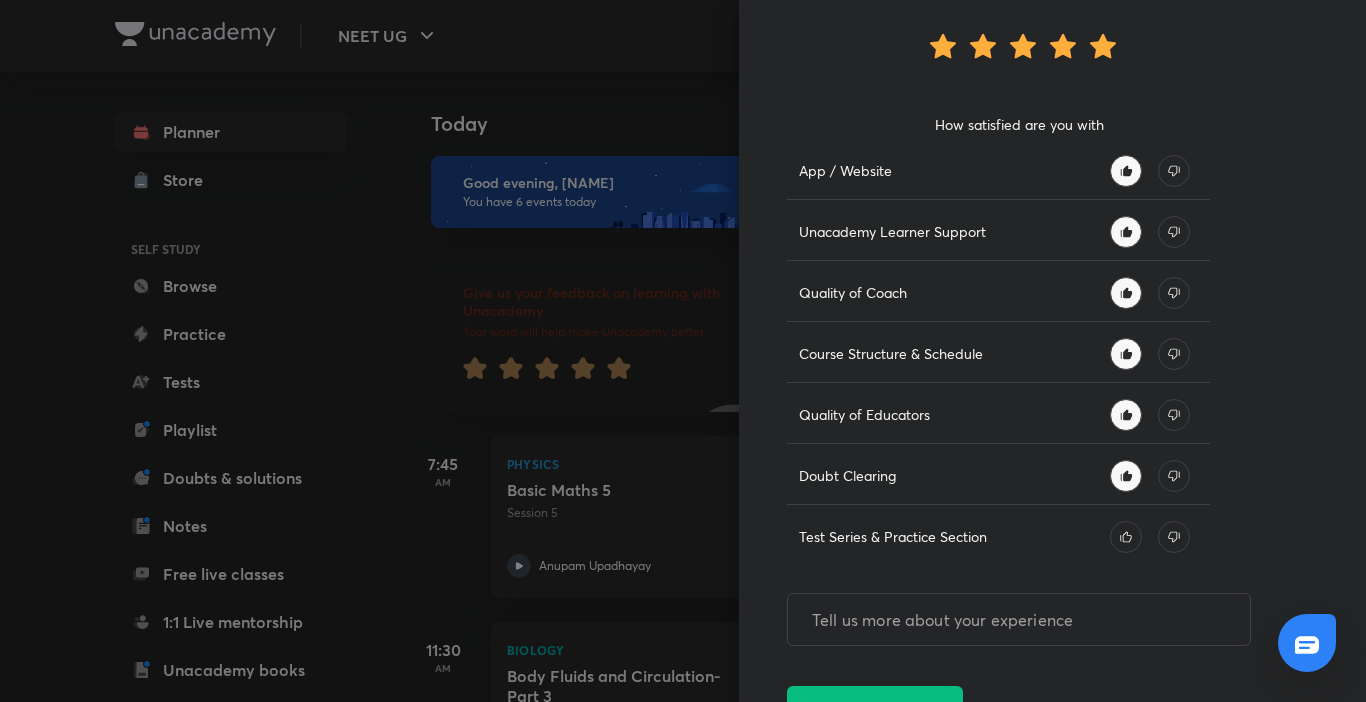 click 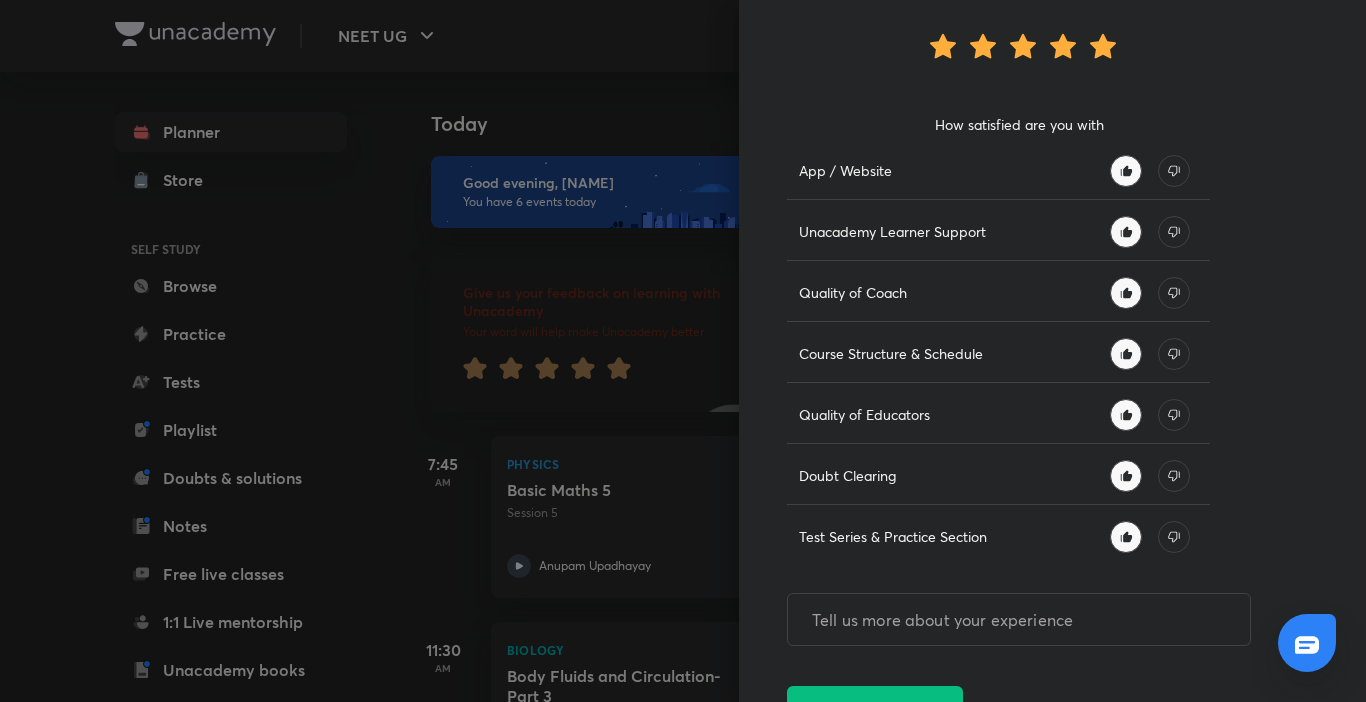 scroll, scrollTop: 233, scrollLeft: 0, axis: vertical 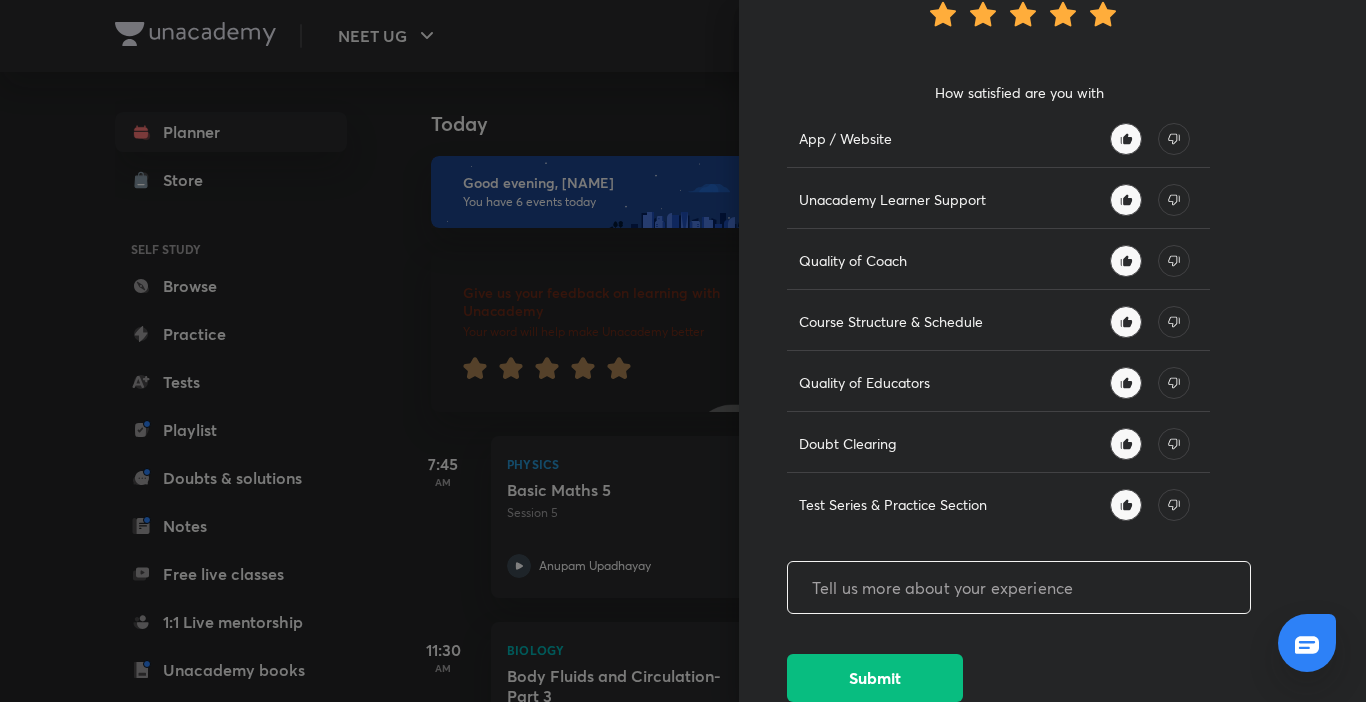 click at bounding box center [1019, 587] 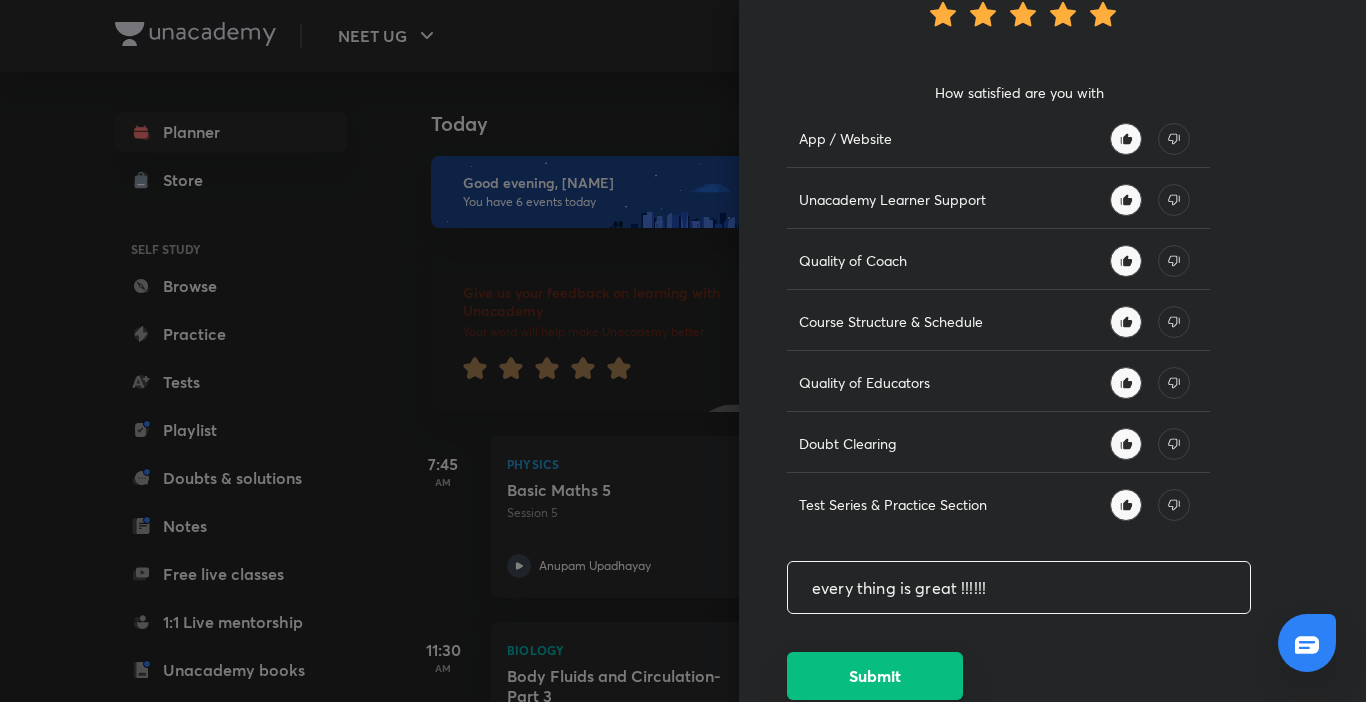 type on "every thing is great !!!!!!" 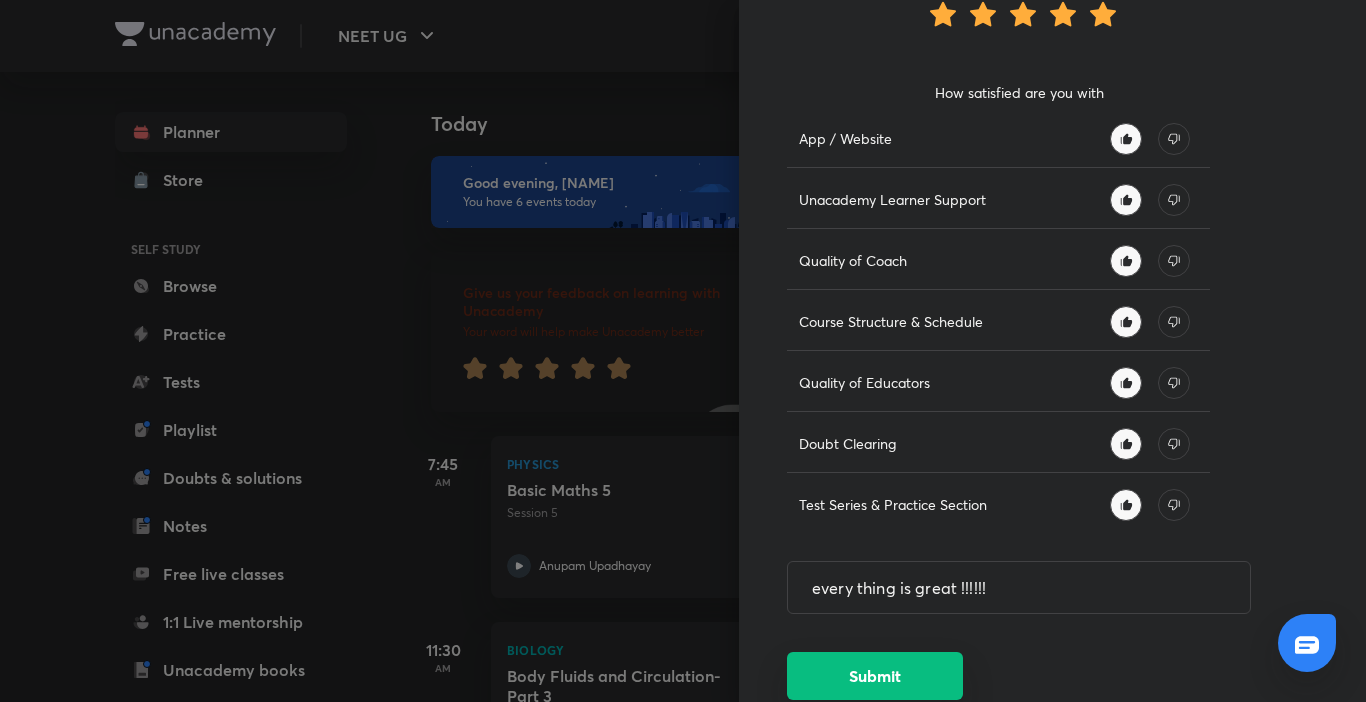 click on "Submit" at bounding box center [875, 676] 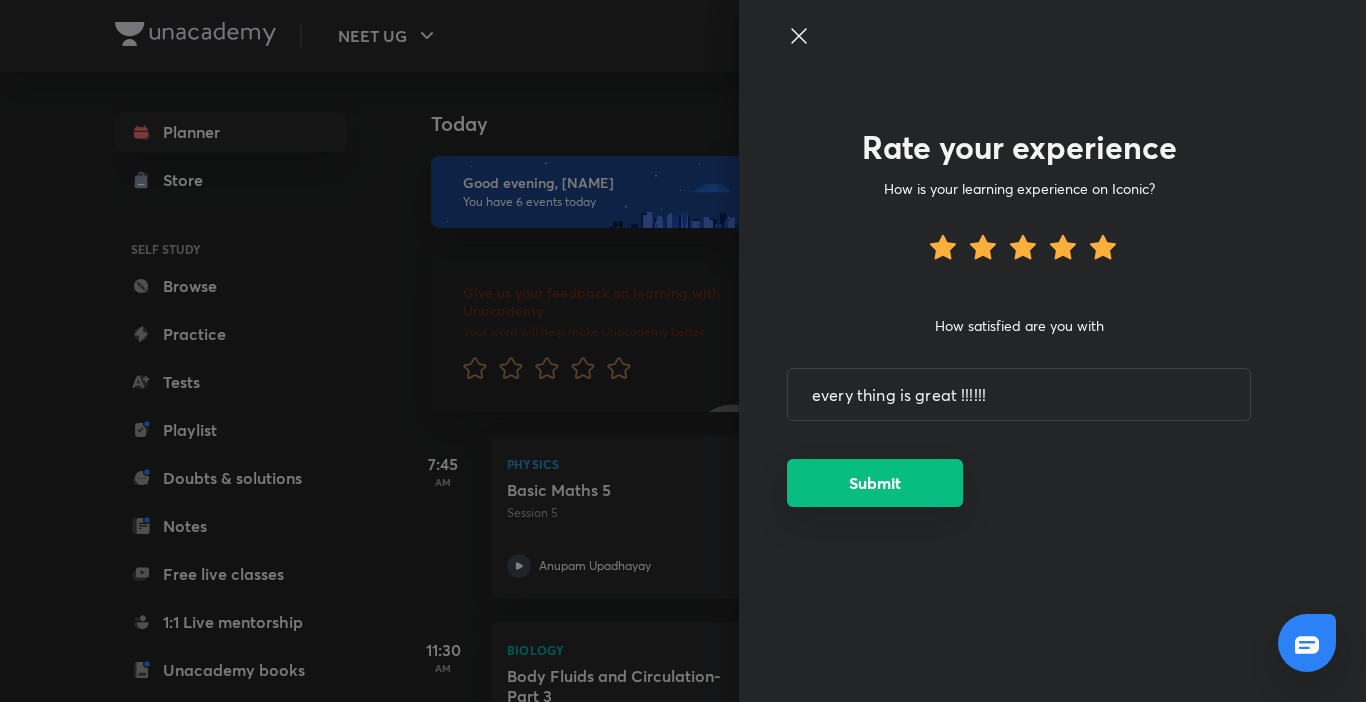 type 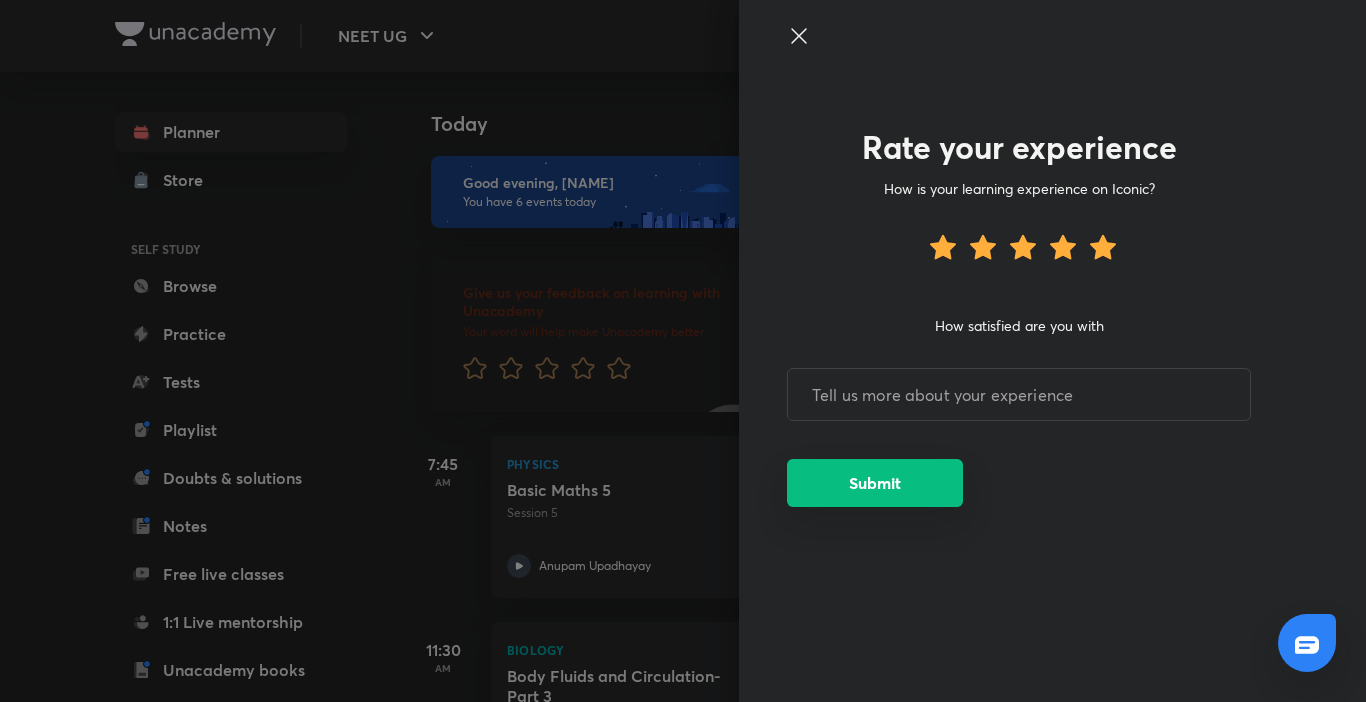 scroll, scrollTop: 0, scrollLeft: 0, axis: both 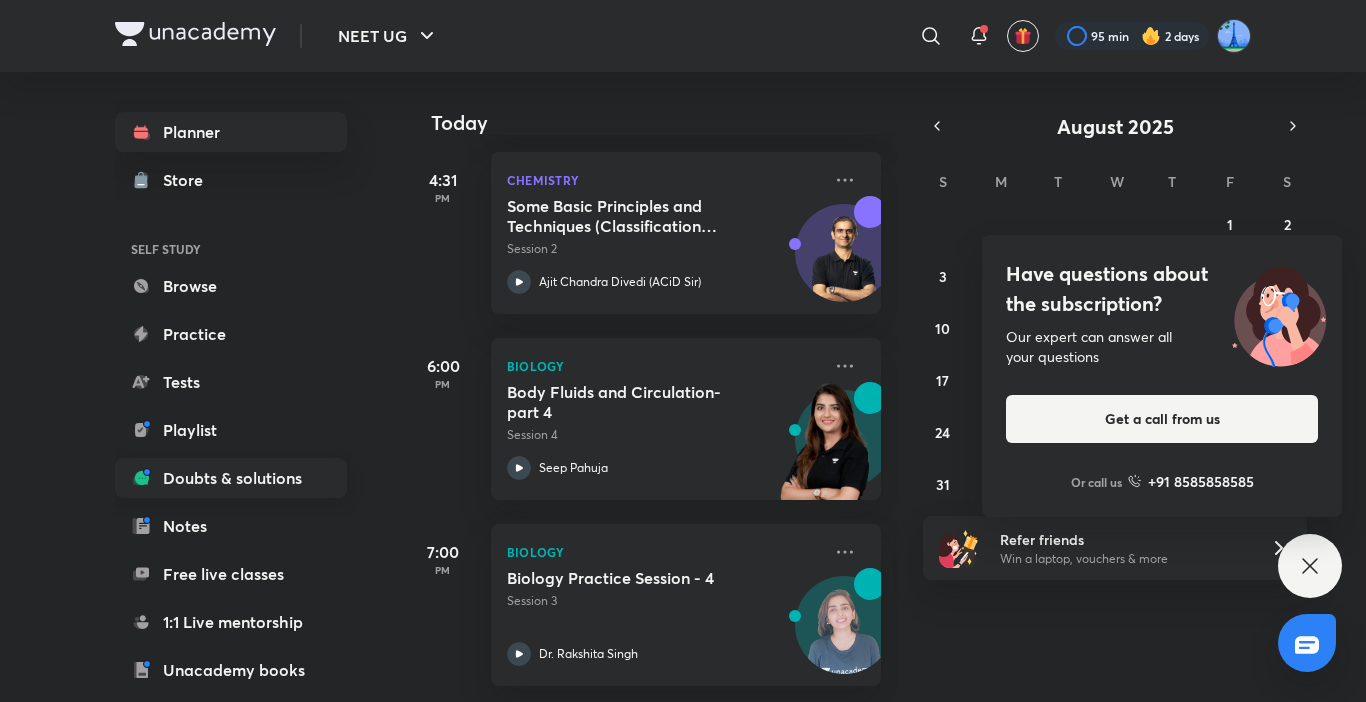 click on "Doubts & solutions" at bounding box center (231, 478) 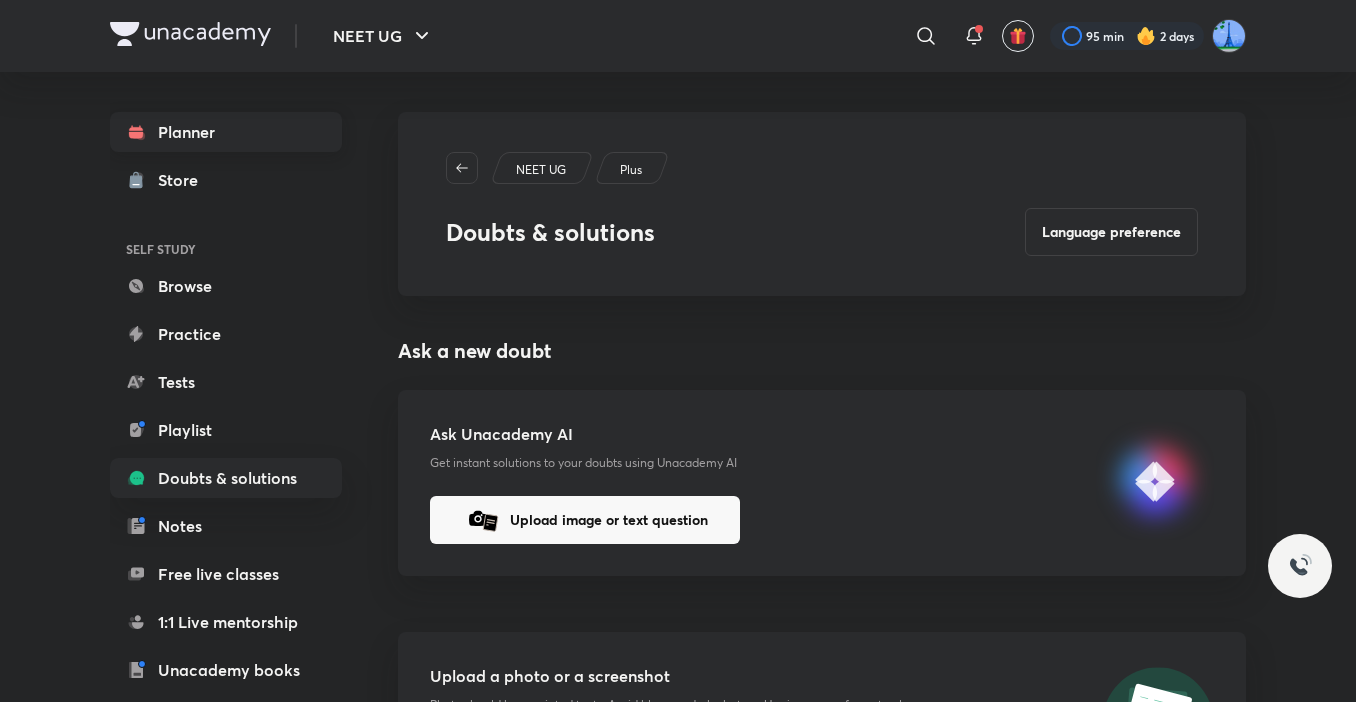 click on "Planner" at bounding box center (226, 132) 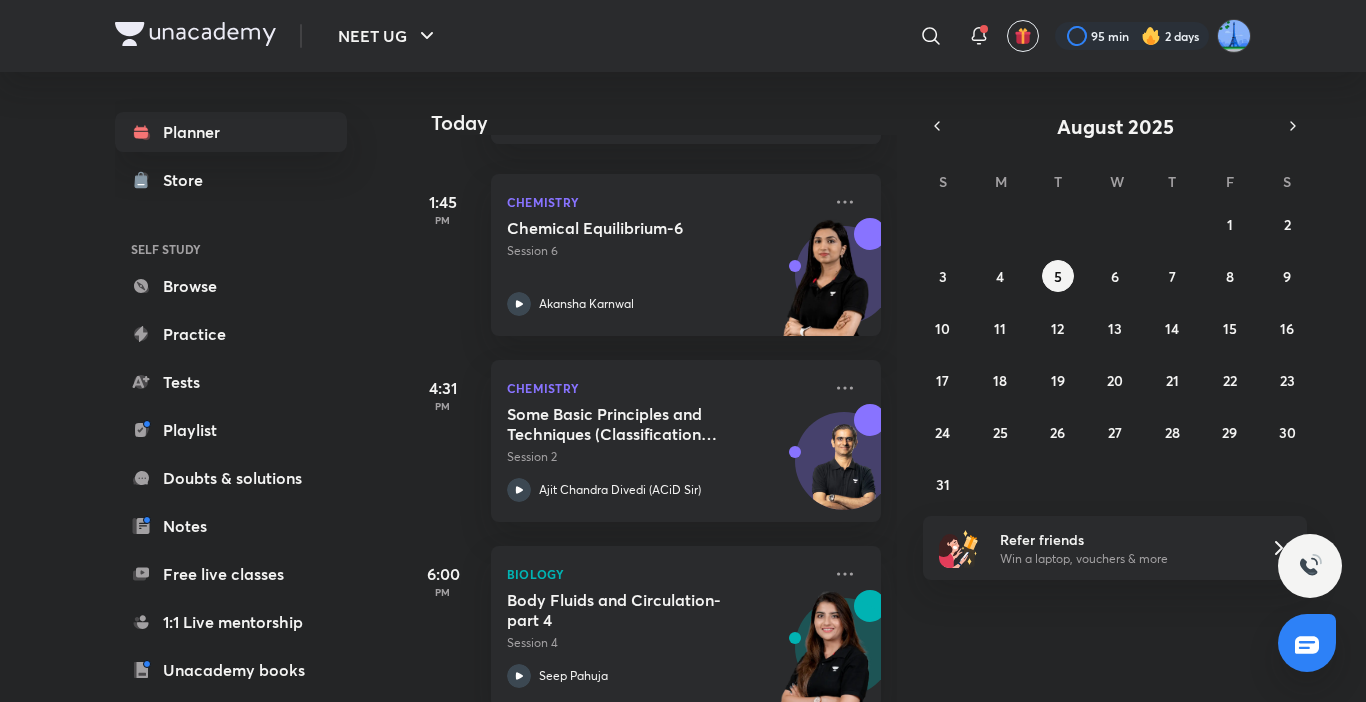 scroll, scrollTop: 556, scrollLeft: 0, axis: vertical 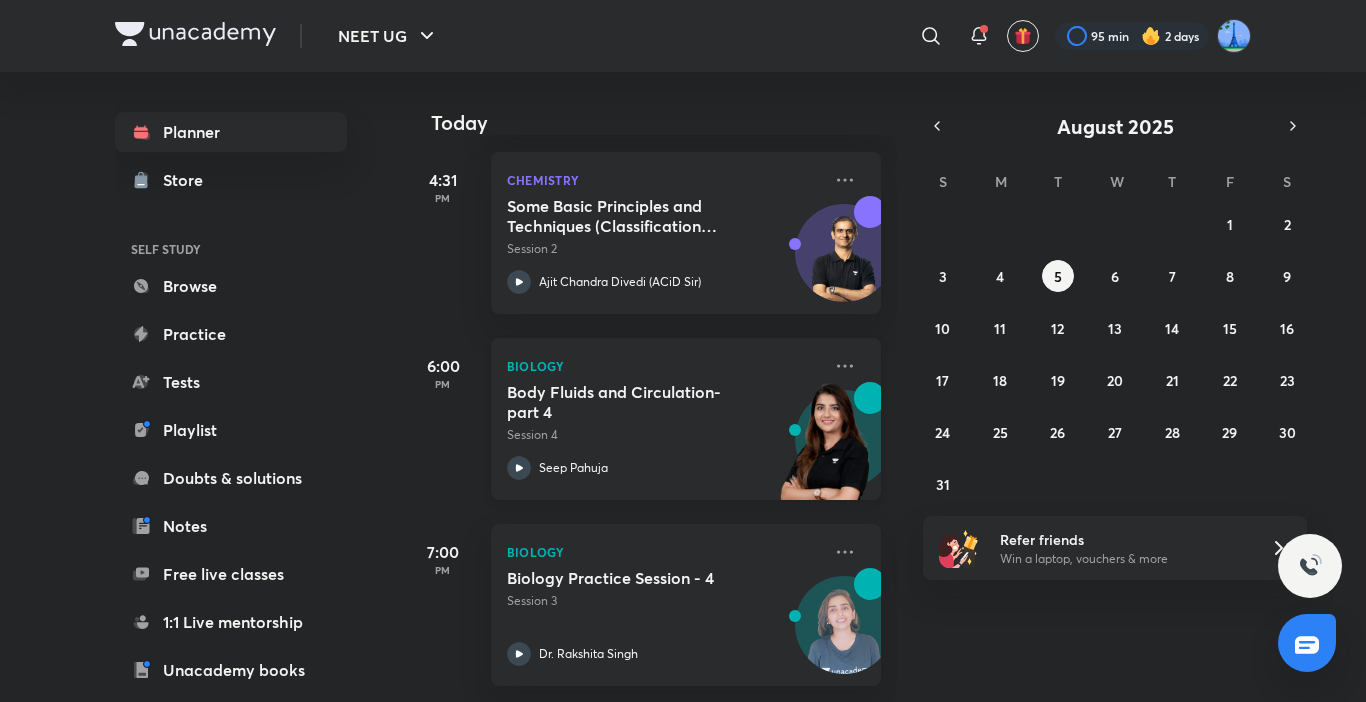 click on "Session 4" at bounding box center (664, 435) 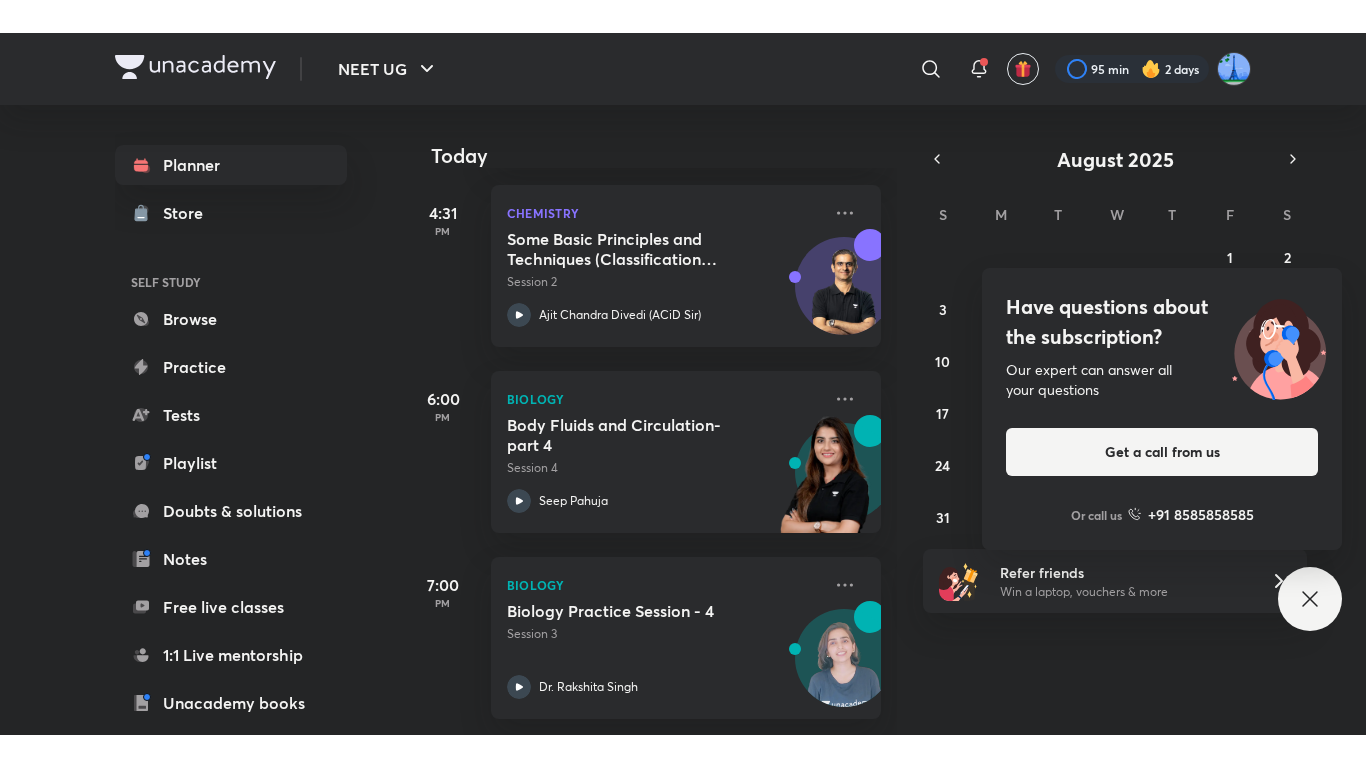 scroll, scrollTop: 667, scrollLeft: 0, axis: vertical 